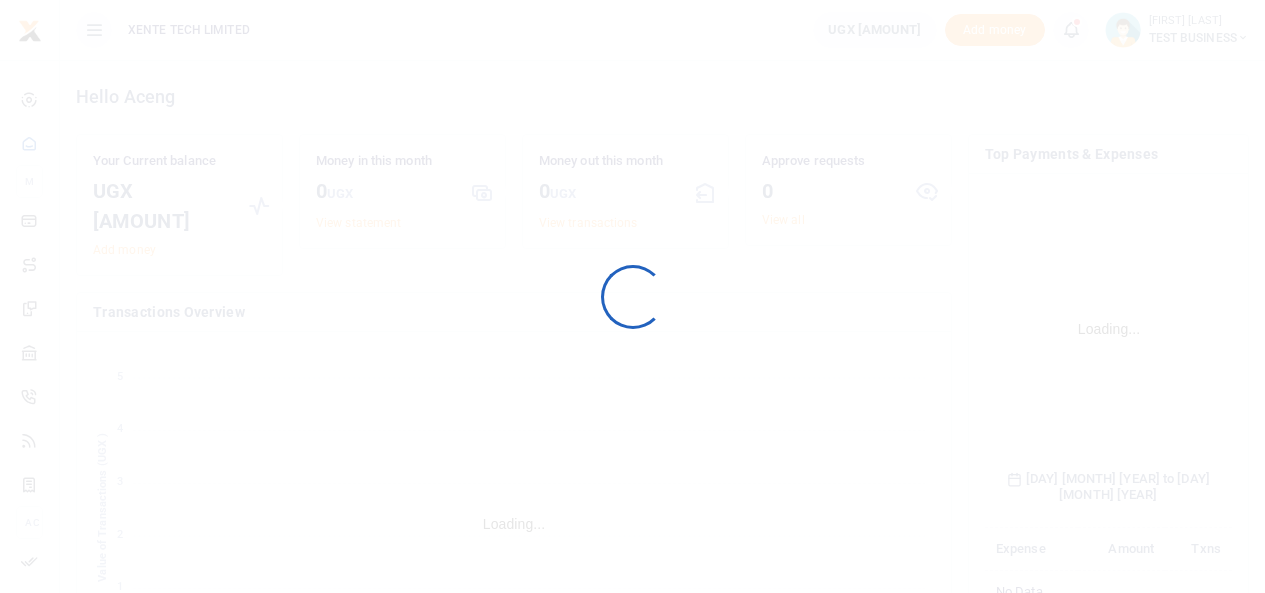 scroll, scrollTop: 0, scrollLeft: 0, axis: both 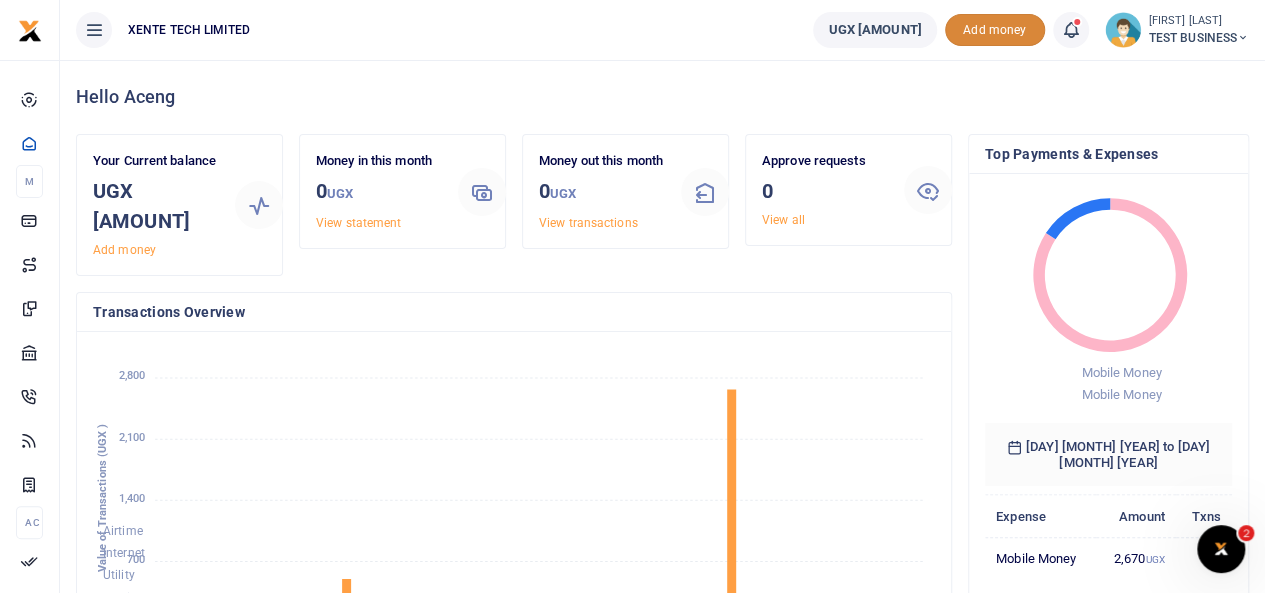 click on "Add money" at bounding box center [995, 30] 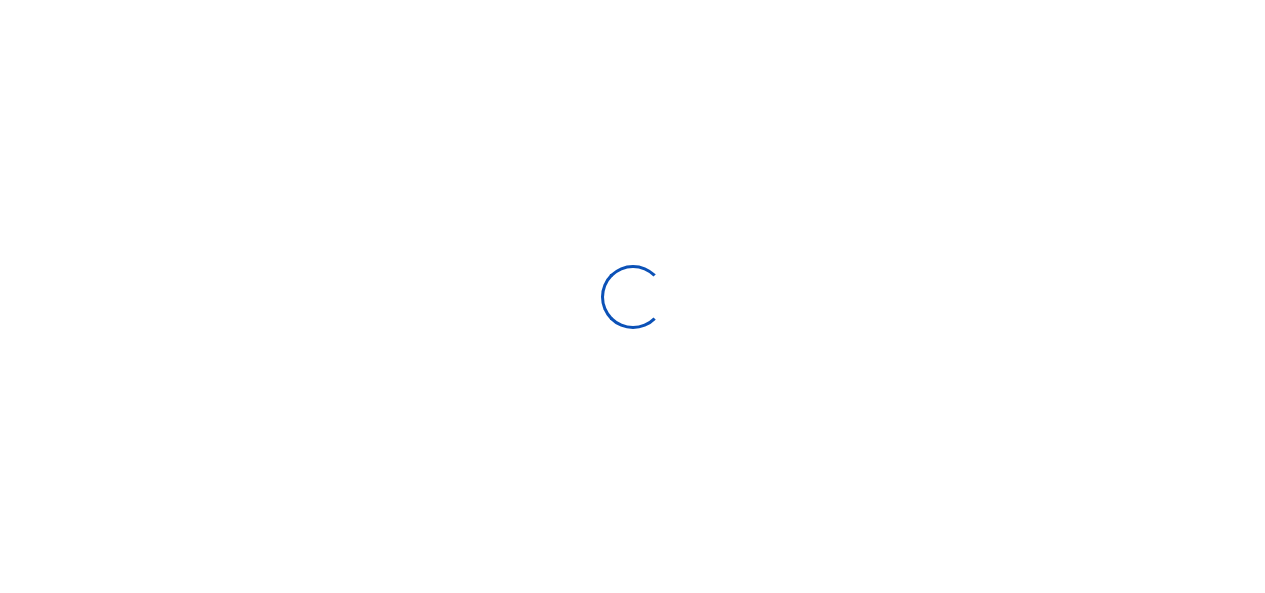 scroll, scrollTop: 0, scrollLeft: 0, axis: both 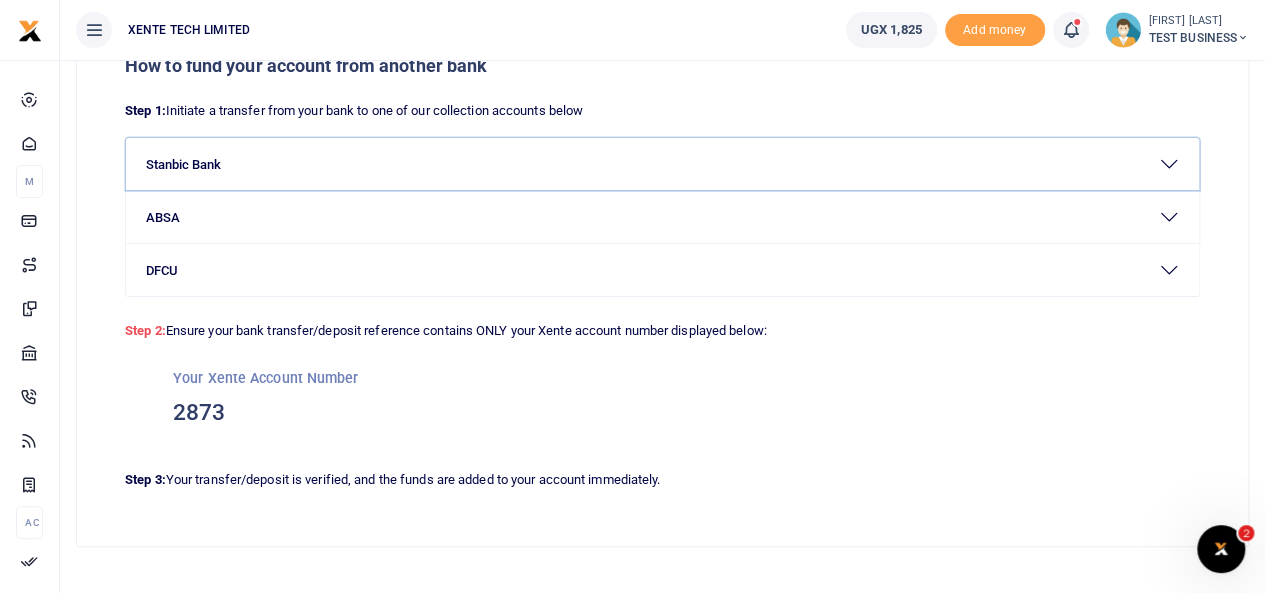 click on "Stanbic Bank" at bounding box center (662, 164) 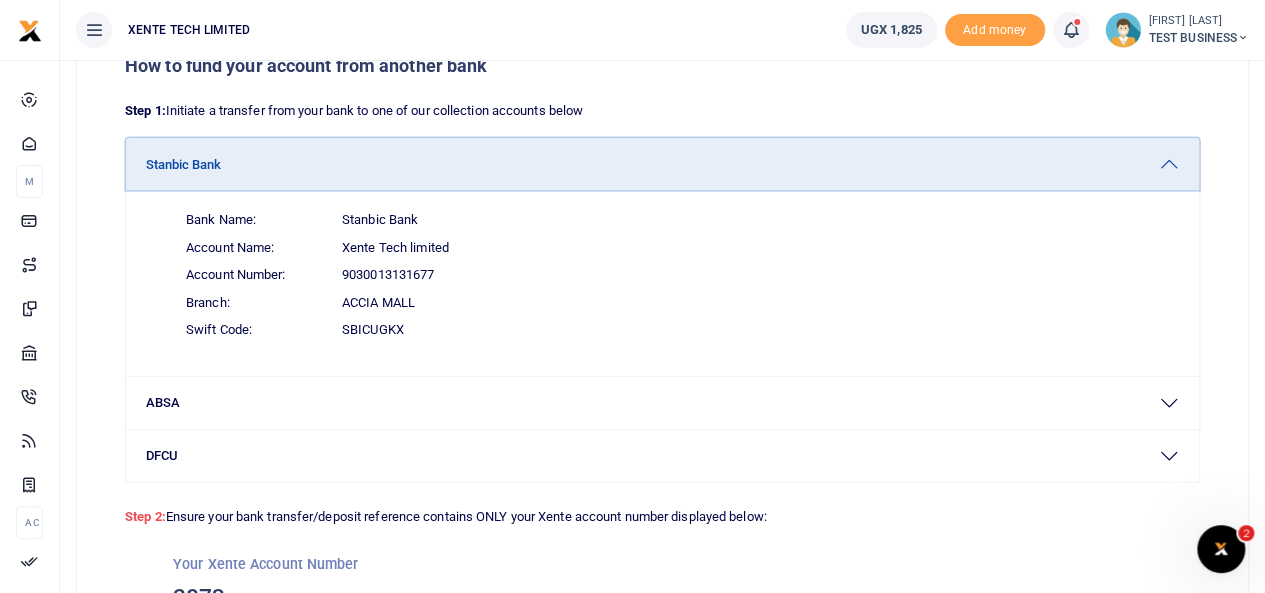 click on "Stanbic Bank" at bounding box center [662, 164] 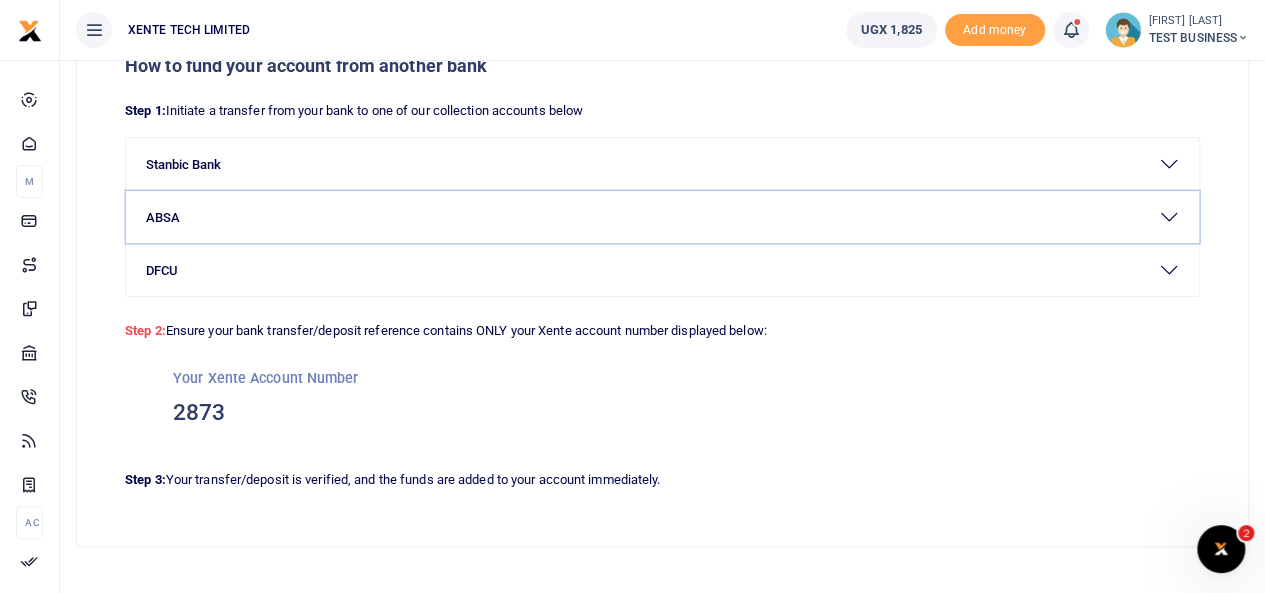 click on "ABSA" at bounding box center (662, 217) 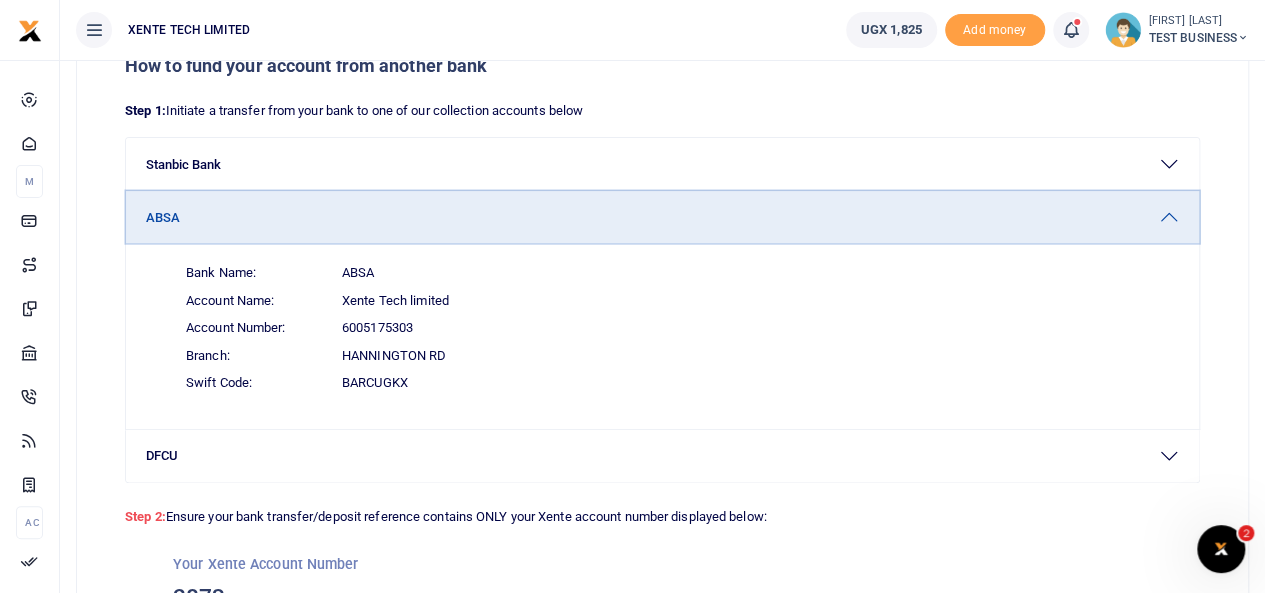 click on "ABSA" at bounding box center [662, 217] 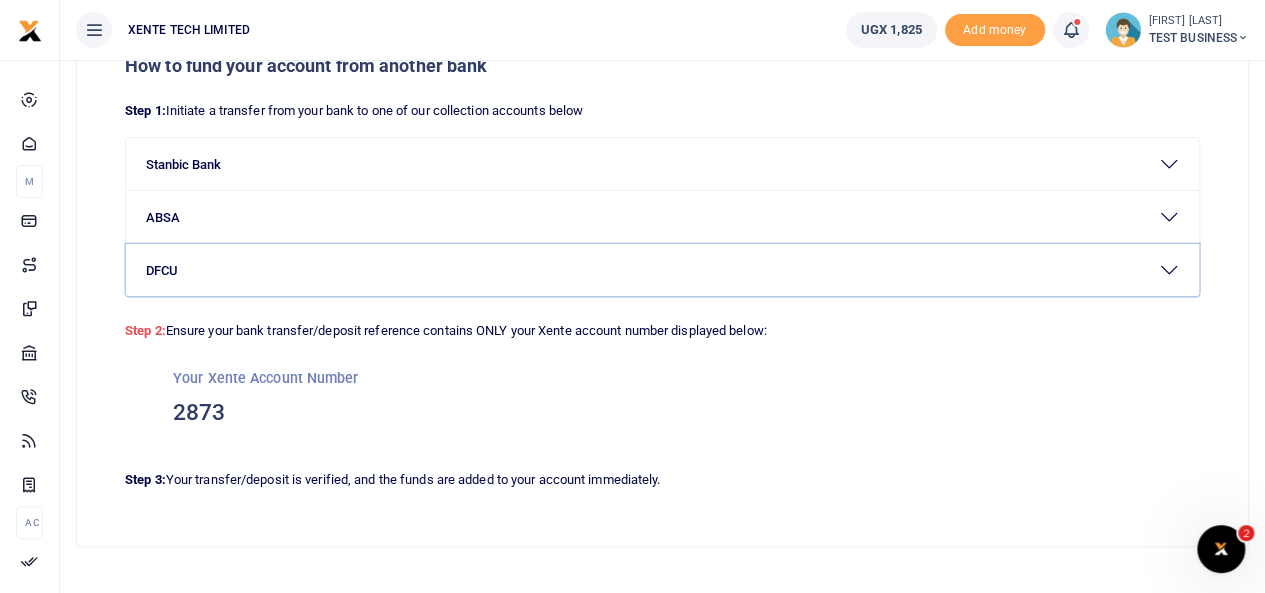 click on "DFCU" at bounding box center [662, 270] 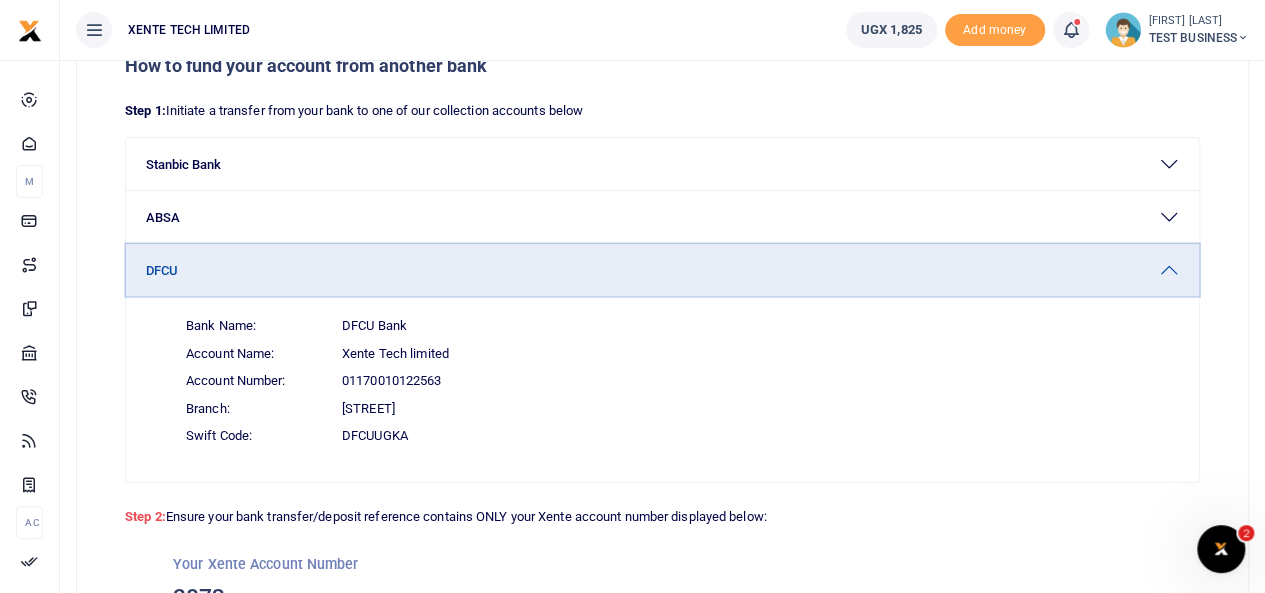 click on "DFCU" at bounding box center [662, 270] 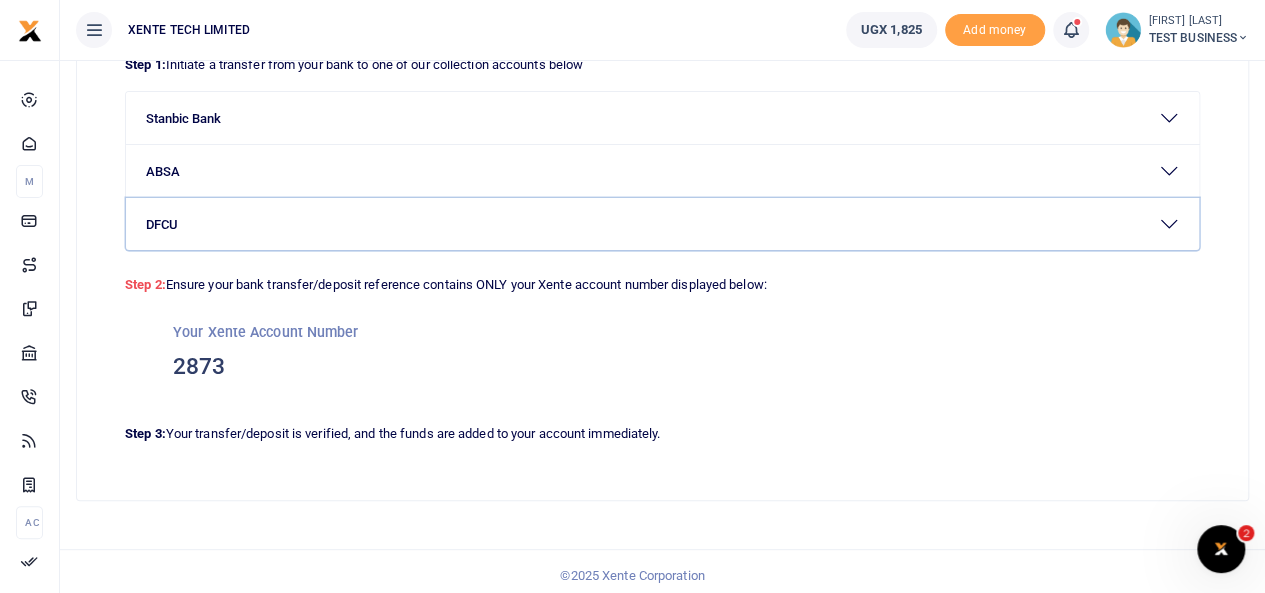 scroll, scrollTop: 172, scrollLeft: 0, axis: vertical 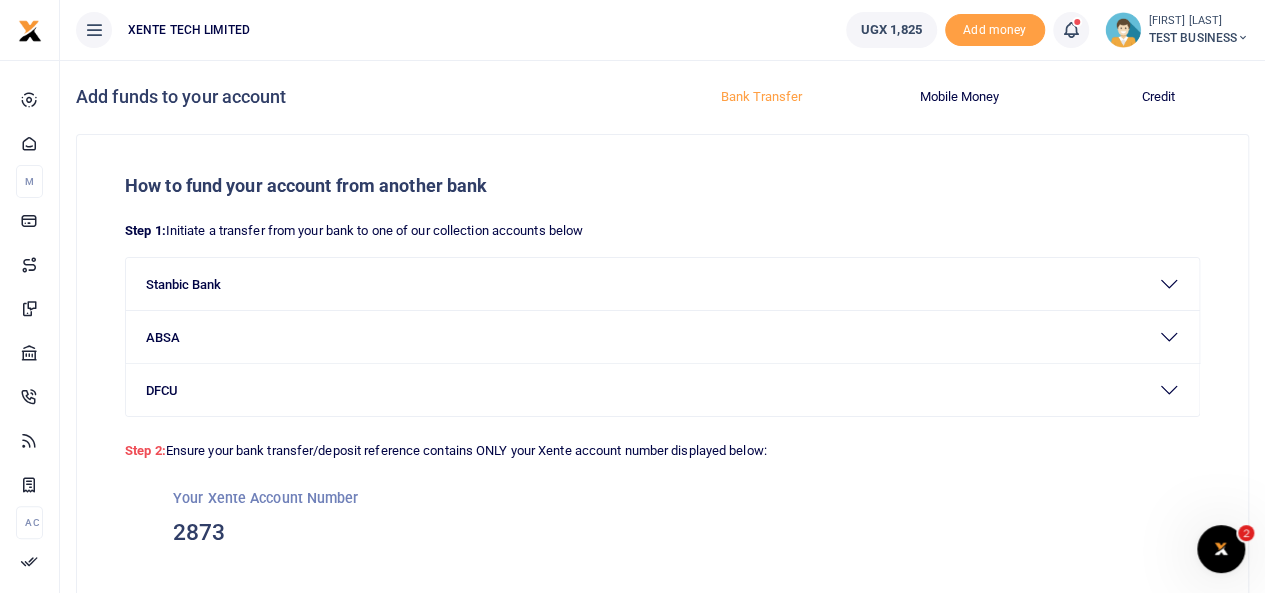 drag, startPoint x: 1193, startPoint y: 59, endPoint x: 1166, endPoint y: 47, distance: 29.546574 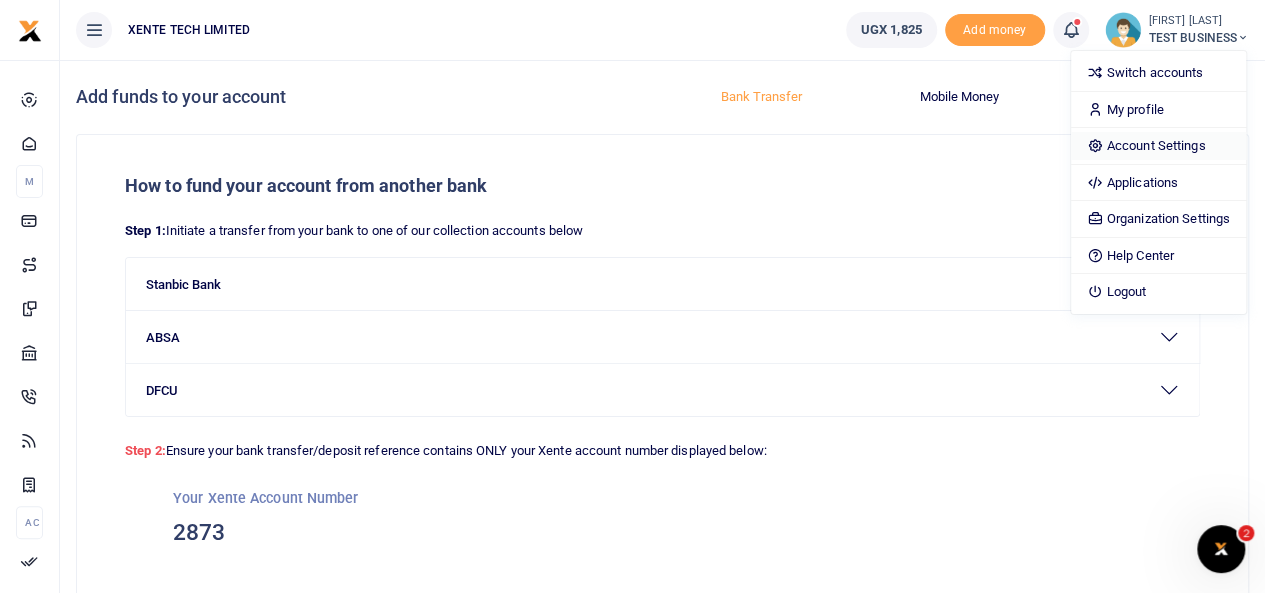 click on "Account Settings" at bounding box center (1158, 146) 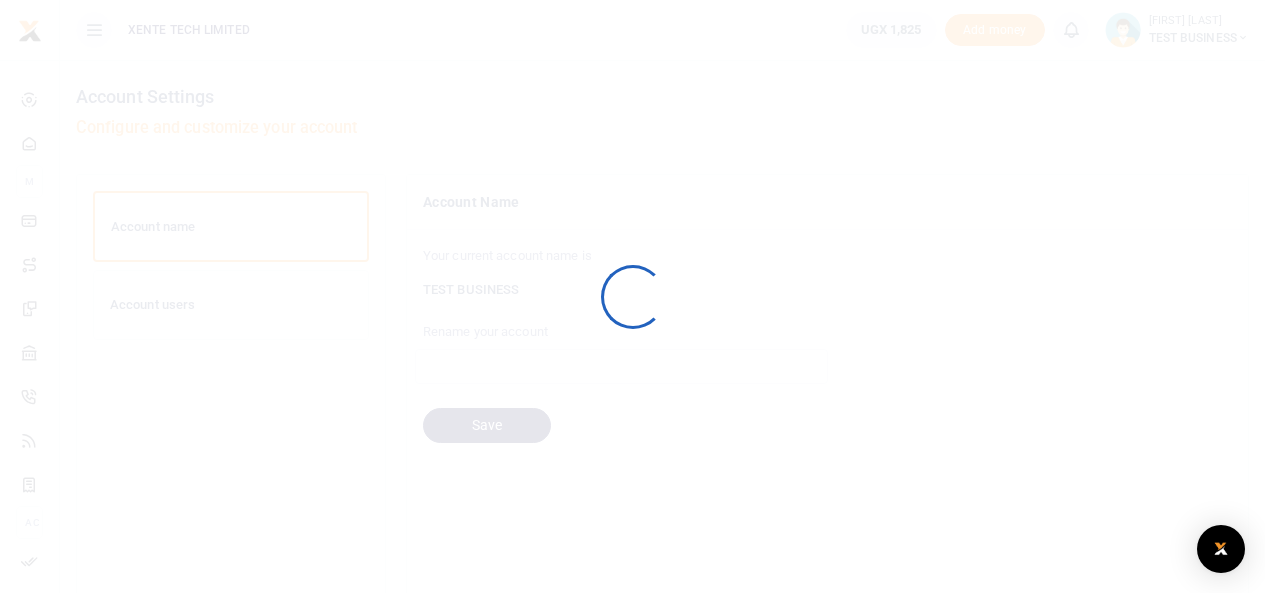 scroll, scrollTop: 0, scrollLeft: 0, axis: both 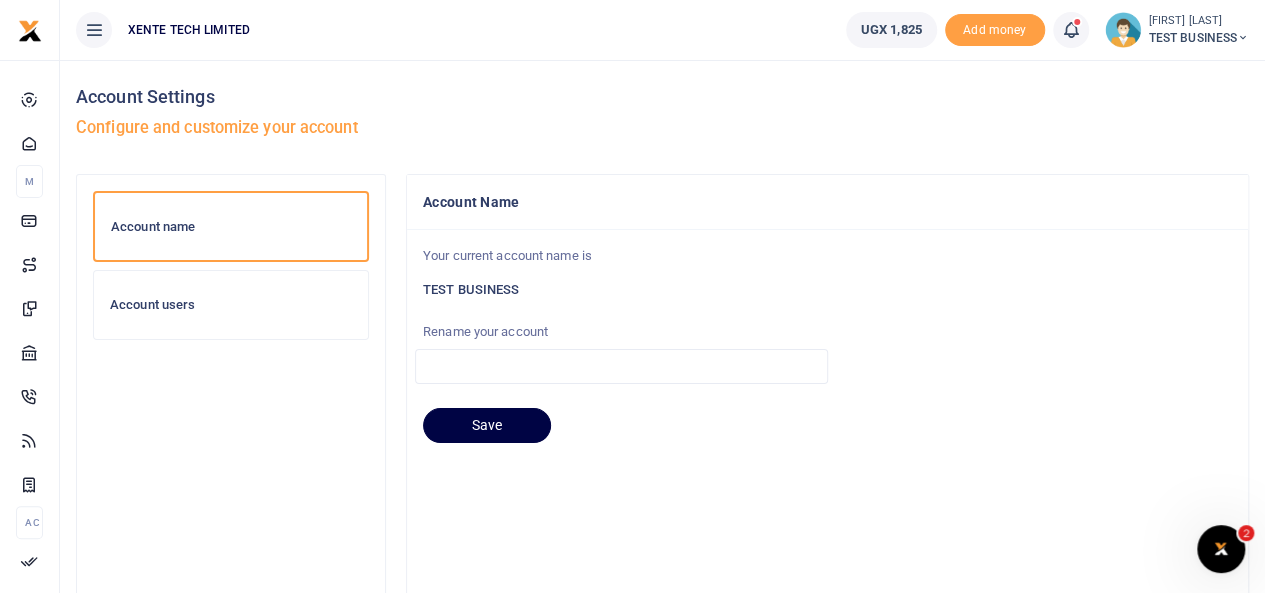 click on "Account users" at bounding box center [231, 305] 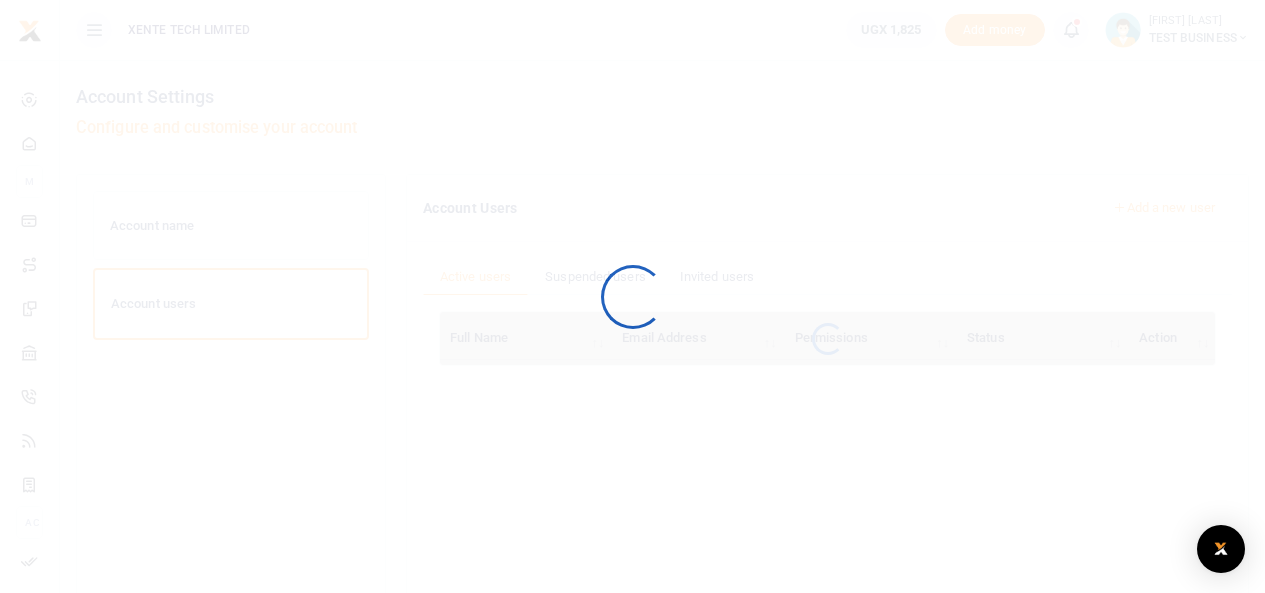 scroll, scrollTop: 0, scrollLeft: 0, axis: both 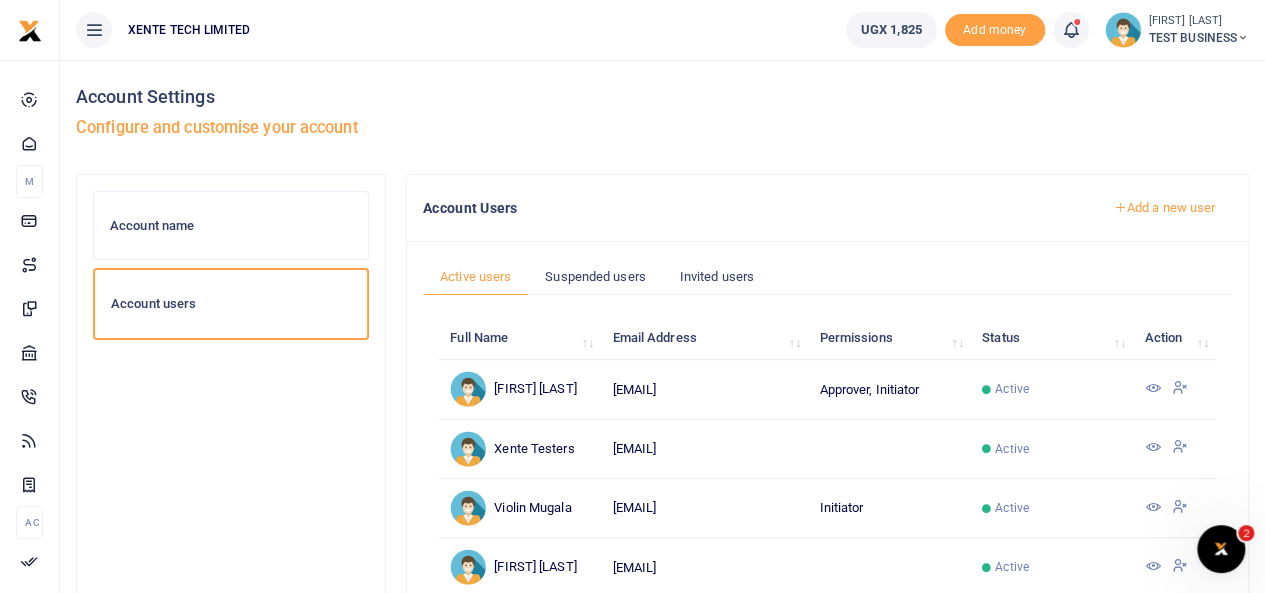 click on "Add a new user" at bounding box center [1164, 208] 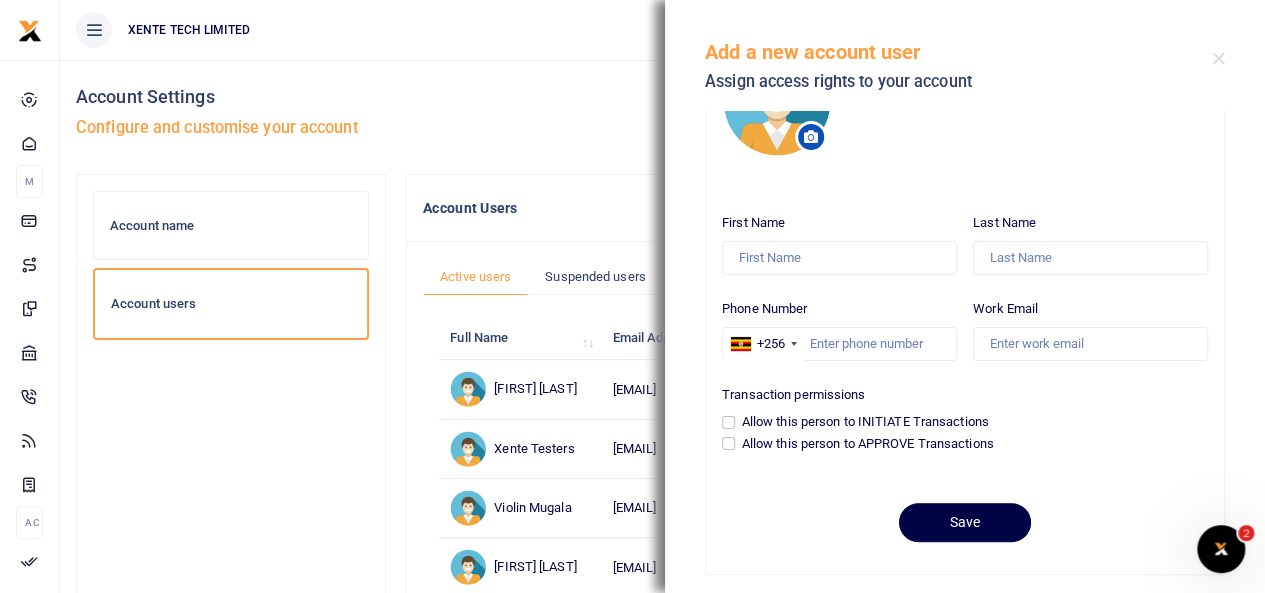 scroll, scrollTop: 103, scrollLeft: 0, axis: vertical 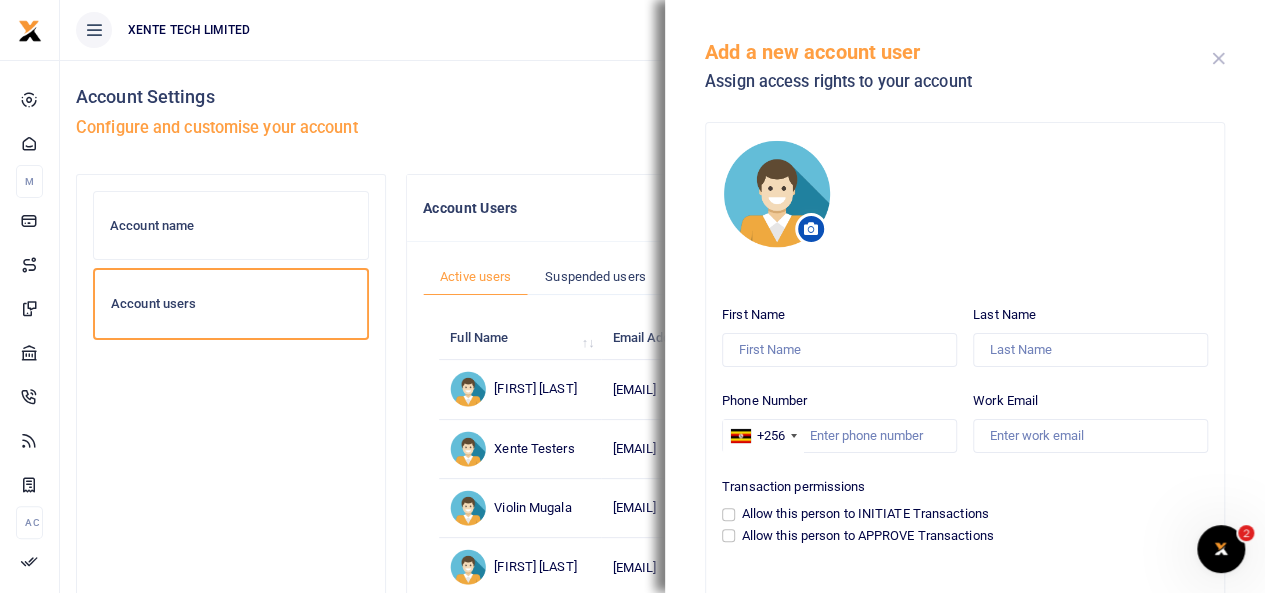 click at bounding box center [1218, 58] 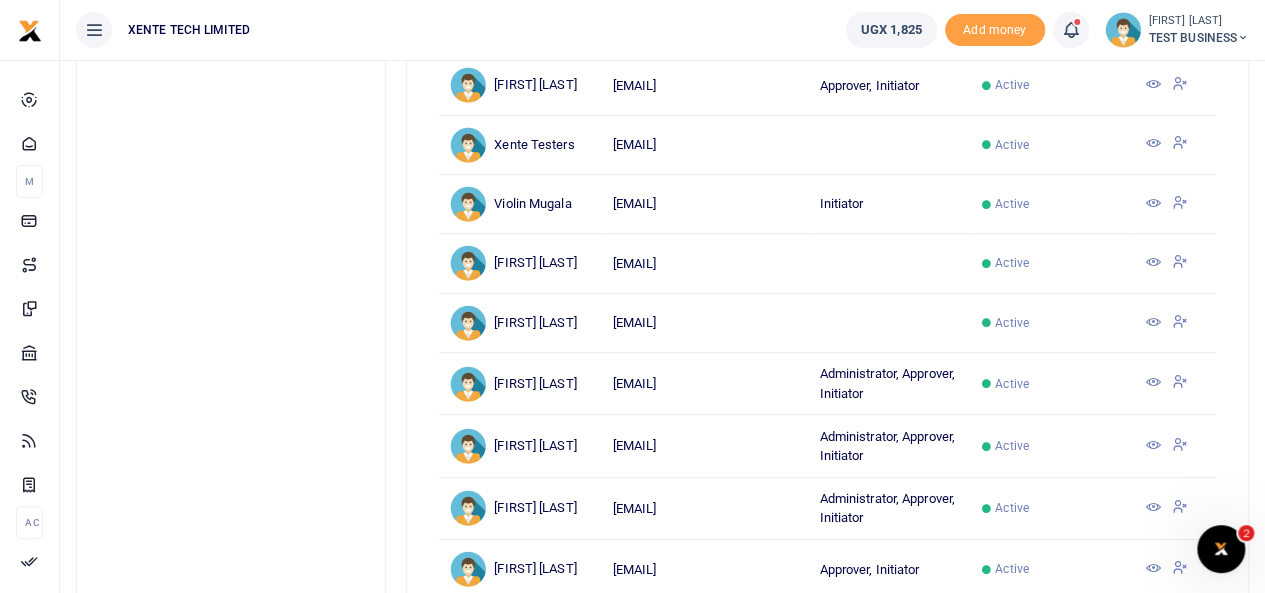 scroll, scrollTop: 306, scrollLeft: 0, axis: vertical 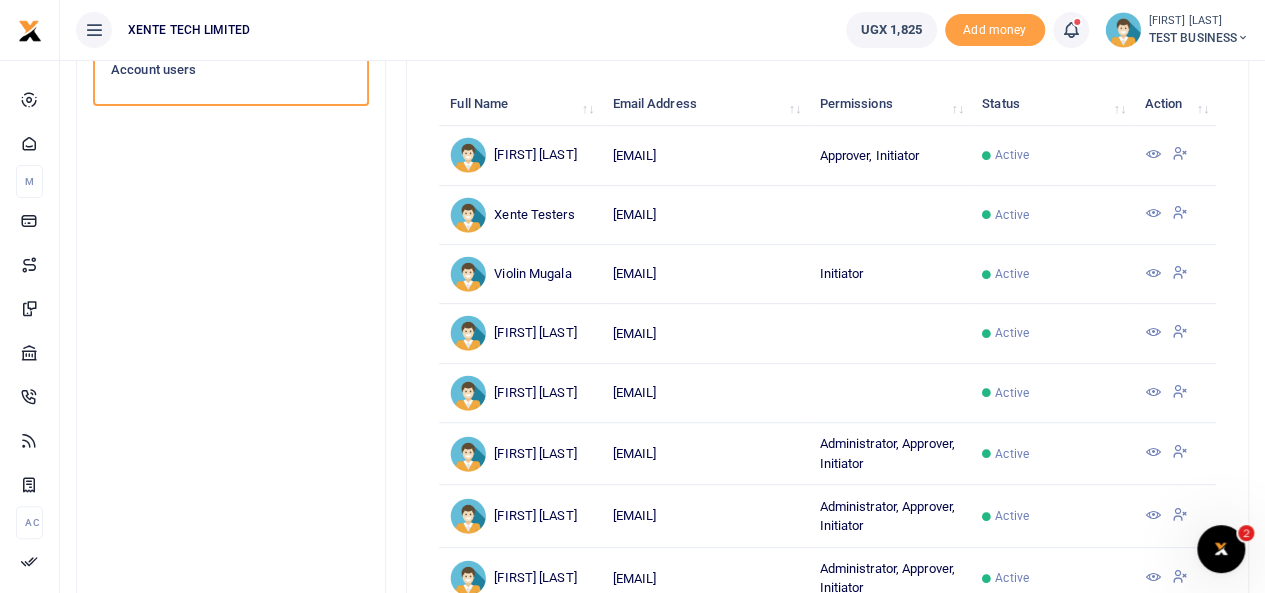 click at bounding box center (1152, 154) 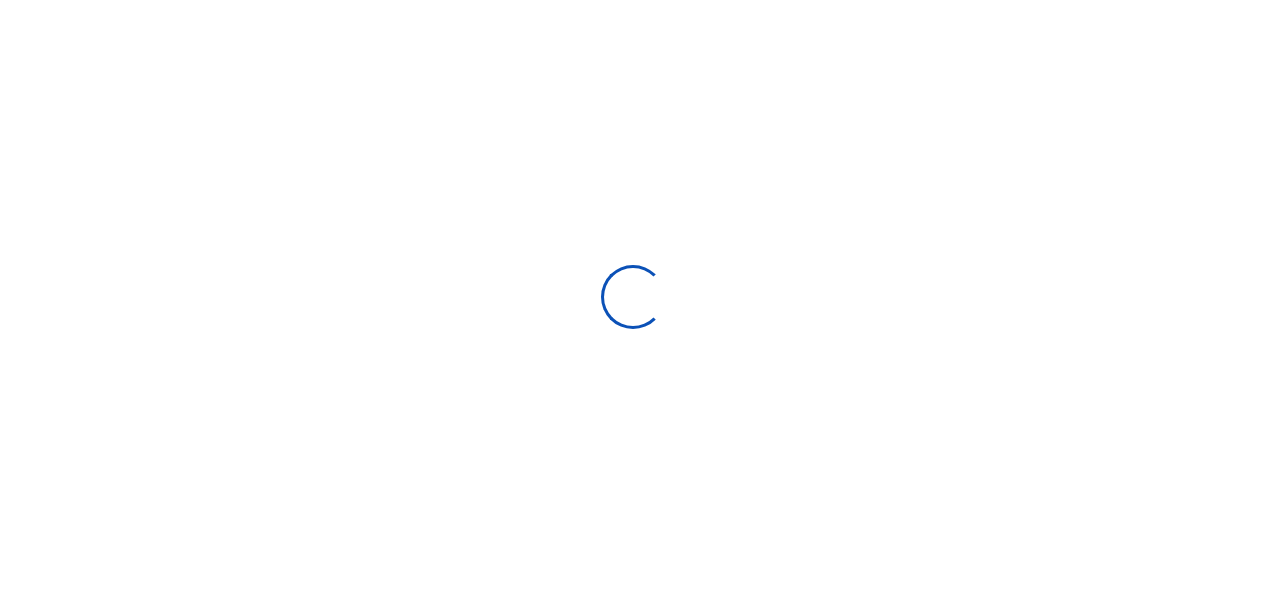 scroll, scrollTop: 0, scrollLeft: 0, axis: both 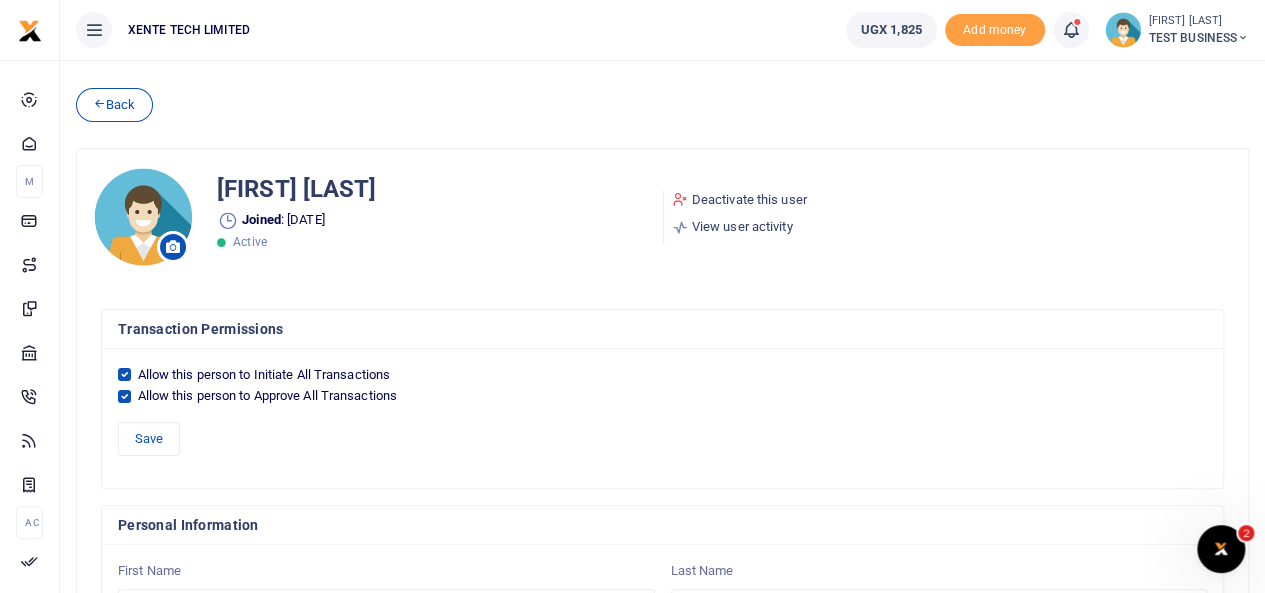 click on "TEST BUSINESS" at bounding box center (1199, 38) 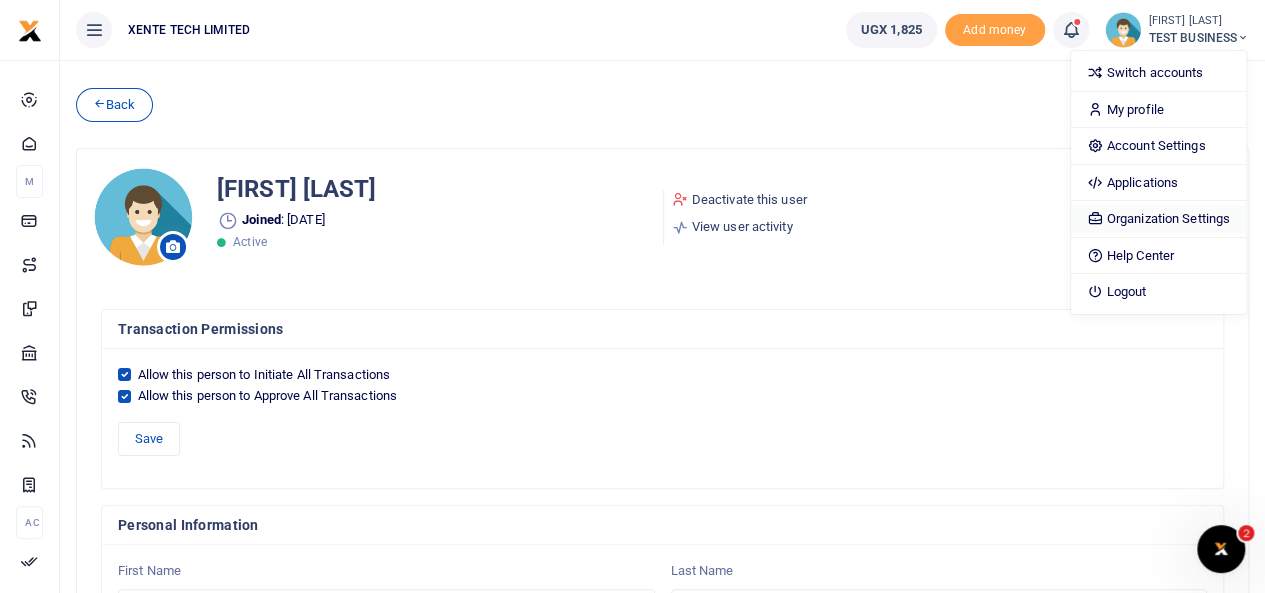 click on "Organization Settings" at bounding box center [1158, 219] 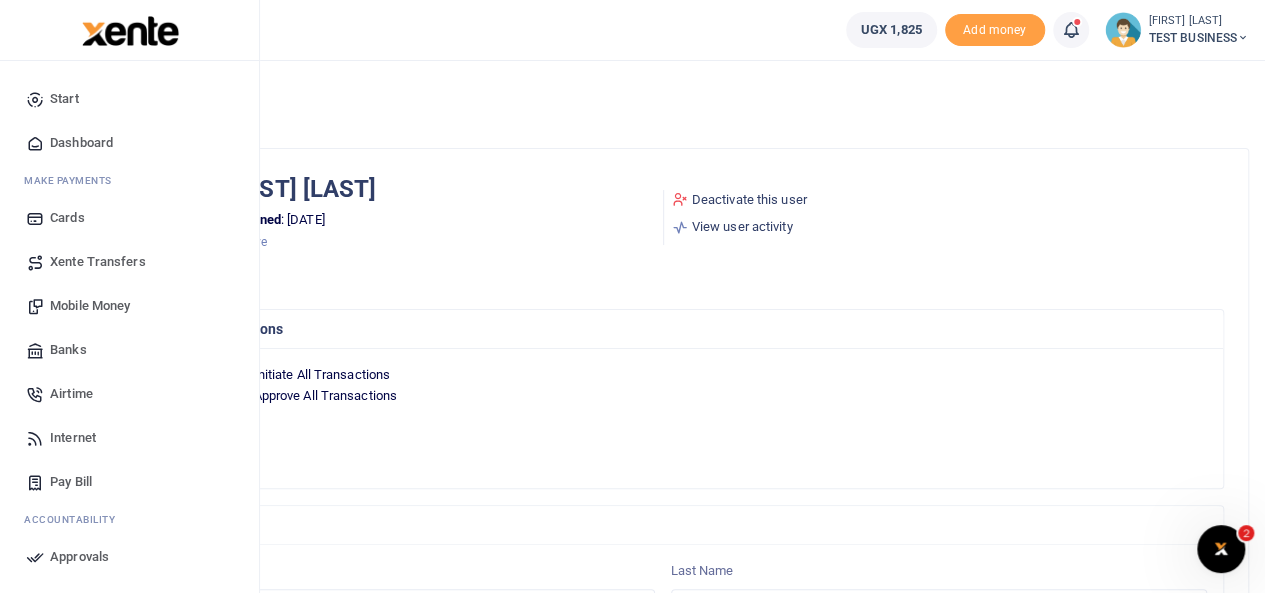 click on "Start" at bounding box center (129, 99) 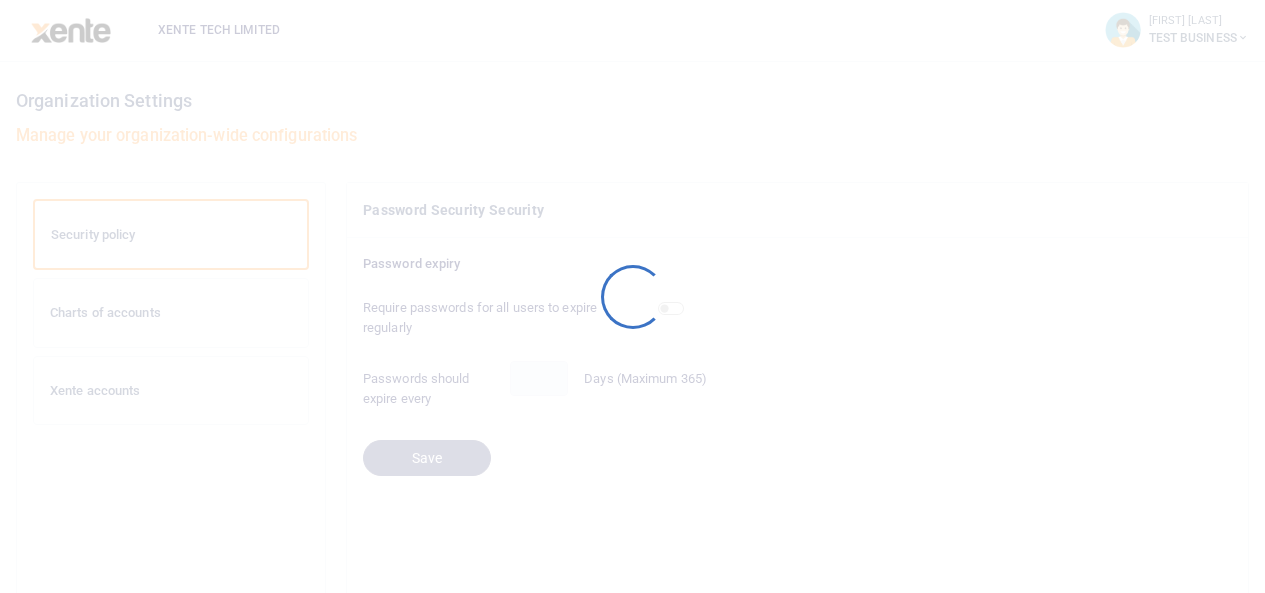 scroll, scrollTop: 0, scrollLeft: 0, axis: both 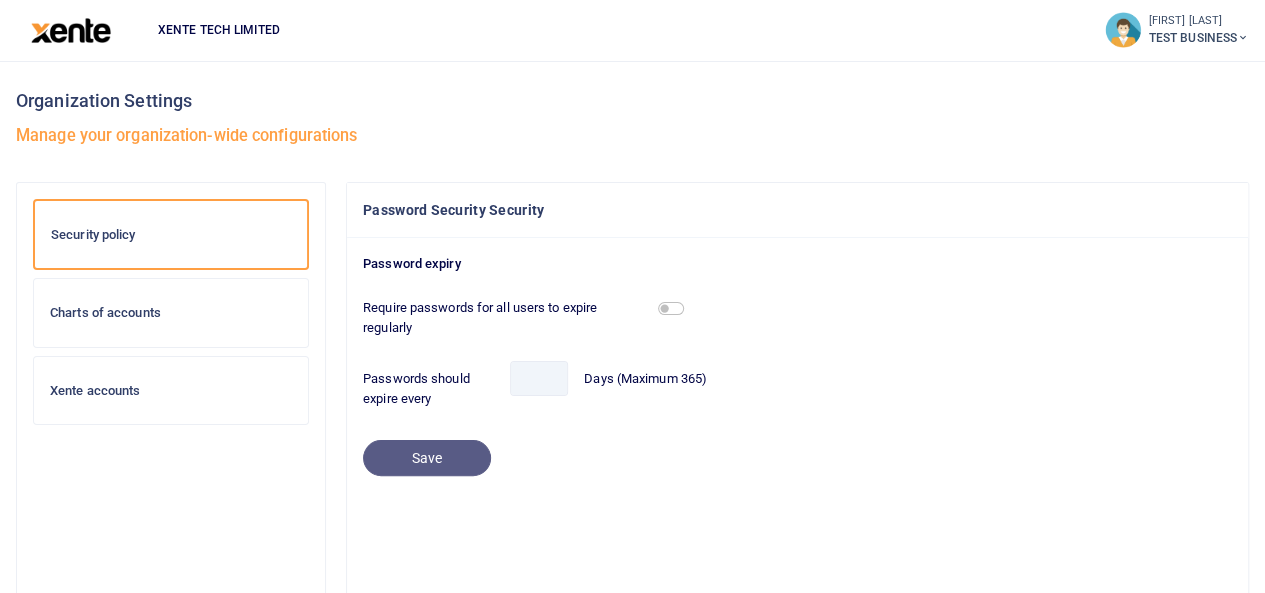 click on "Xente accounts" at bounding box center [171, 391] 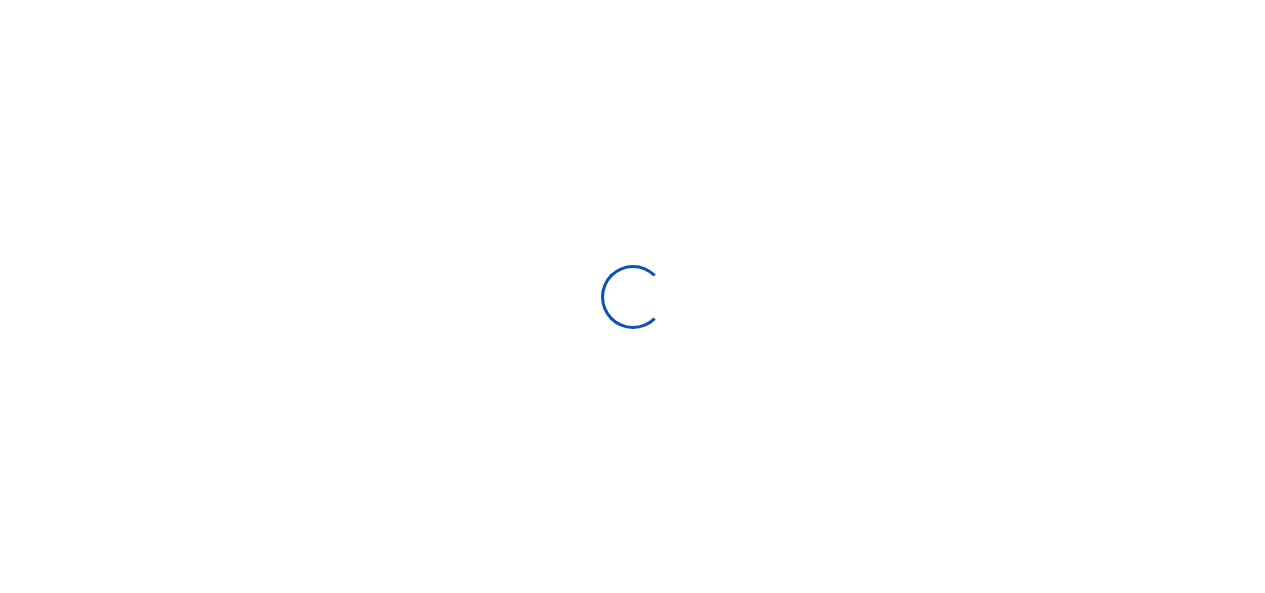 scroll, scrollTop: 0, scrollLeft: 0, axis: both 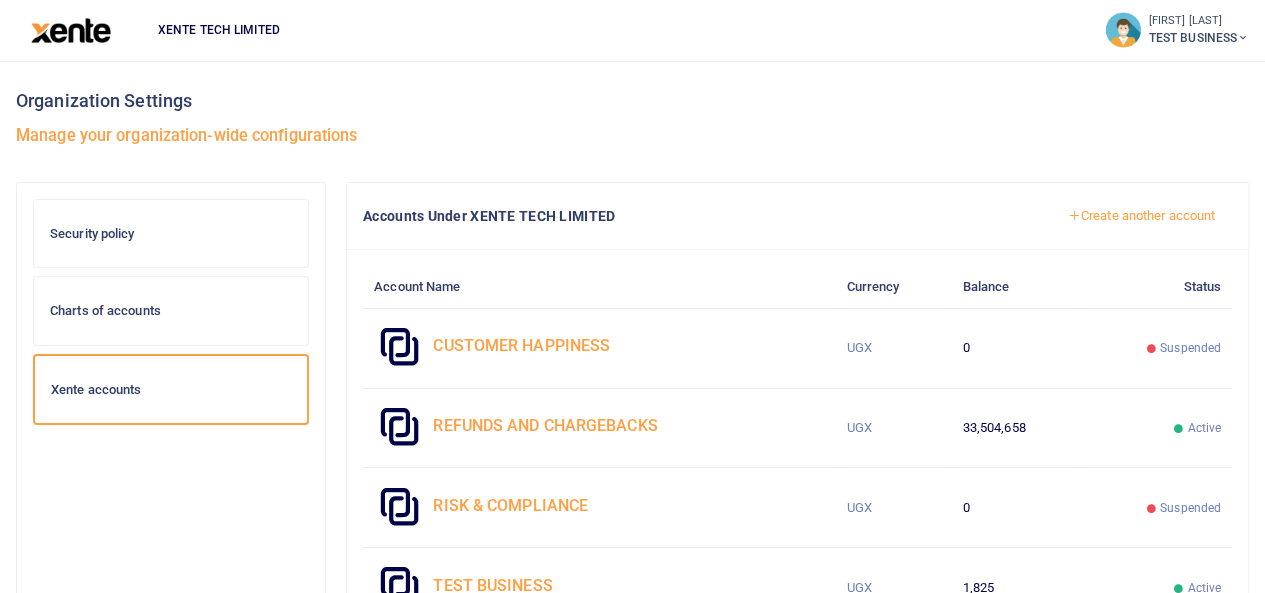 click on "Create another account" at bounding box center [1141, 216] 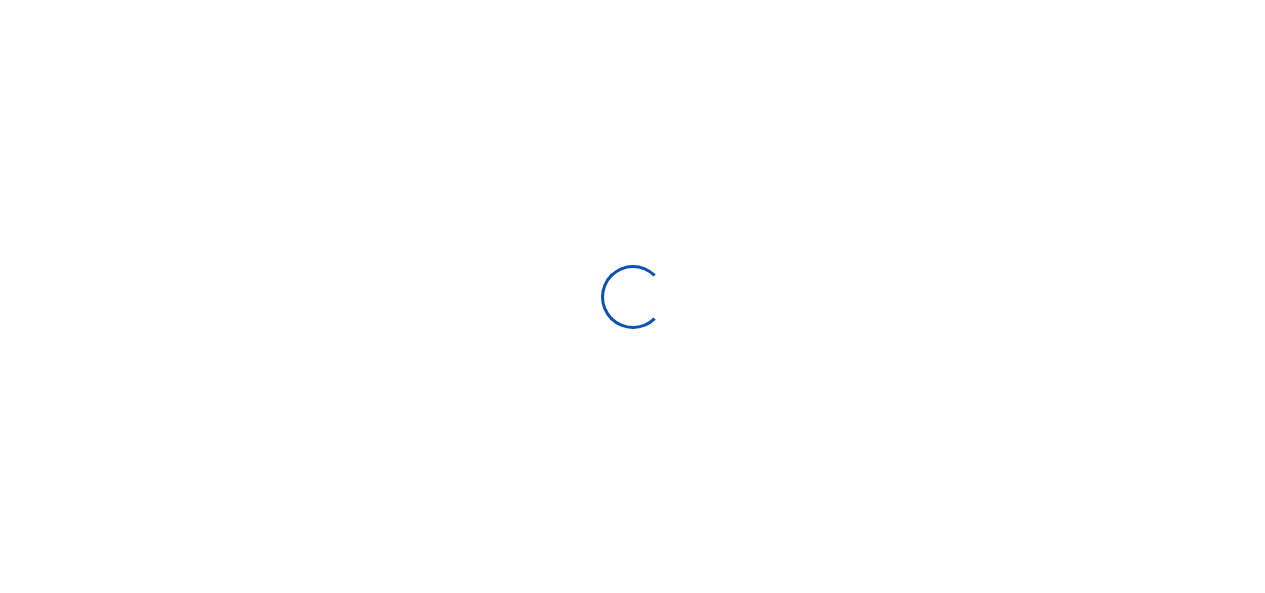 scroll, scrollTop: 0, scrollLeft: 0, axis: both 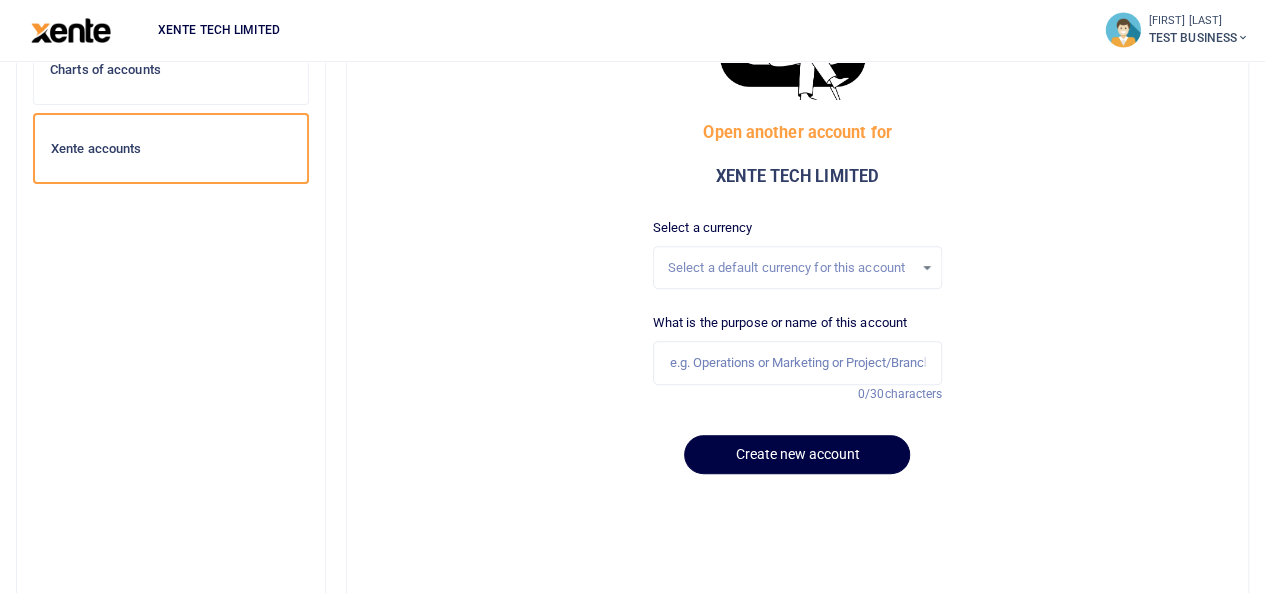 click on "Select a default currency for this account" at bounding box center [791, 268] 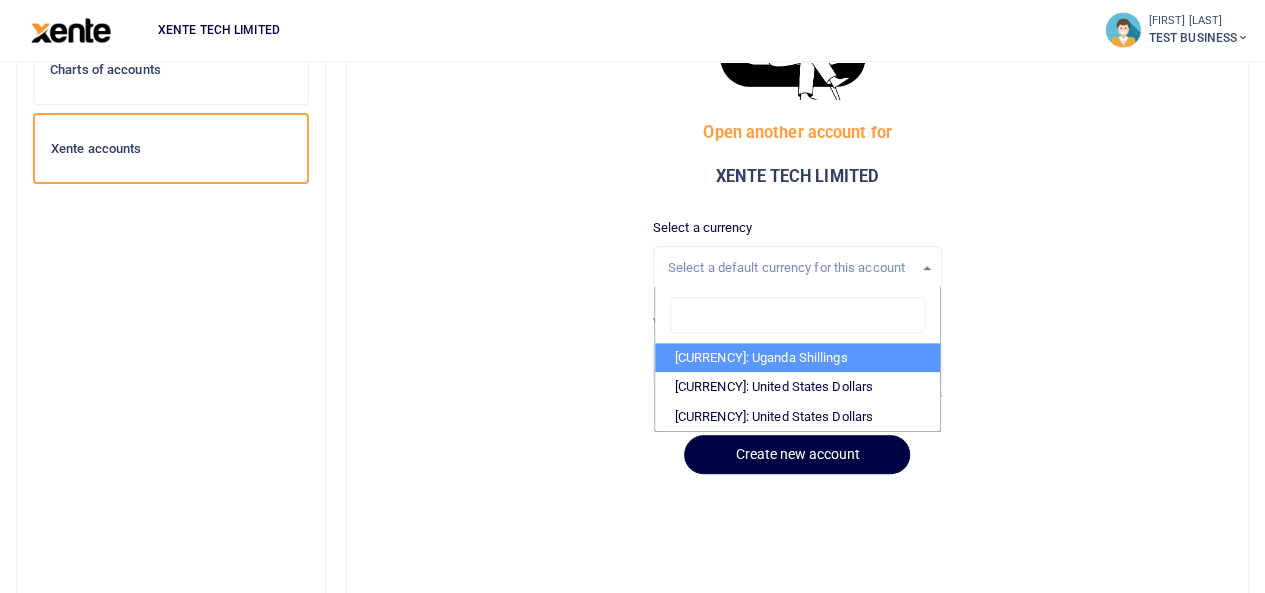 click on "Select a default currency for this account" at bounding box center (791, 268) 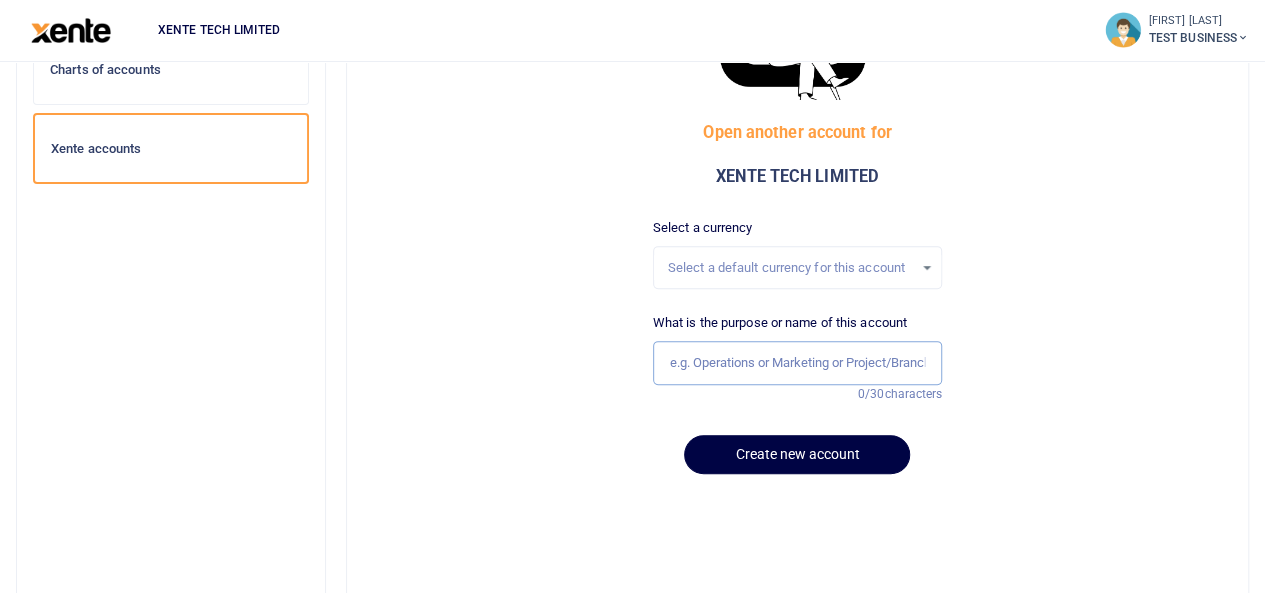 click at bounding box center (798, 363) 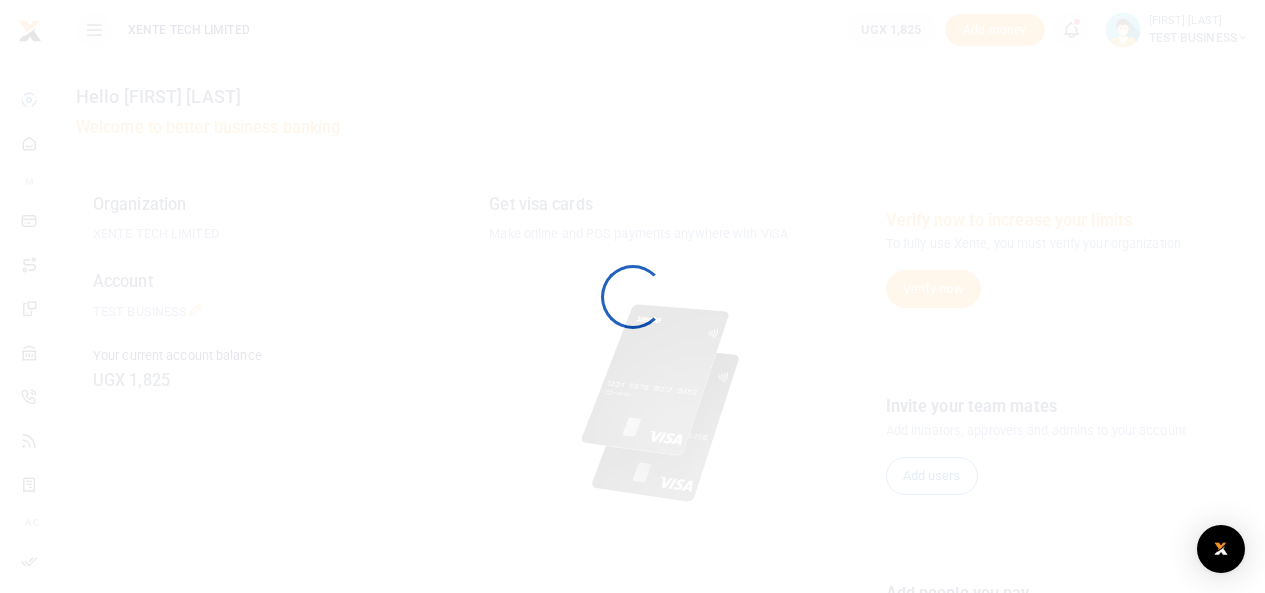 scroll, scrollTop: 0, scrollLeft: 0, axis: both 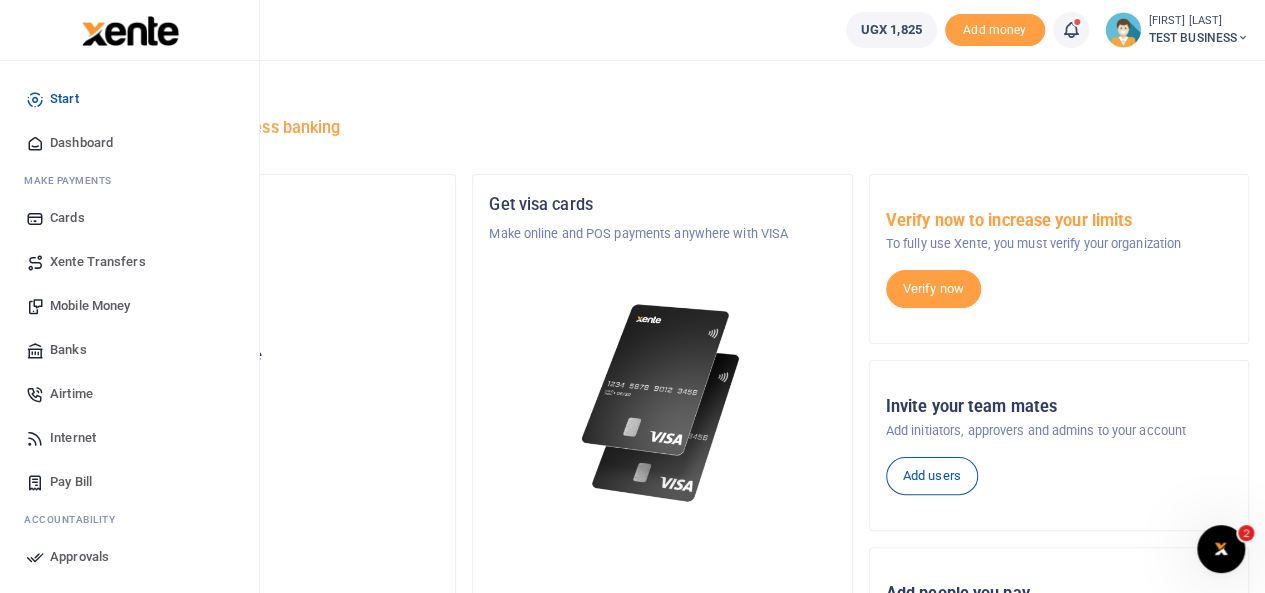click on "Xente Transfers" at bounding box center (98, 262) 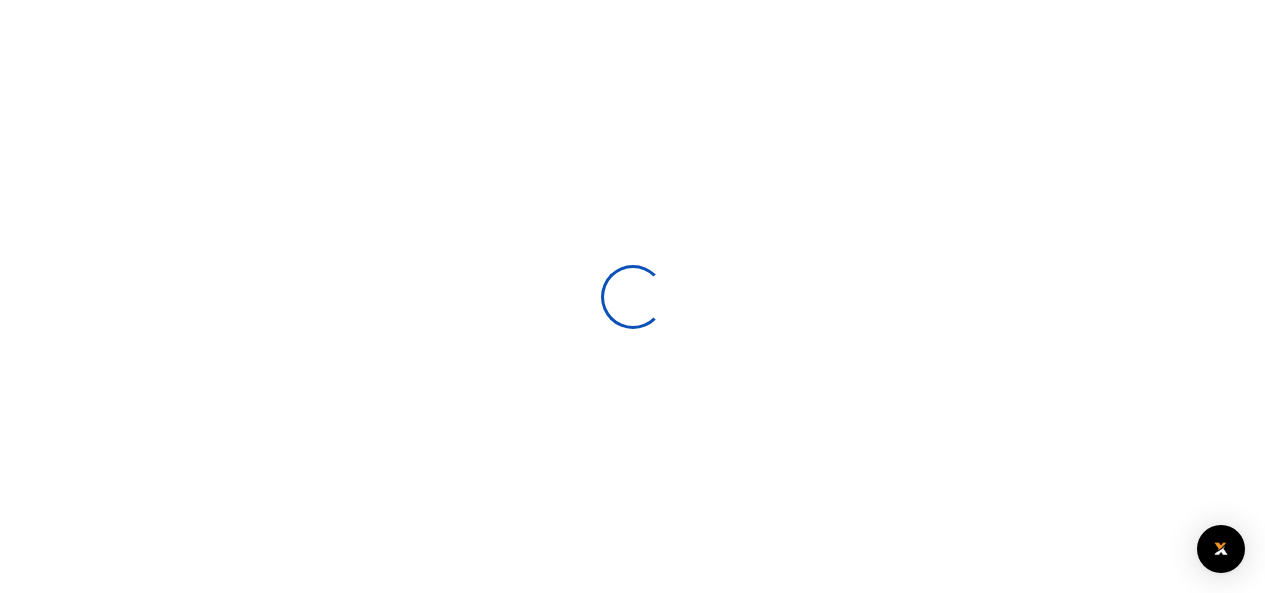 select 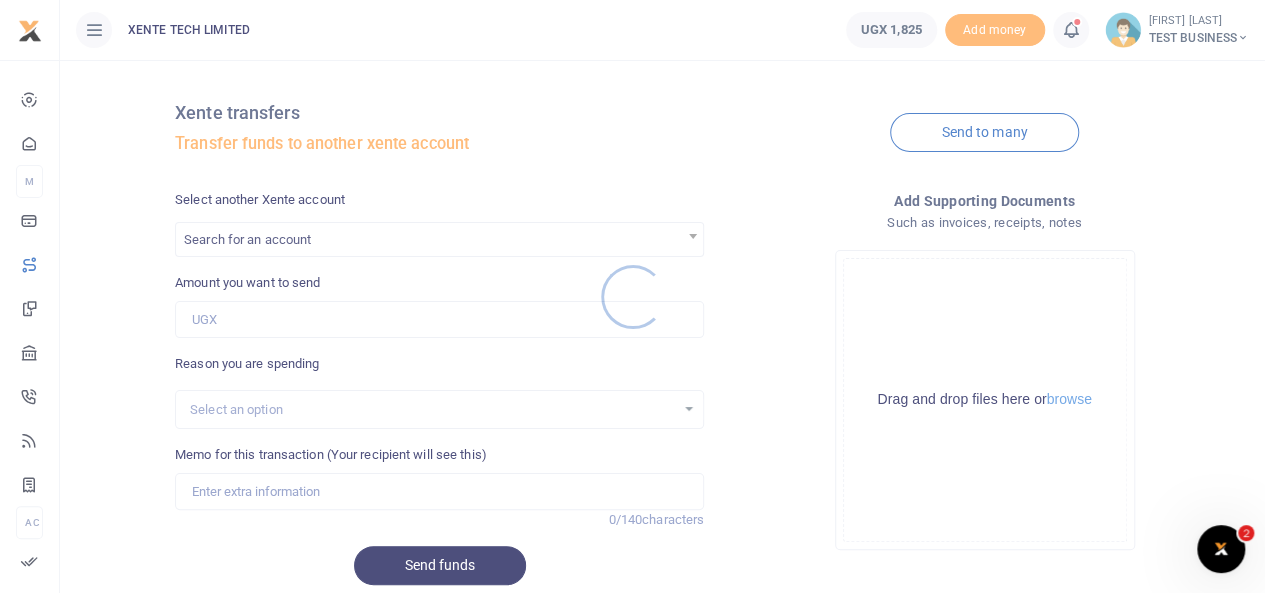 scroll, scrollTop: 0, scrollLeft: 0, axis: both 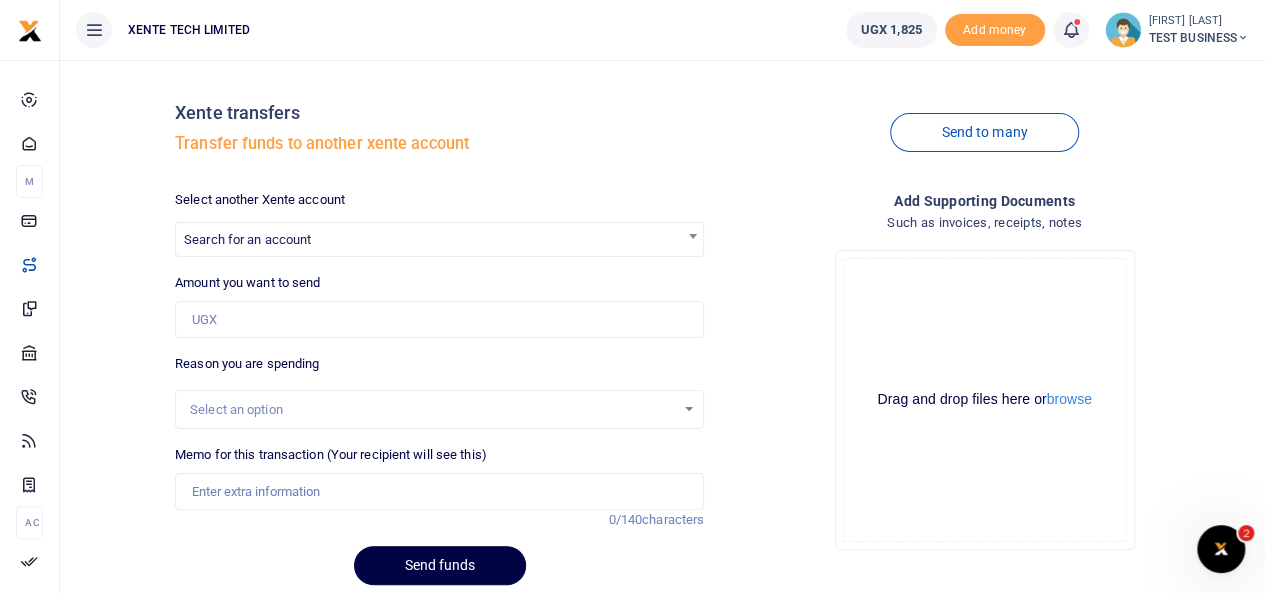 click on "Search for an account" at bounding box center [247, 239] 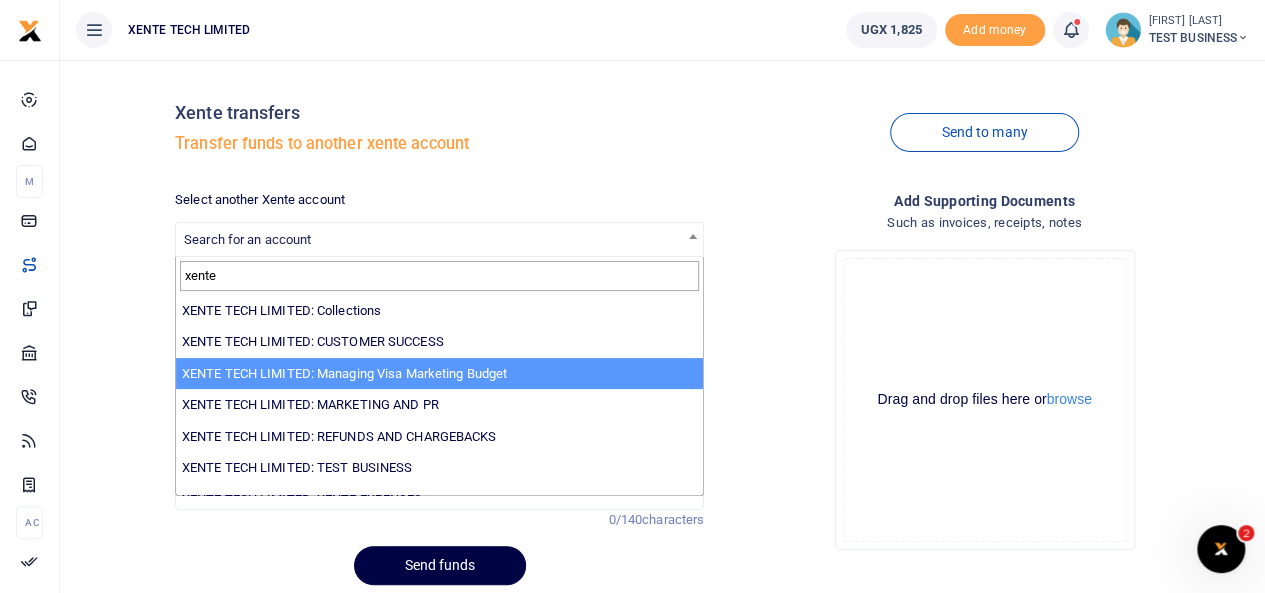 type on "xente" 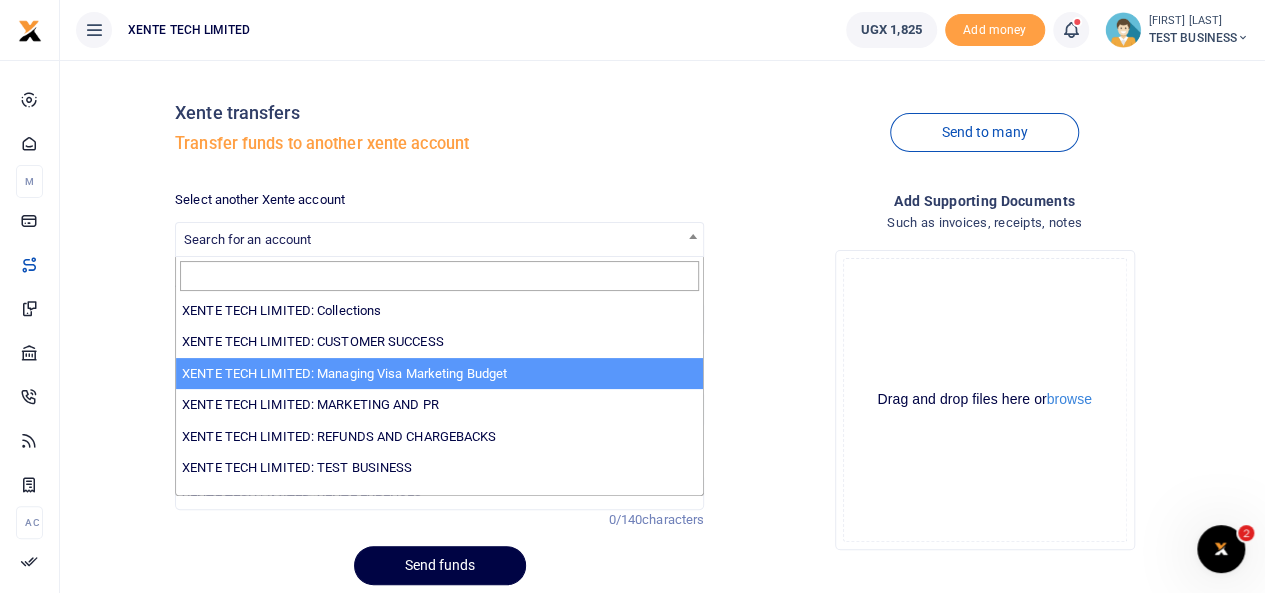 select on "2212" 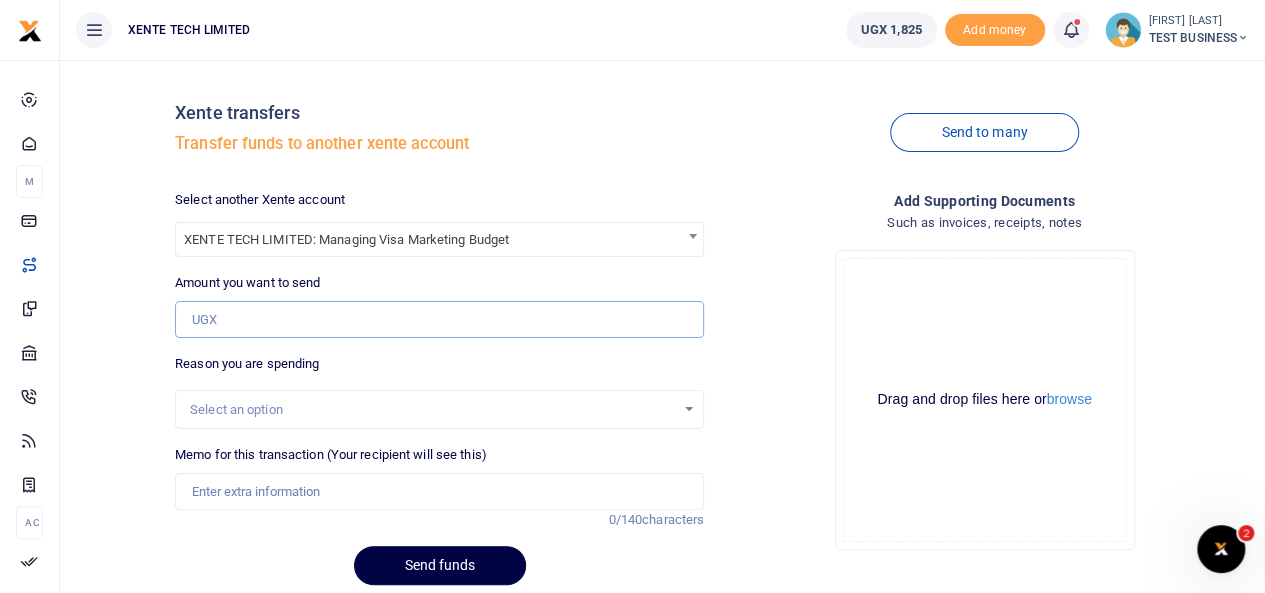 click on "Amount you want to send" at bounding box center [439, 320] 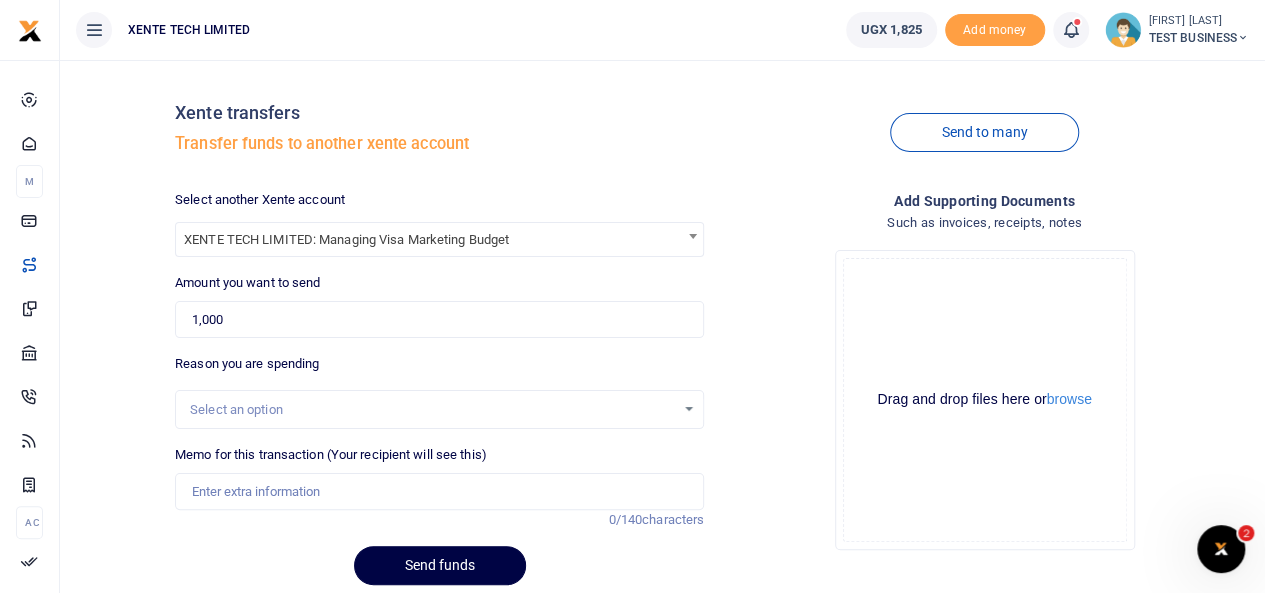 click on "Select an option" at bounding box center (432, 410) 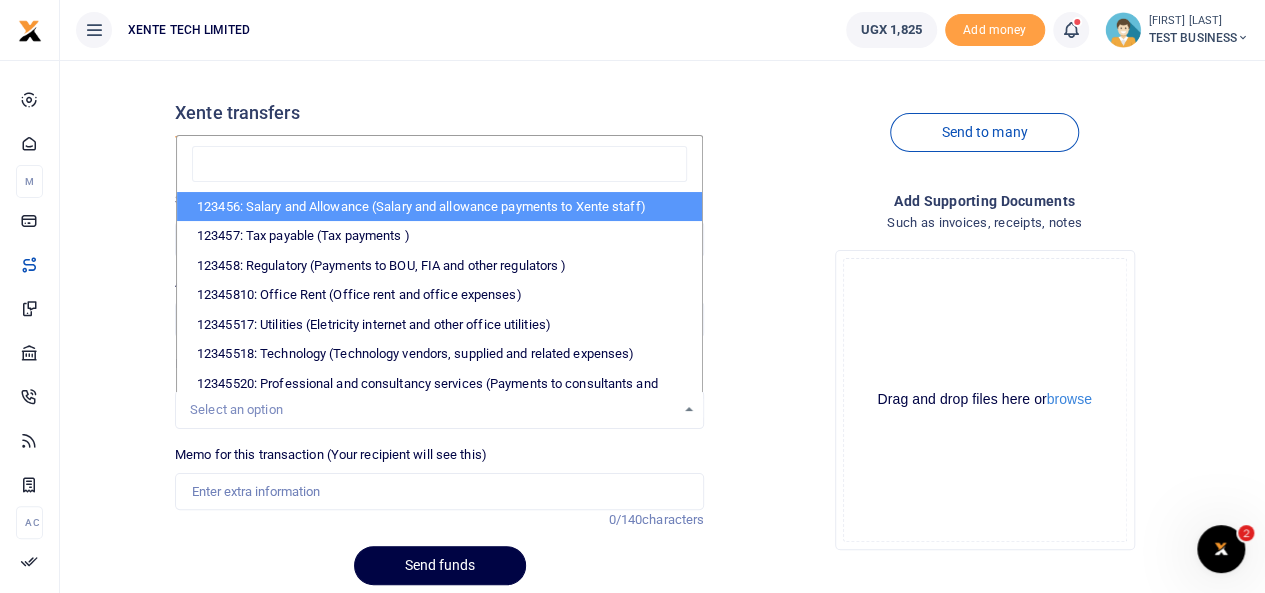 click on "Xente transfers" at bounding box center [439, 113] 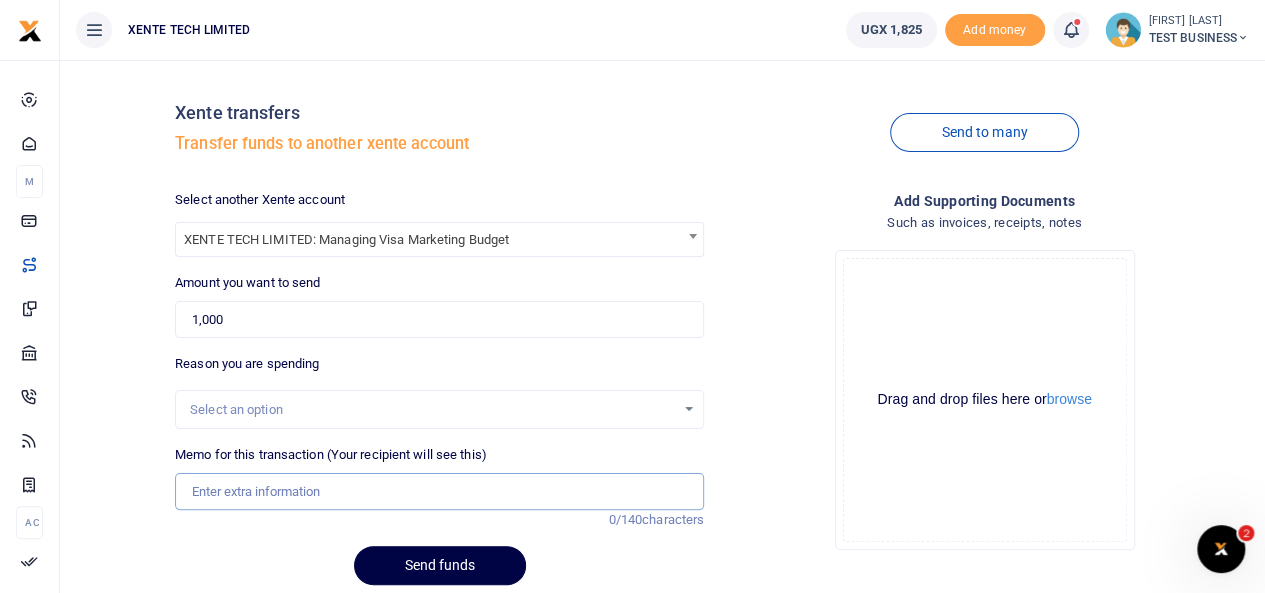 click on "Memo for this transaction (Your recipient will see this)" at bounding box center (439, 492) 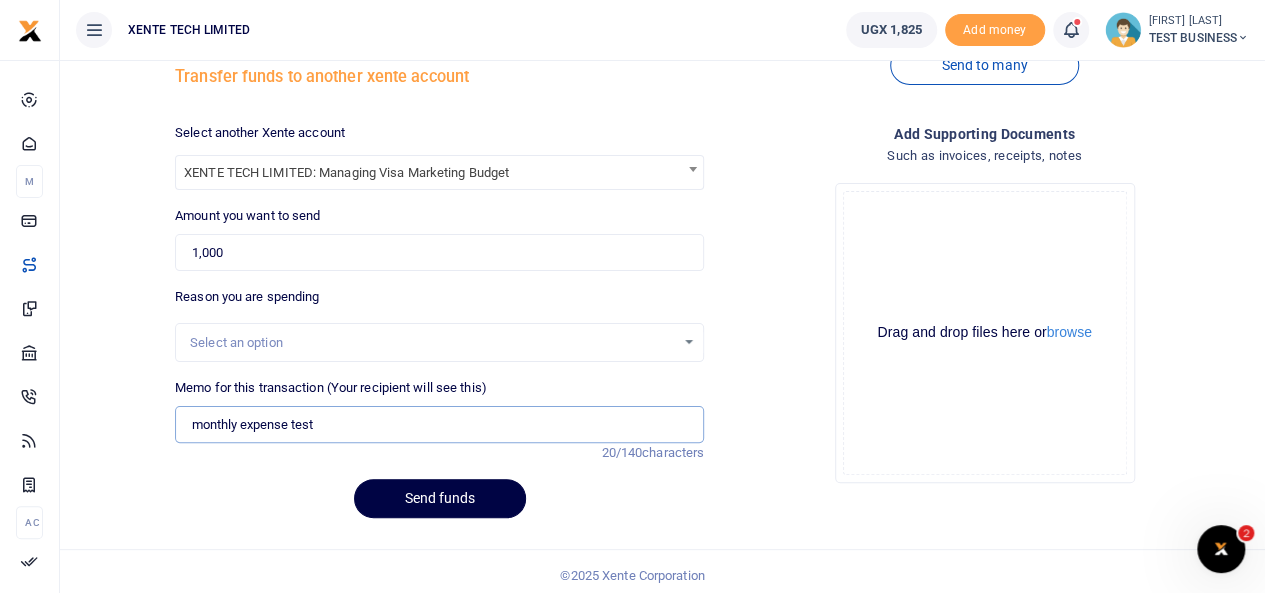 scroll, scrollTop: 0, scrollLeft: 0, axis: both 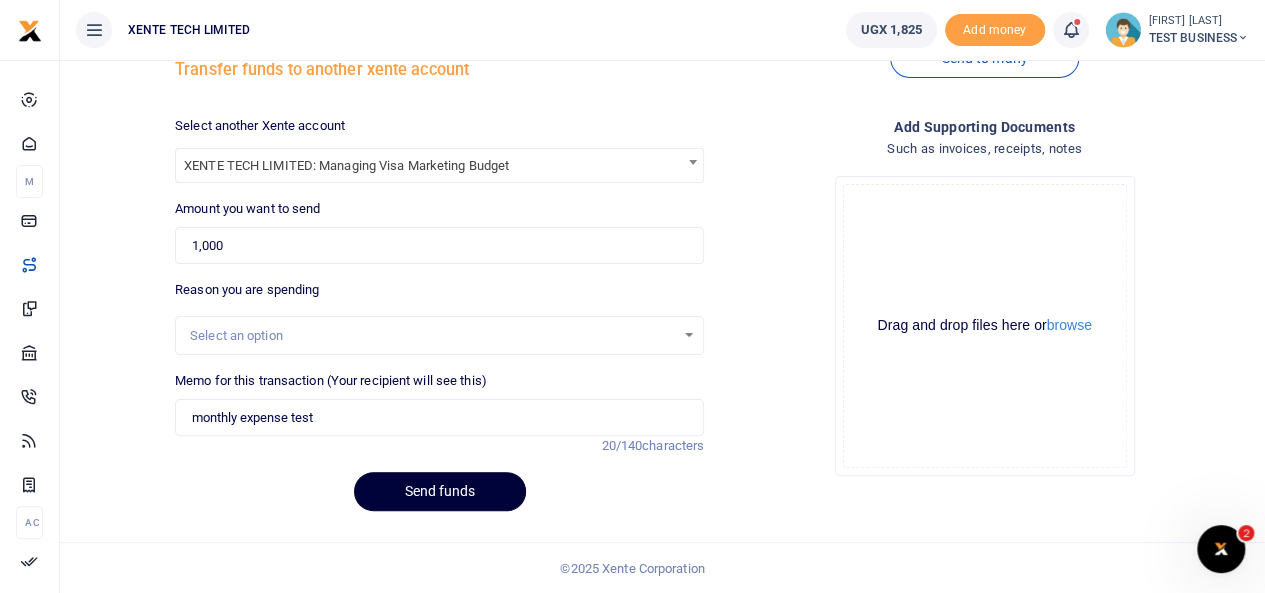click on "Send funds" at bounding box center [440, 491] 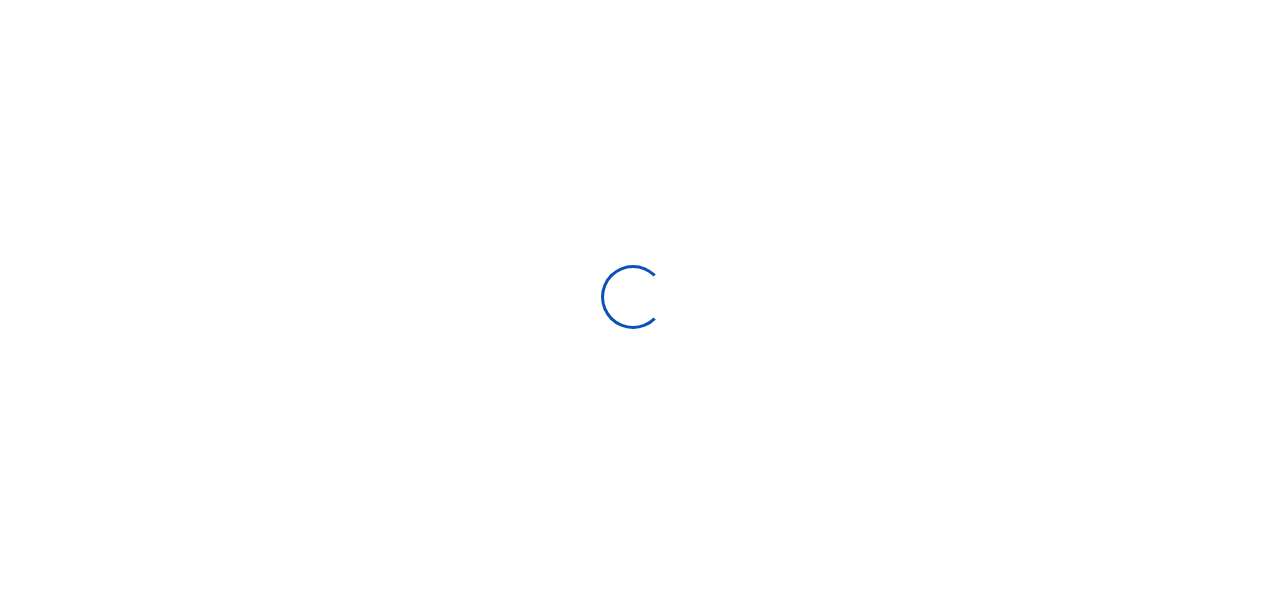 scroll, scrollTop: 74, scrollLeft: 0, axis: vertical 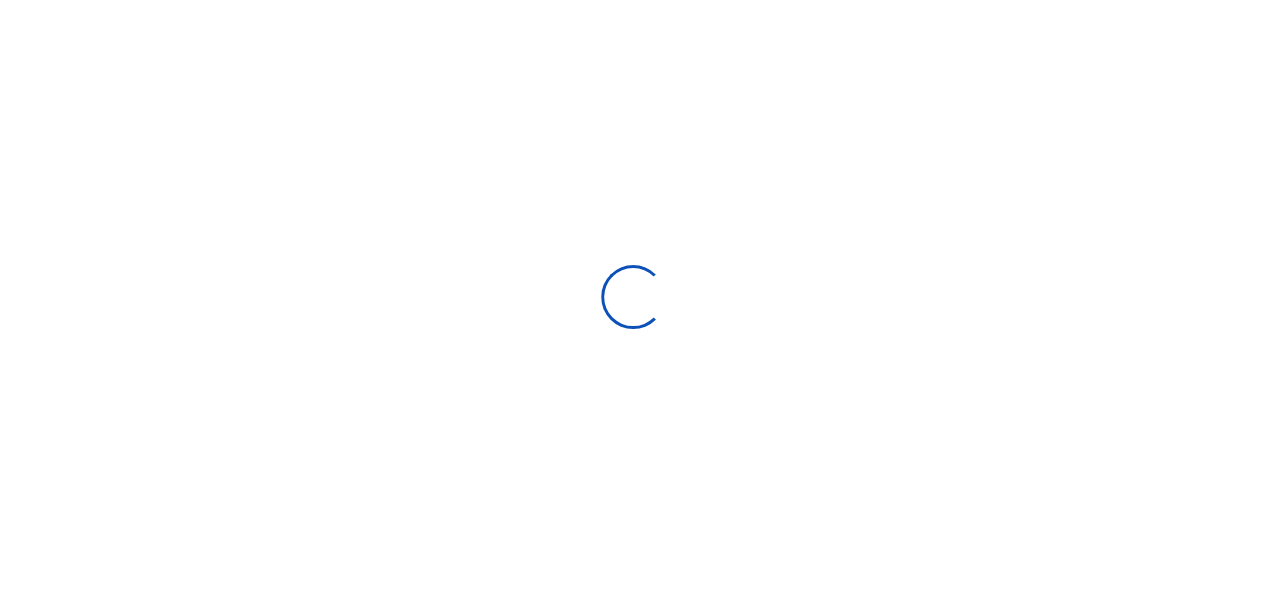 select 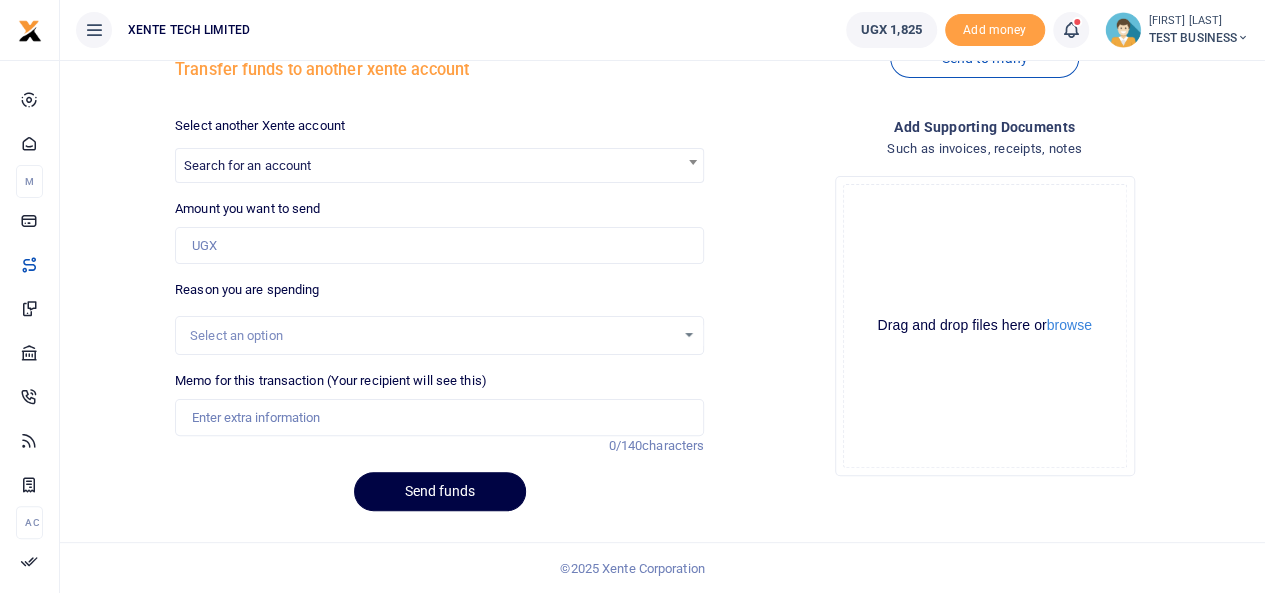 click at bounding box center (1071, 30) 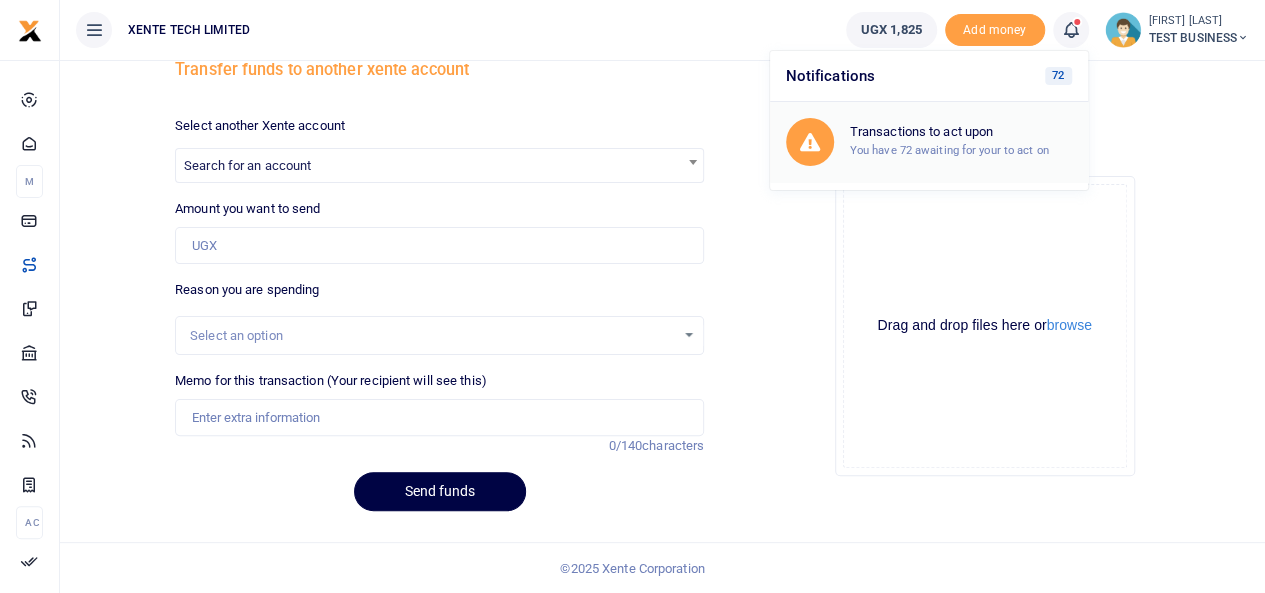 click on "Transactions to act upon" at bounding box center [961, 132] 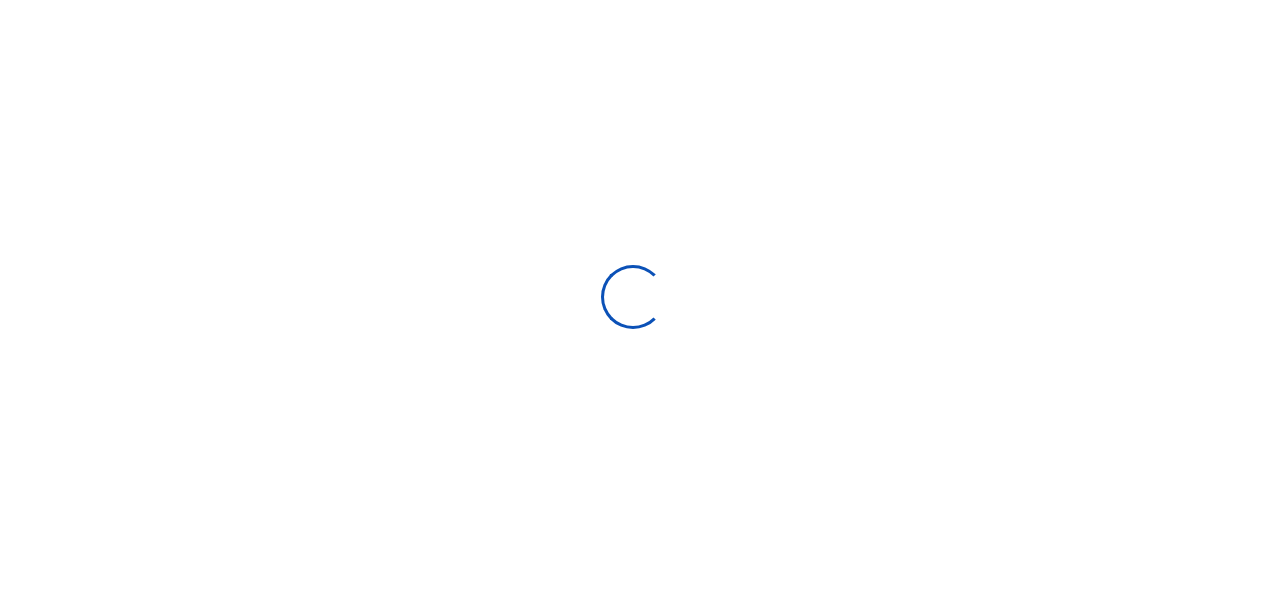 scroll, scrollTop: 0, scrollLeft: 0, axis: both 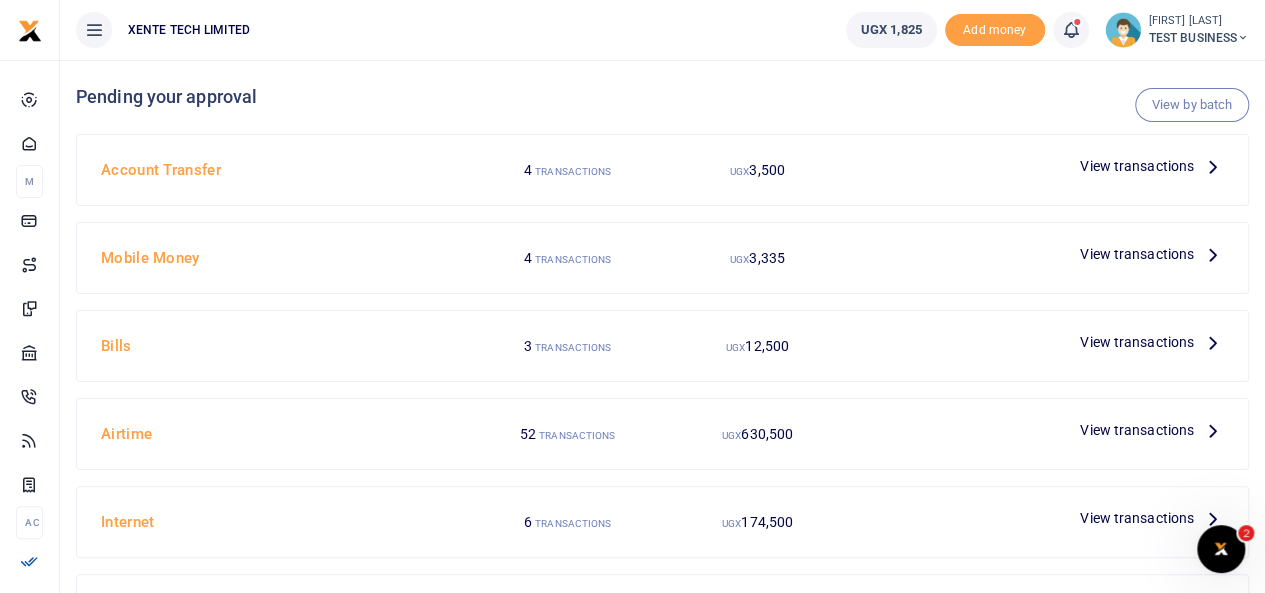 click on "Account Transfer" at bounding box center [283, 170] 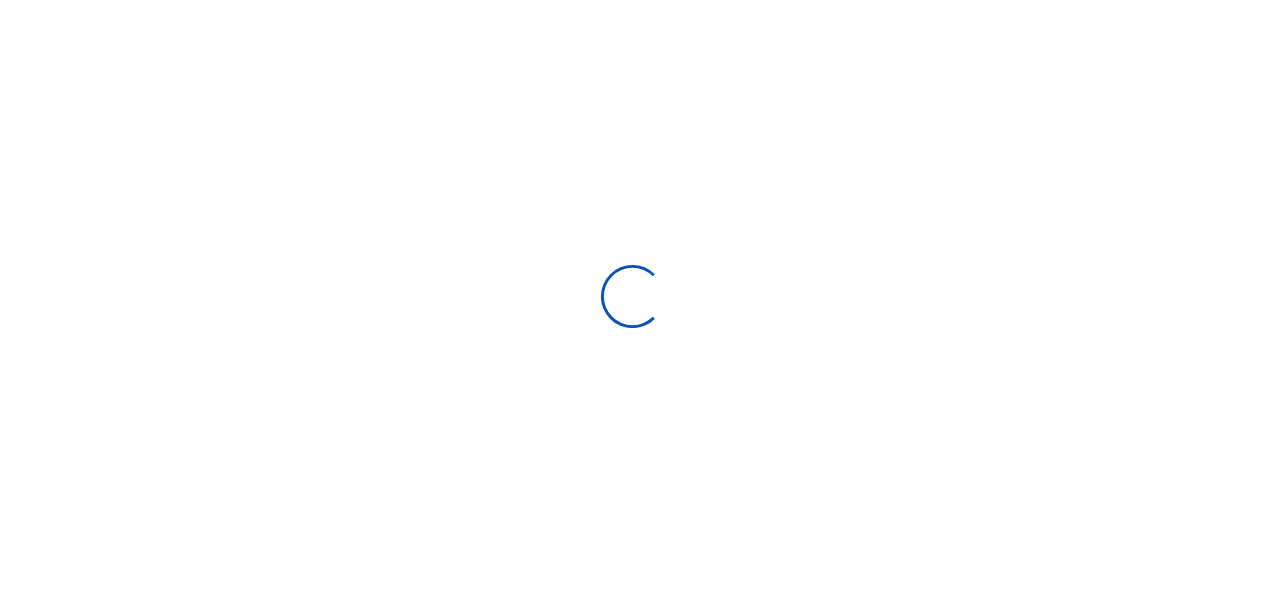 scroll, scrollTop: 0, scrollLeft: 0, axis: both 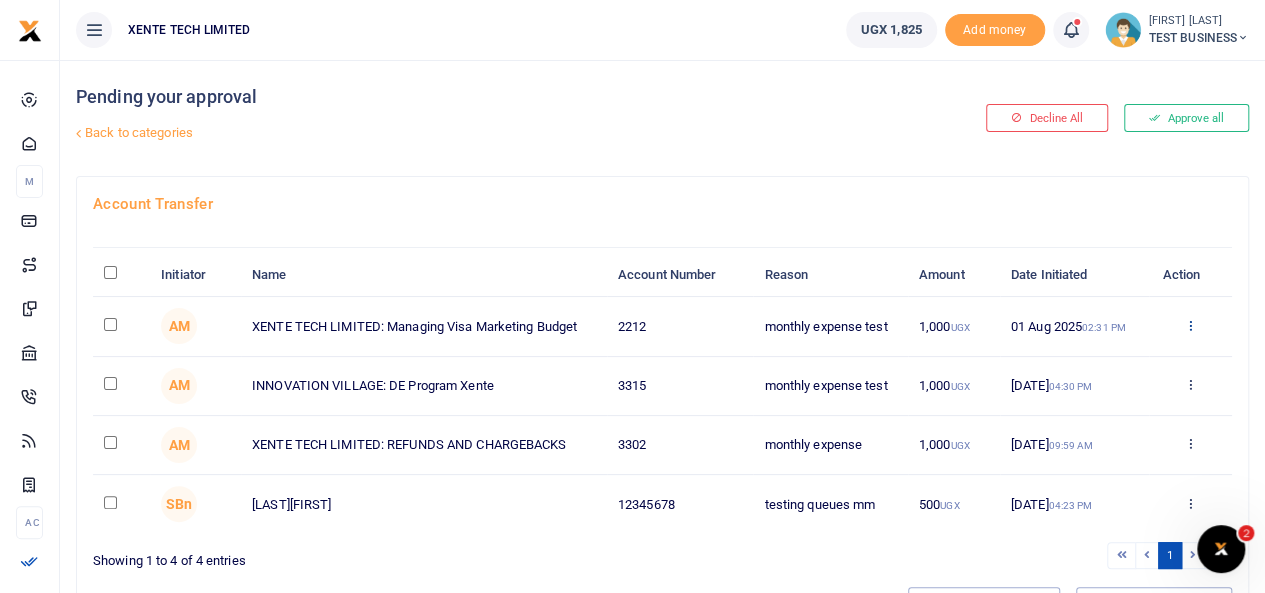 click at bounding box center (1190, 325) 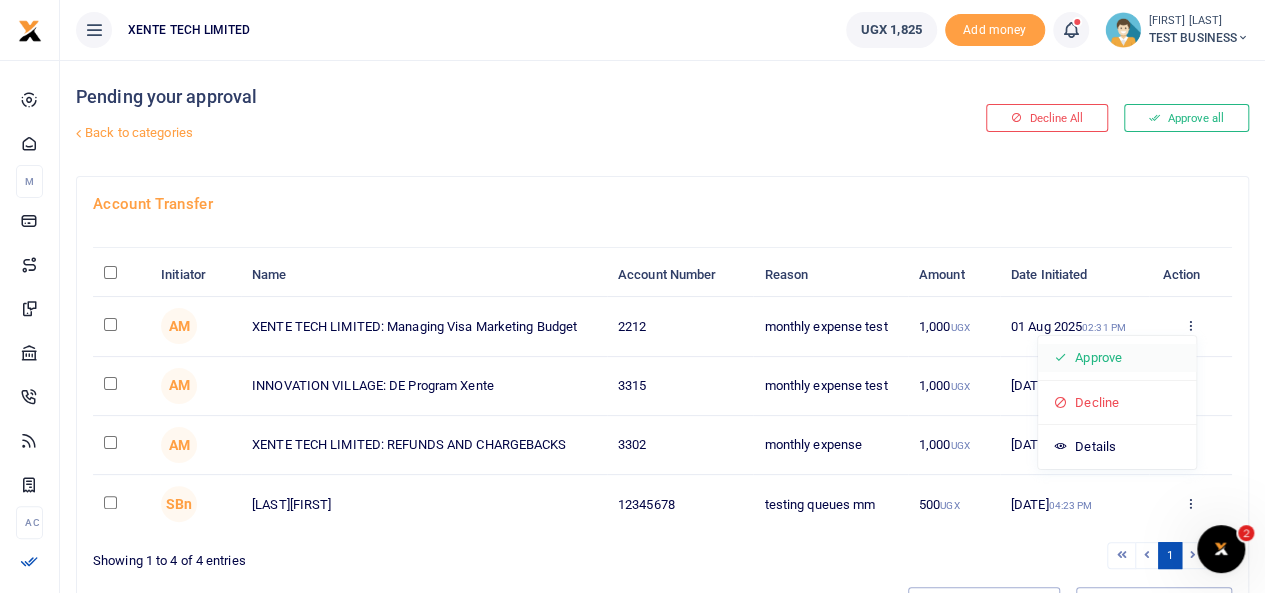 click on "Approve" at bounding box center [1117, 358] 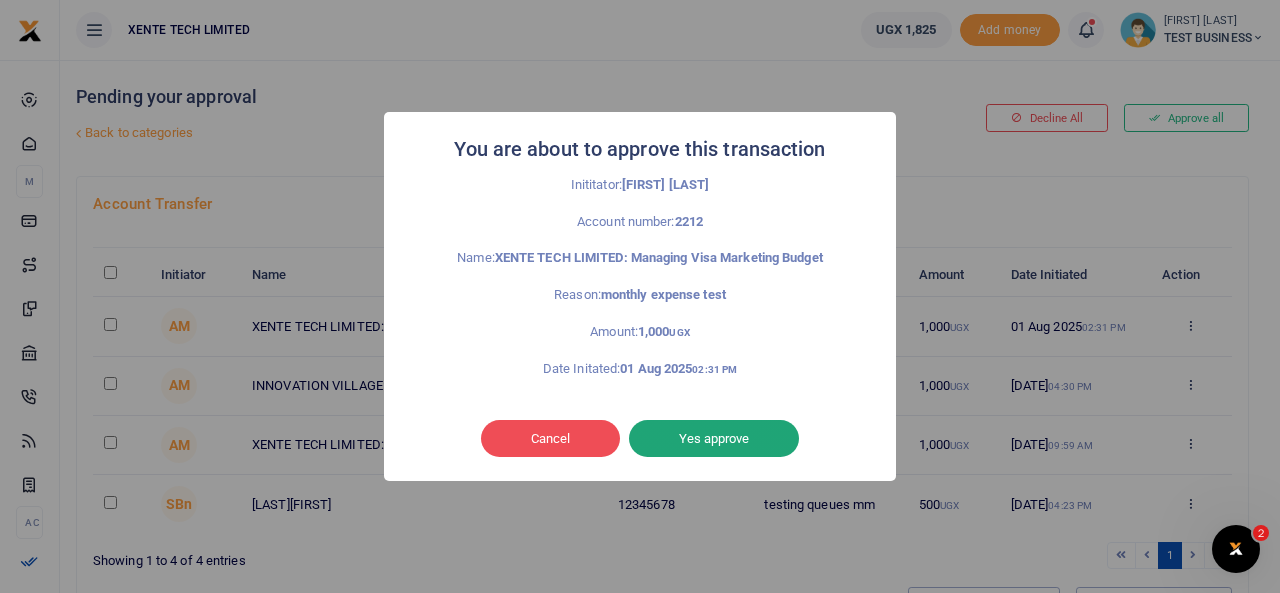 click on "Yes approve" at bounding box center (714, 439) 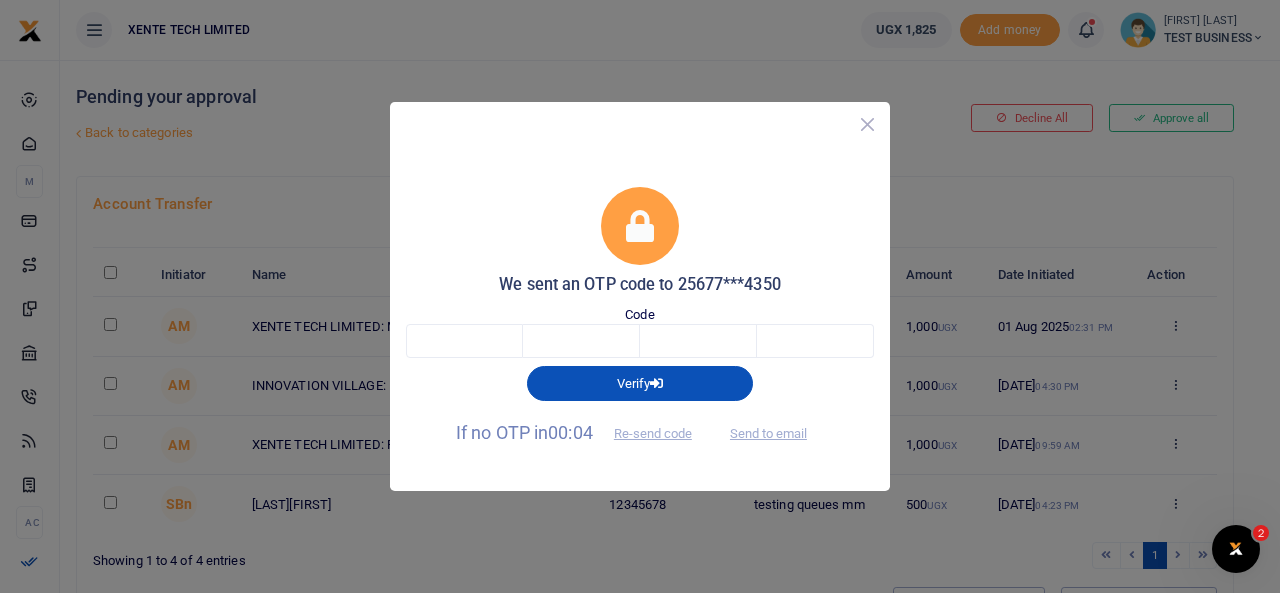 click at bounding box center (867, 124) 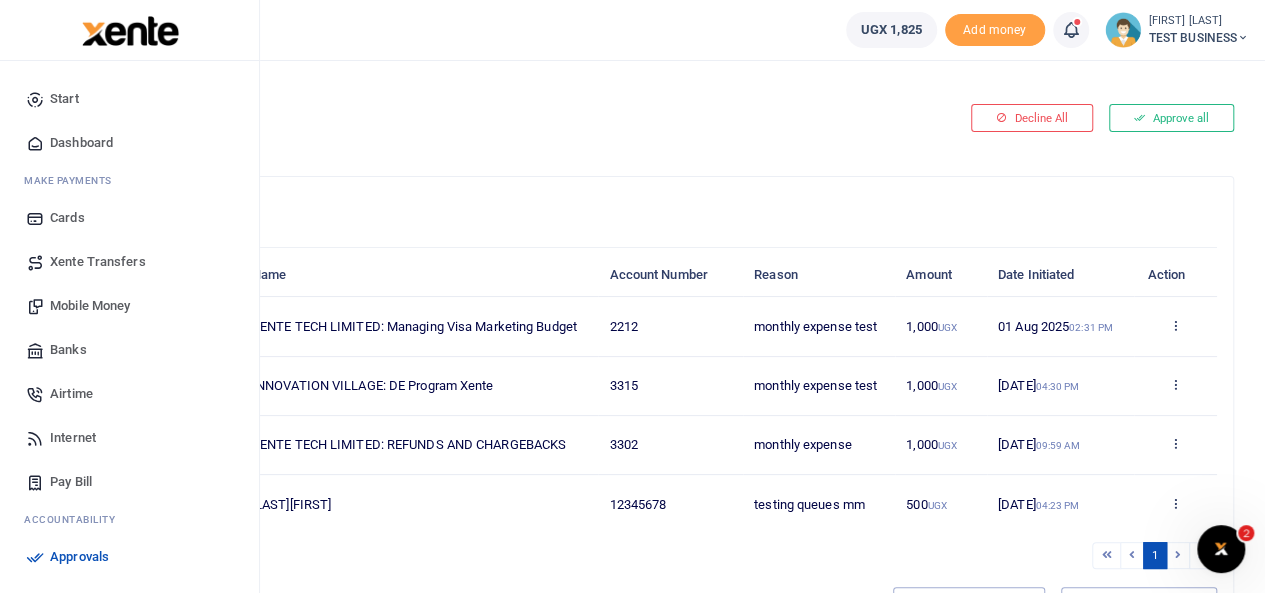 click on "Mobile Money" at bounding box center [129, 306] 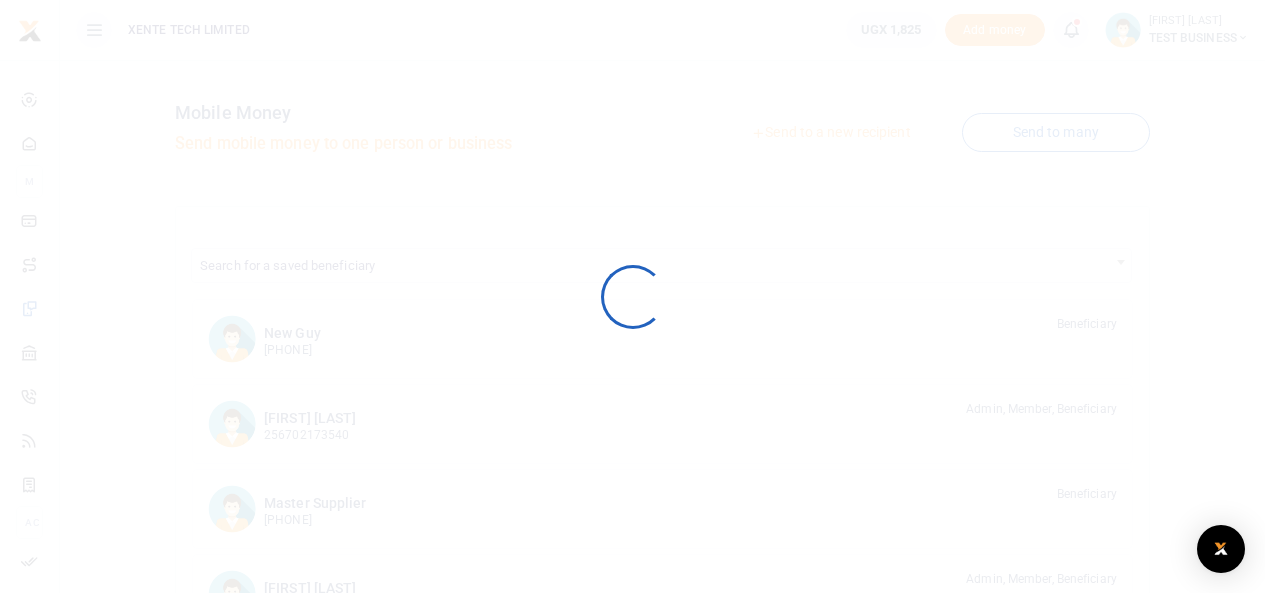 scroll, scrollTop: 0, scrollLeft: 0, axis: both 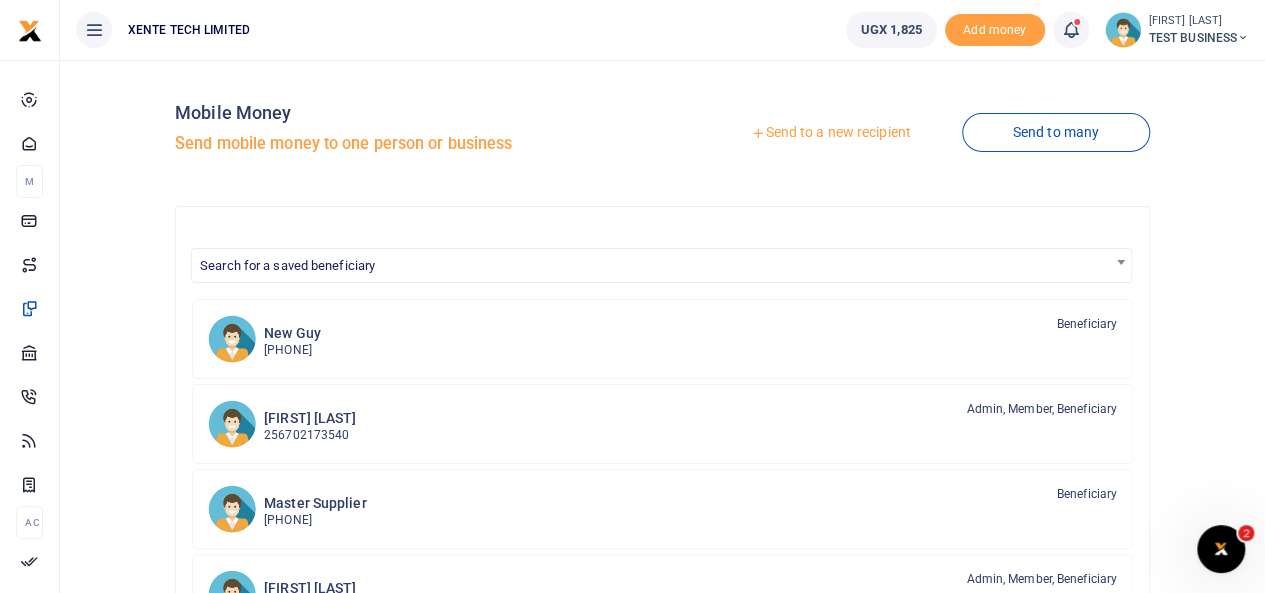 click on "Send to a new recipient" at bounding box center [830, 133] 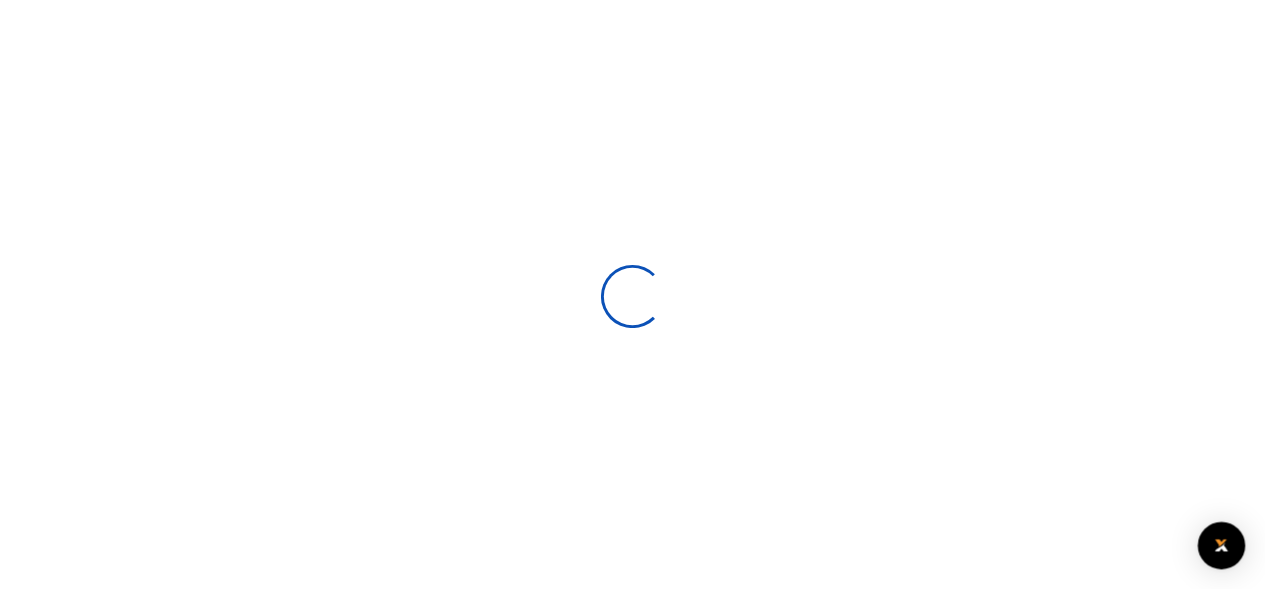 scroll, scrollTop: 0, scrollLeft: 0, axis: both 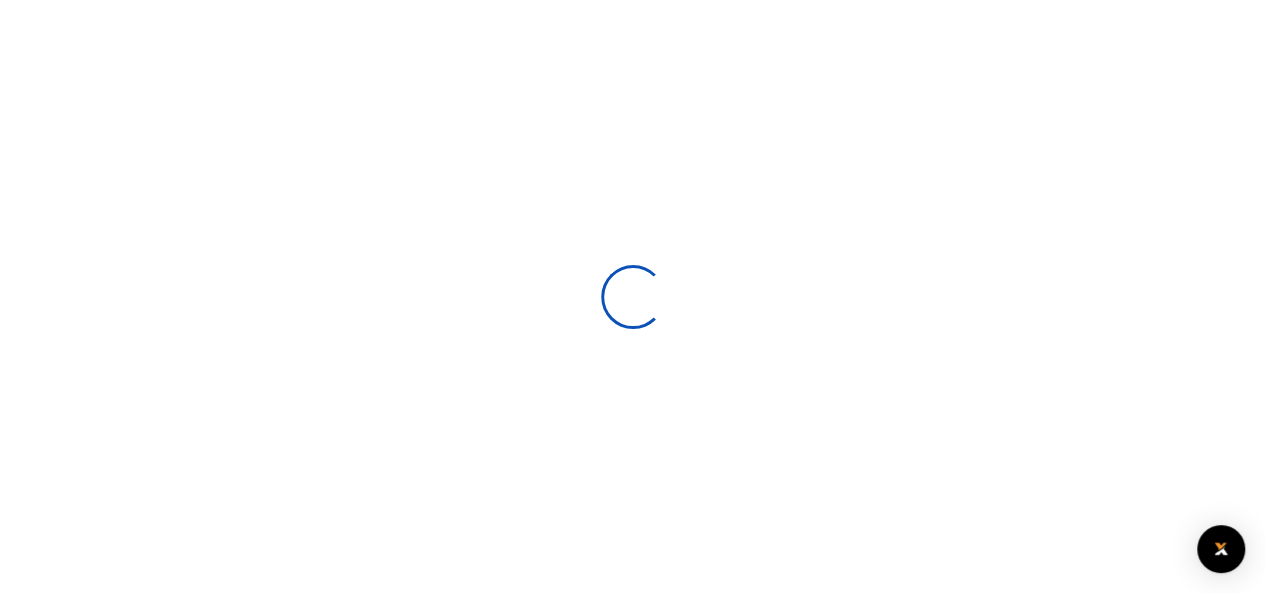 select 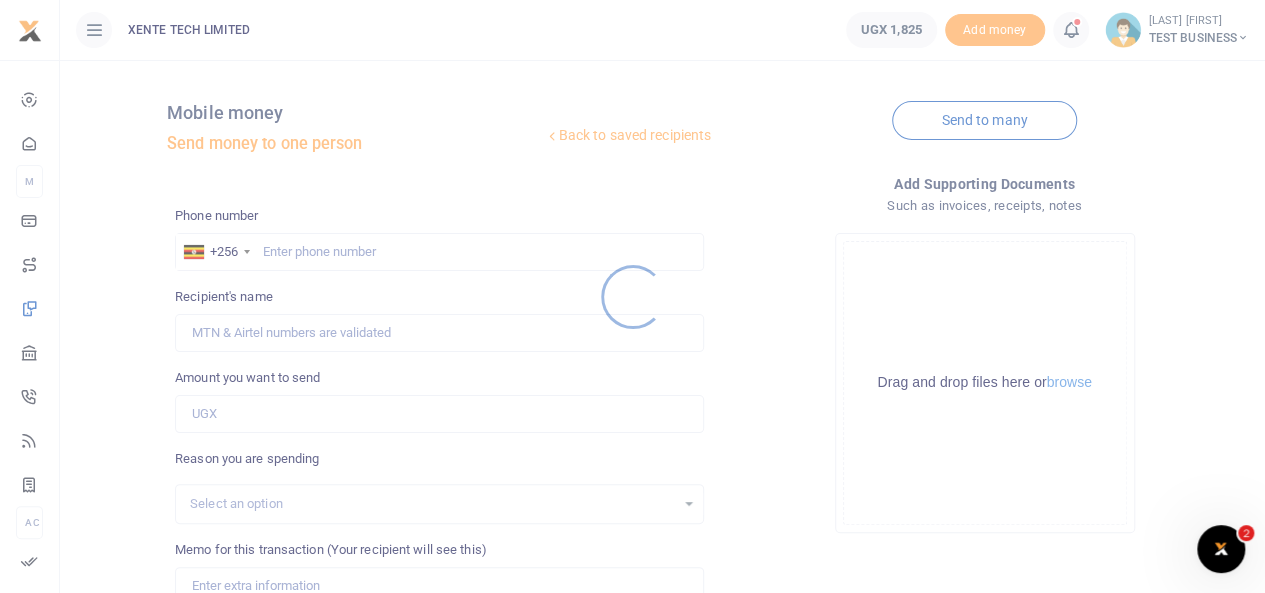 scroll, scrollTop: 0, scrollLeft: 0, axis: both 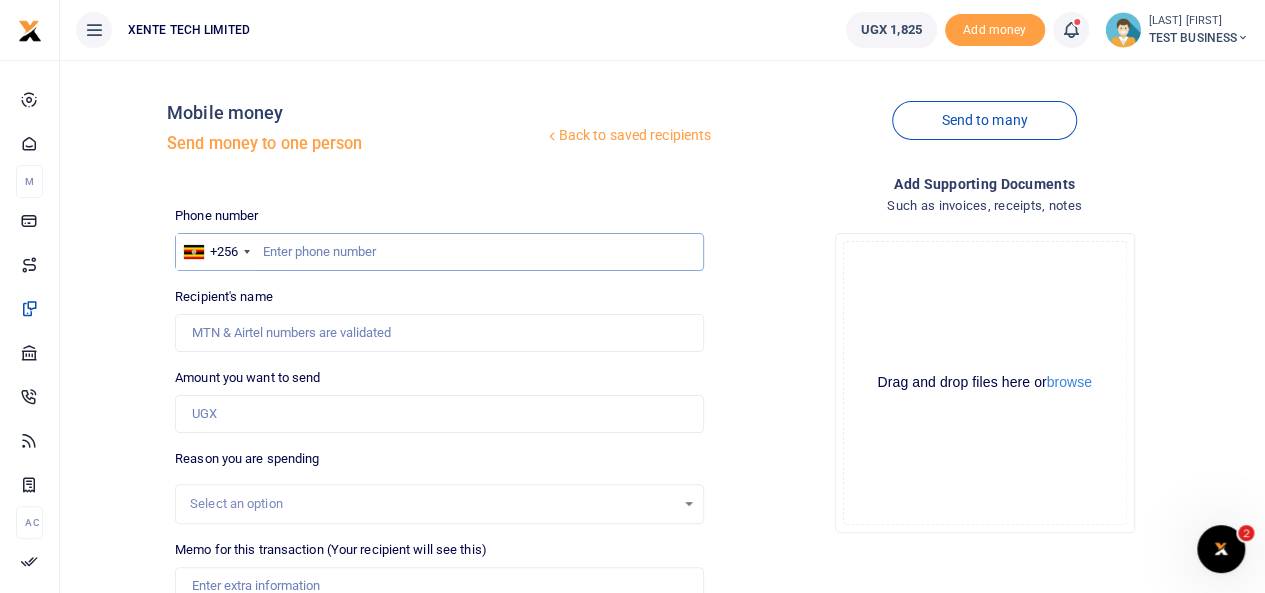 click at bounding box center (439, 252) 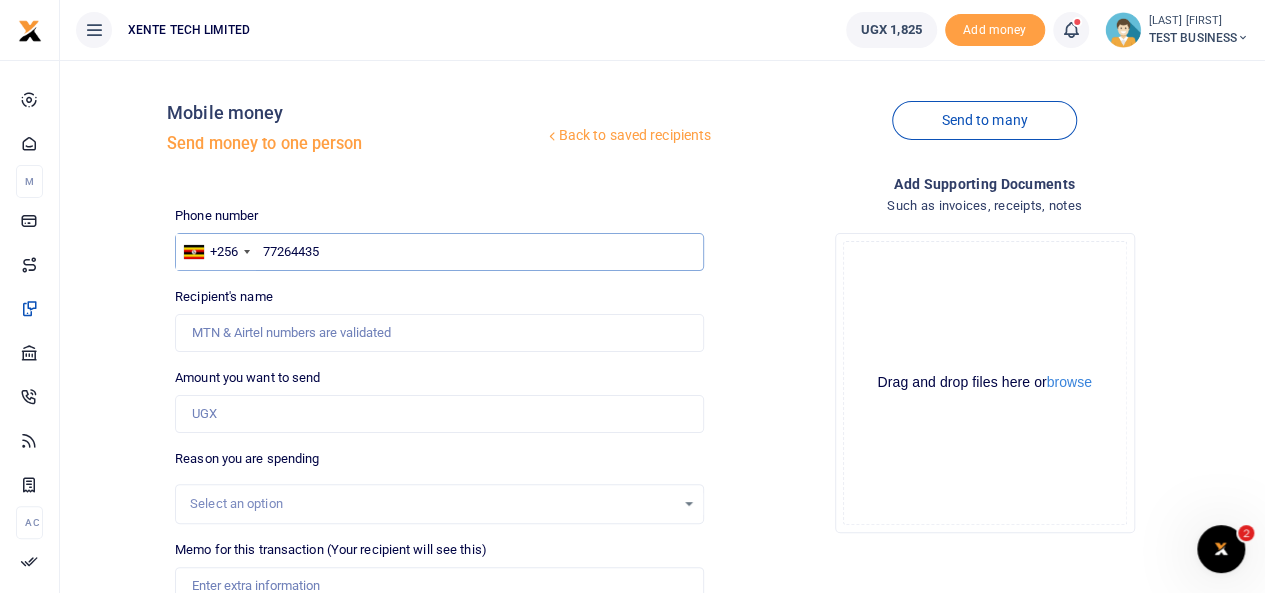 type on "772644350" 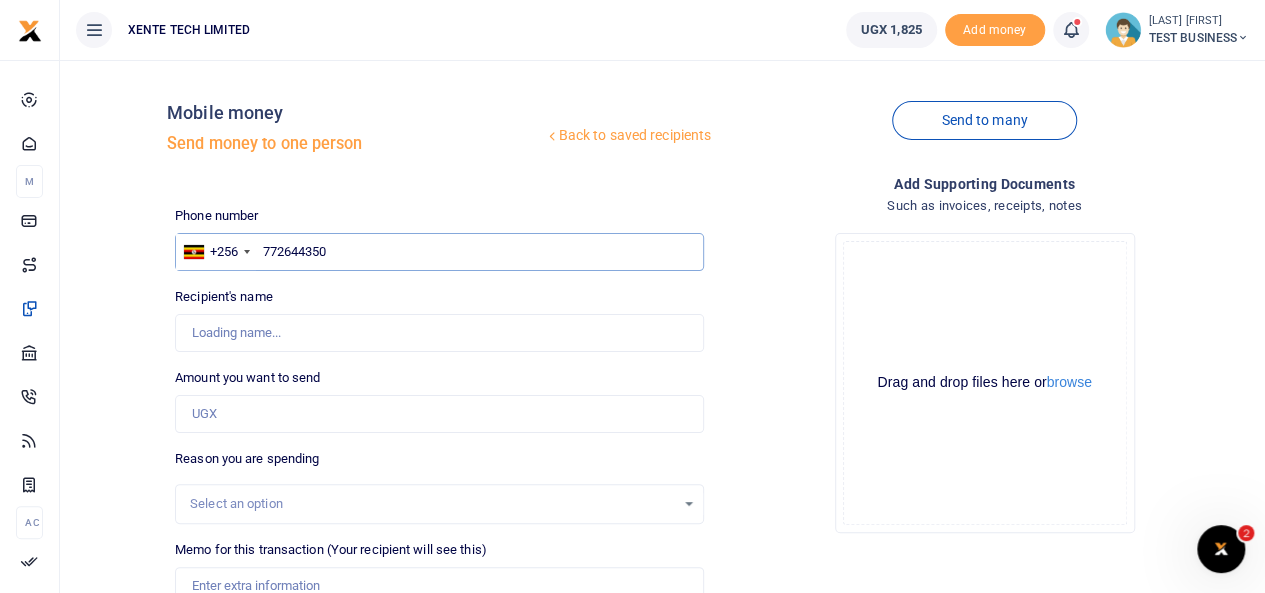 type on "[FIRST] [LAST]" 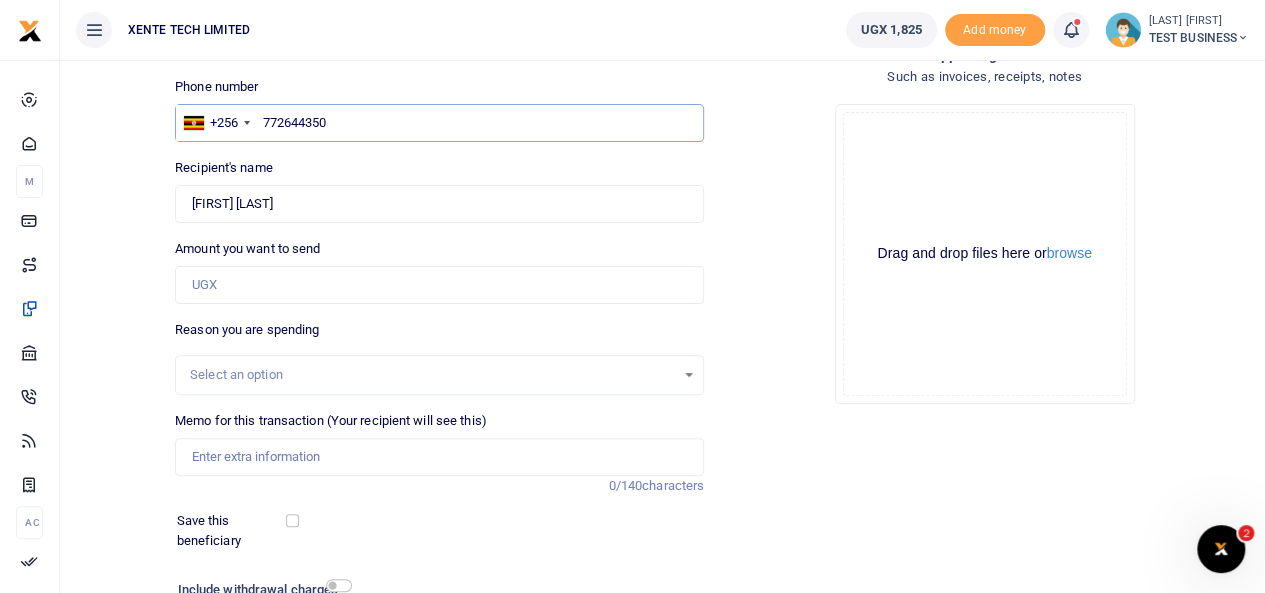 scroll, scrollTop: 135, scrollLeft: 0, axis: vertical 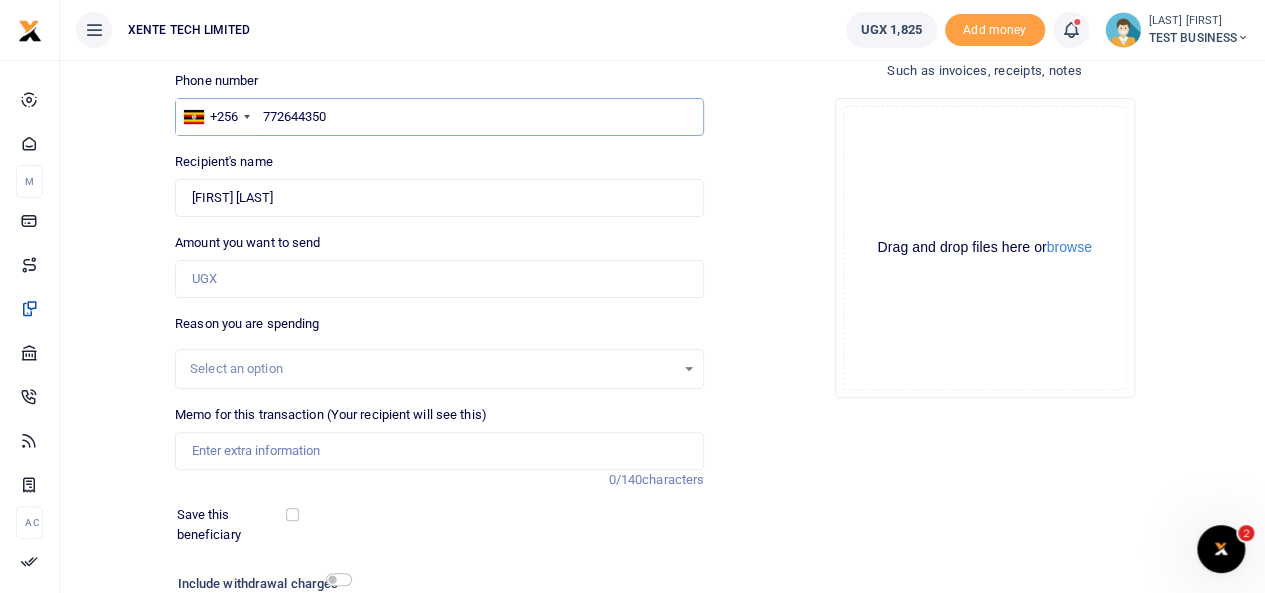 type on "772644350" 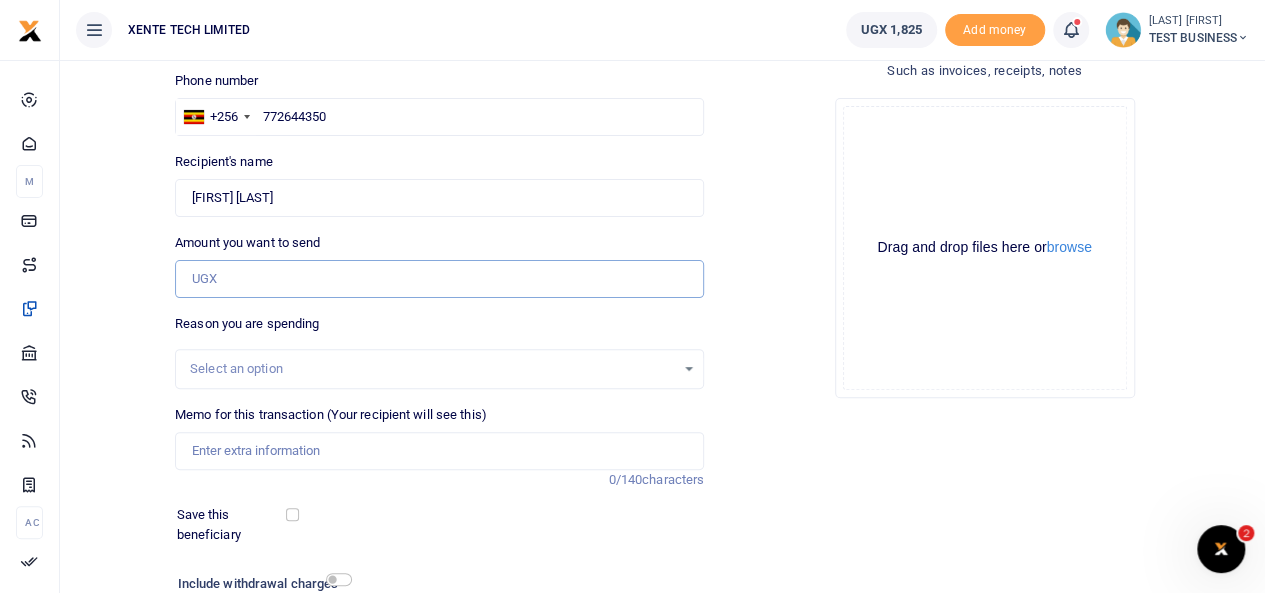 click on "Amount you want to send" at bounding box center (439, 279) 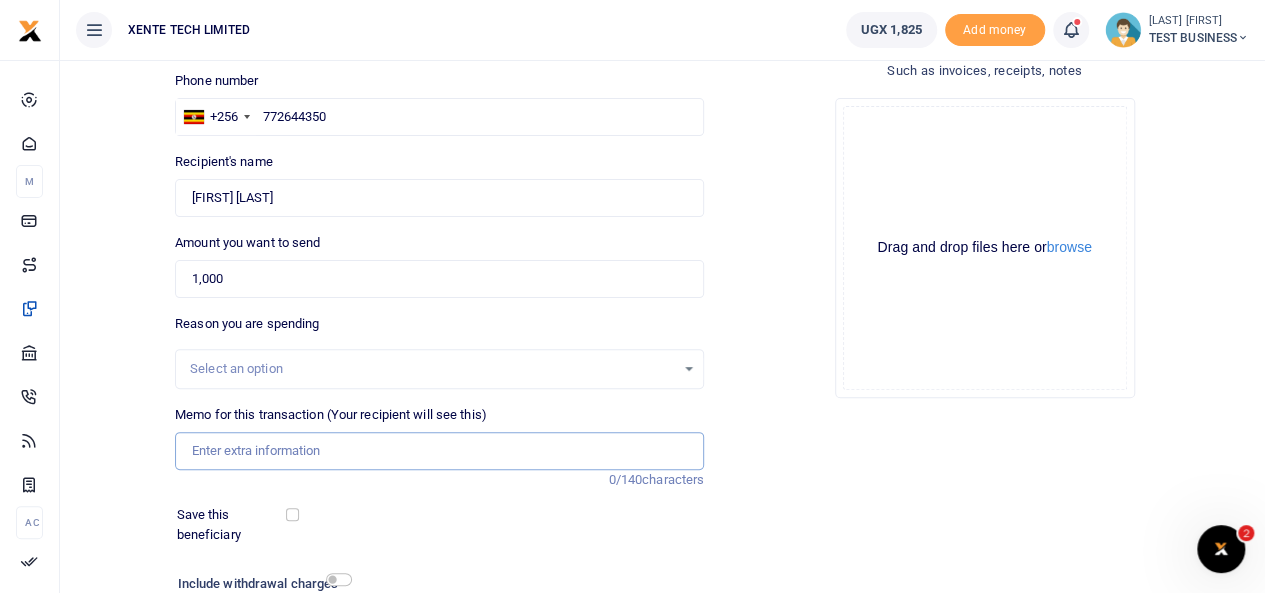 click on "Memo for this transaction (Your recipient will see this)" at bounding box center [439, 451] 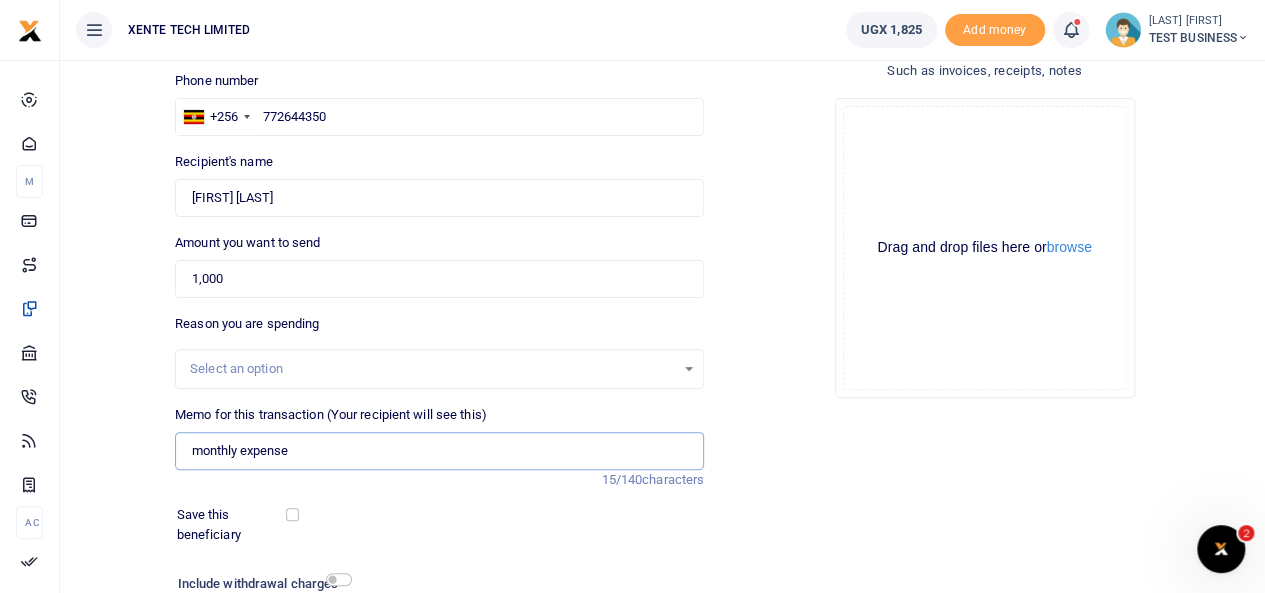 scroll, scrollTop: 288, scrollLeft: 0, axis: vertical 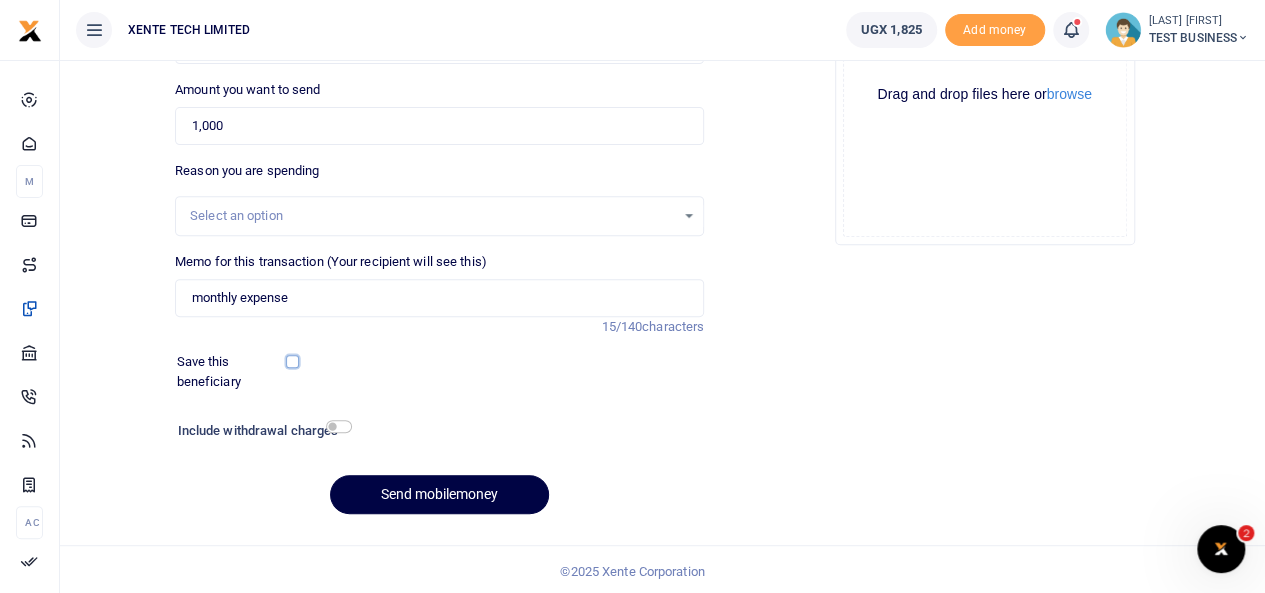 click at bounding box center [292, 361] 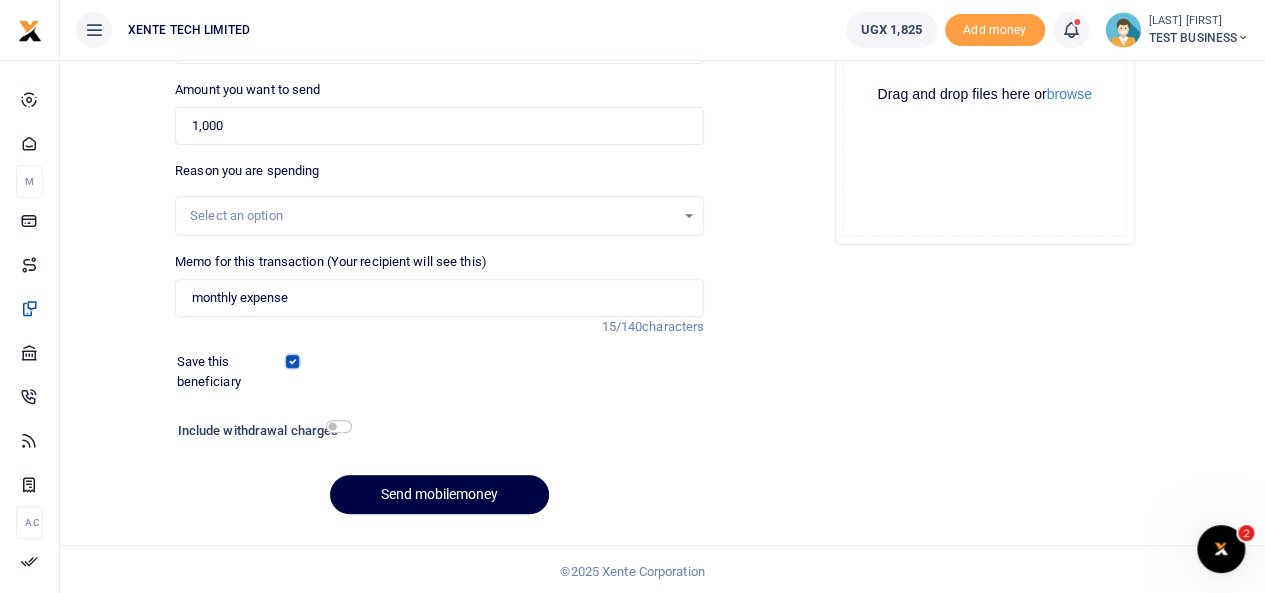 click at bounding box center [292, 361] 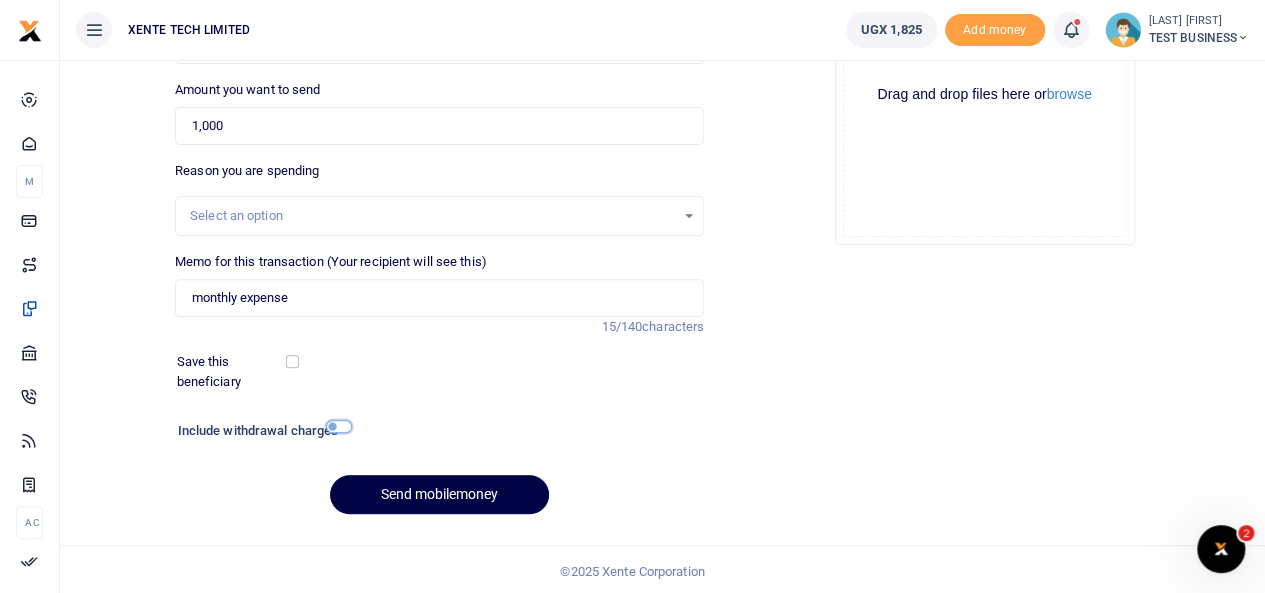 click at bounding box center [339, 426] 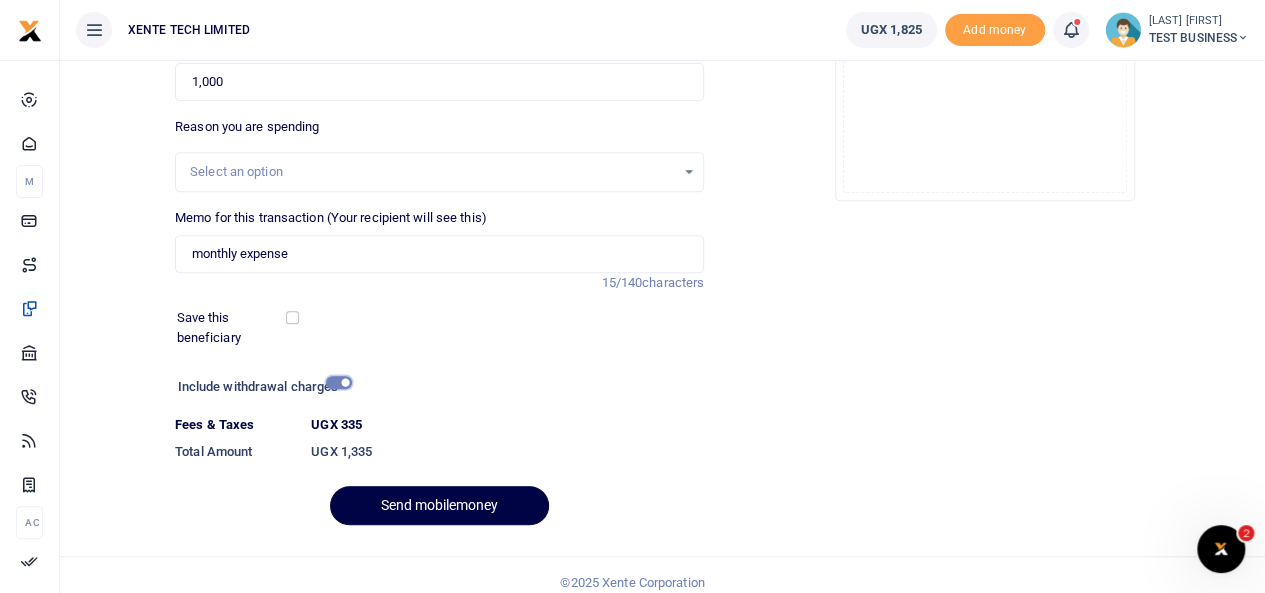 scroll, scrollTop: 346, scrollLeft: 0, axis: vertical 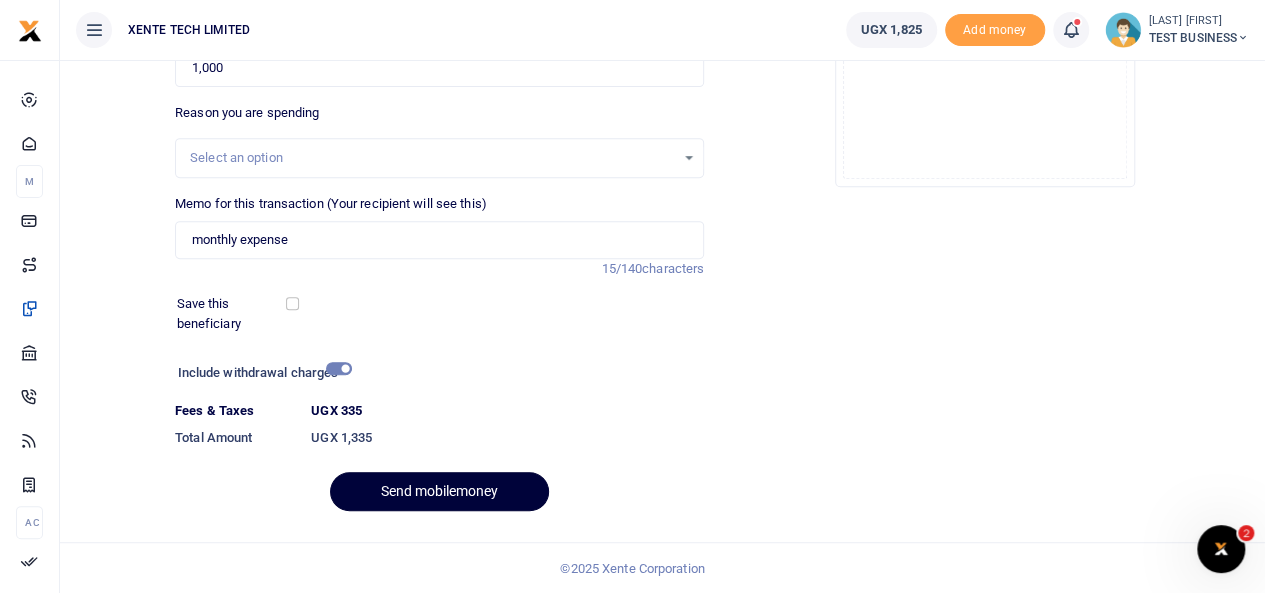 click on "Send mobilemoney" at bounding box center (439, 491) 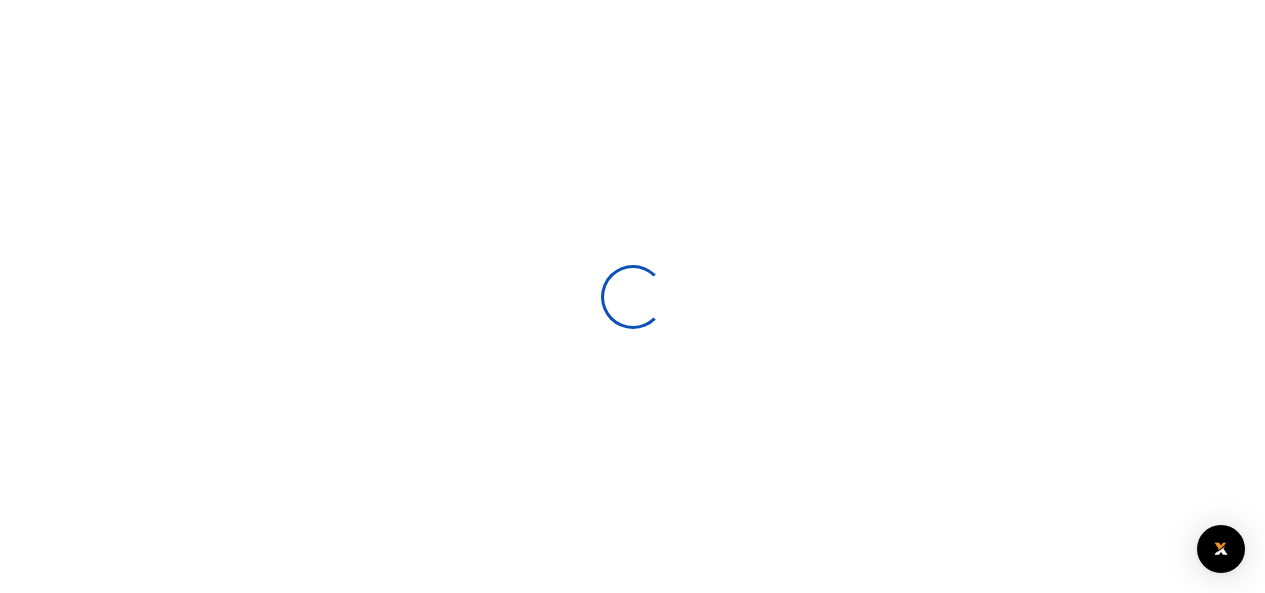select 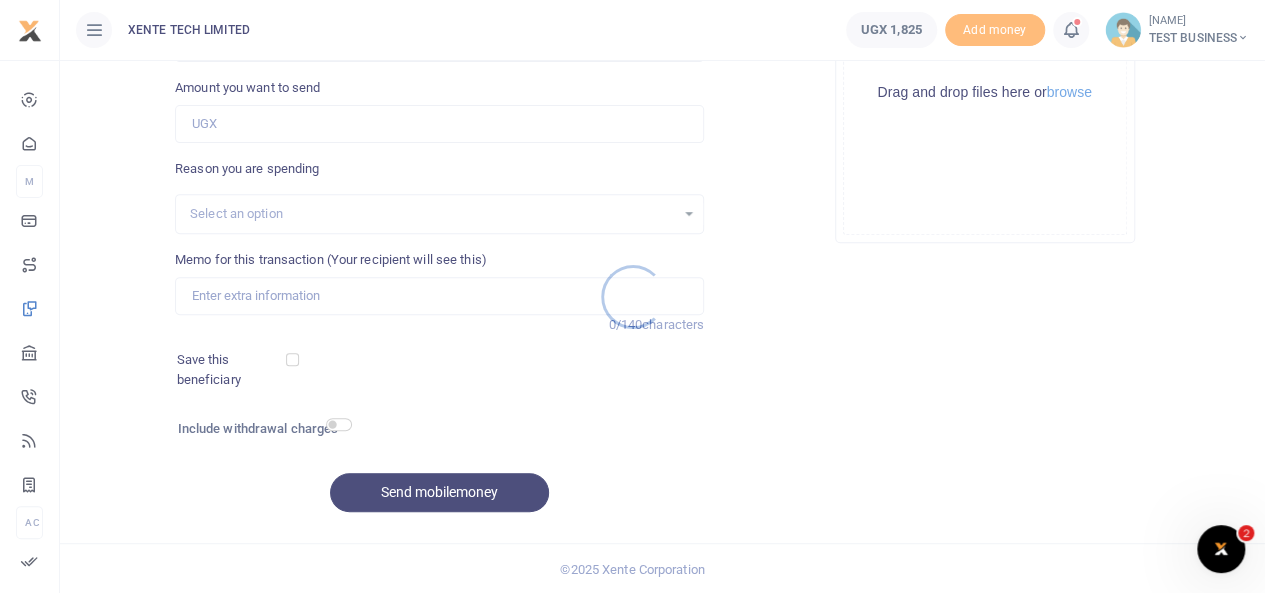 scroll, scrollTop: 0, scrollLeft: 0, axis: both 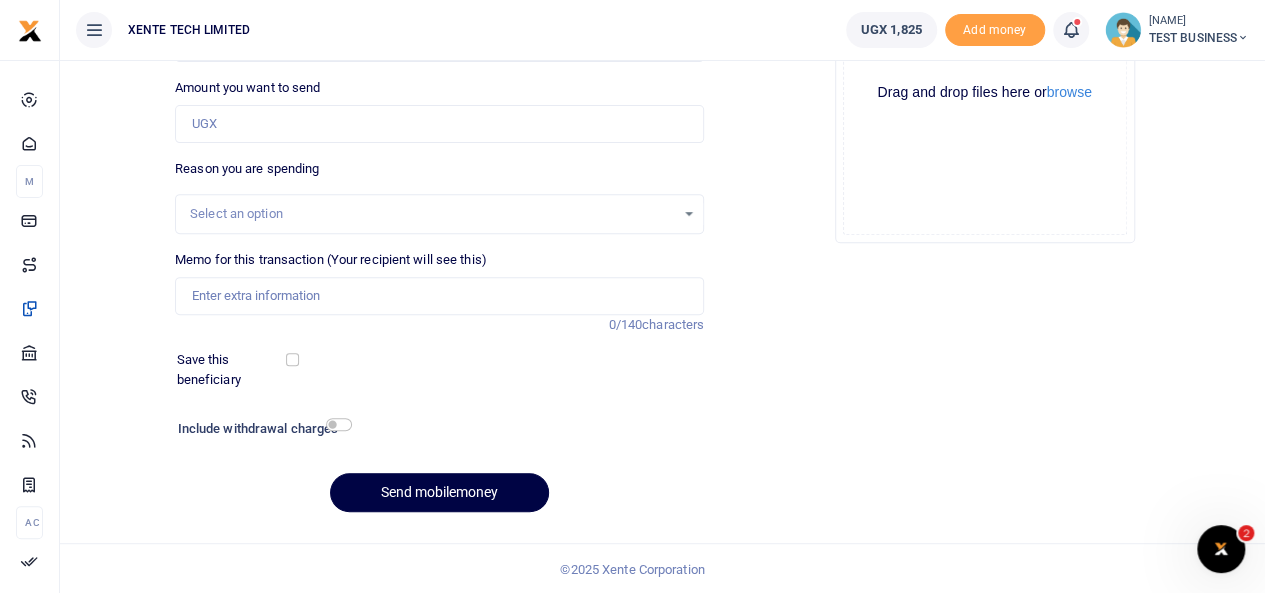 click at bounding box center (1071, 30) 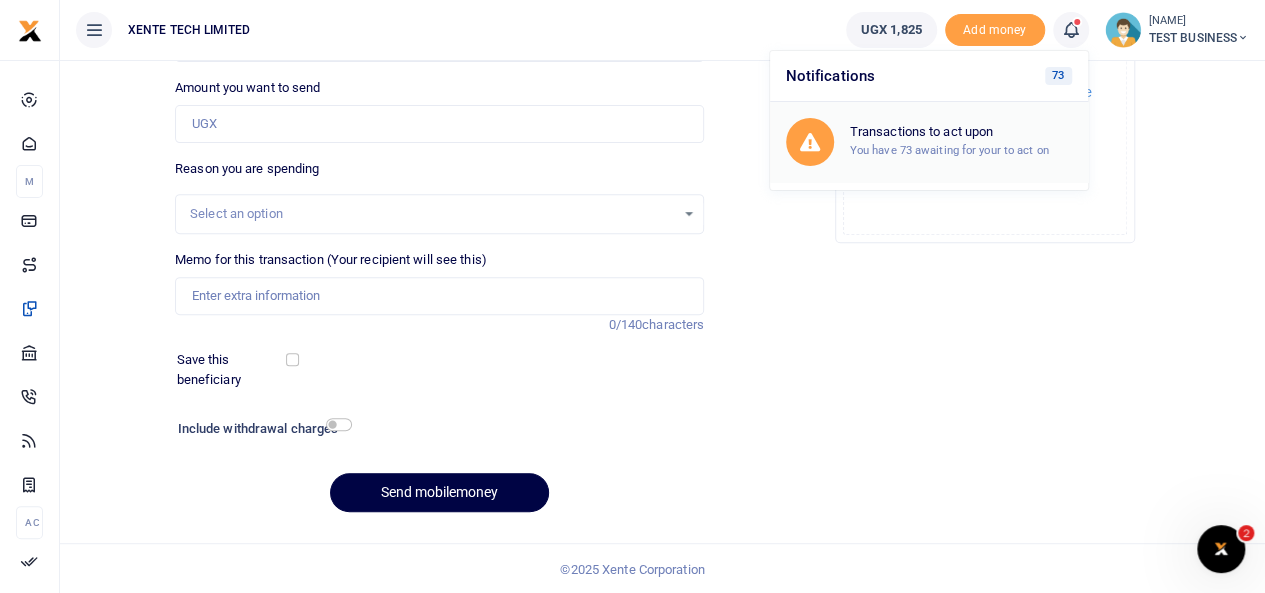click on "You have 73 awaiting for your to act on" at bounding box center (949, 150) 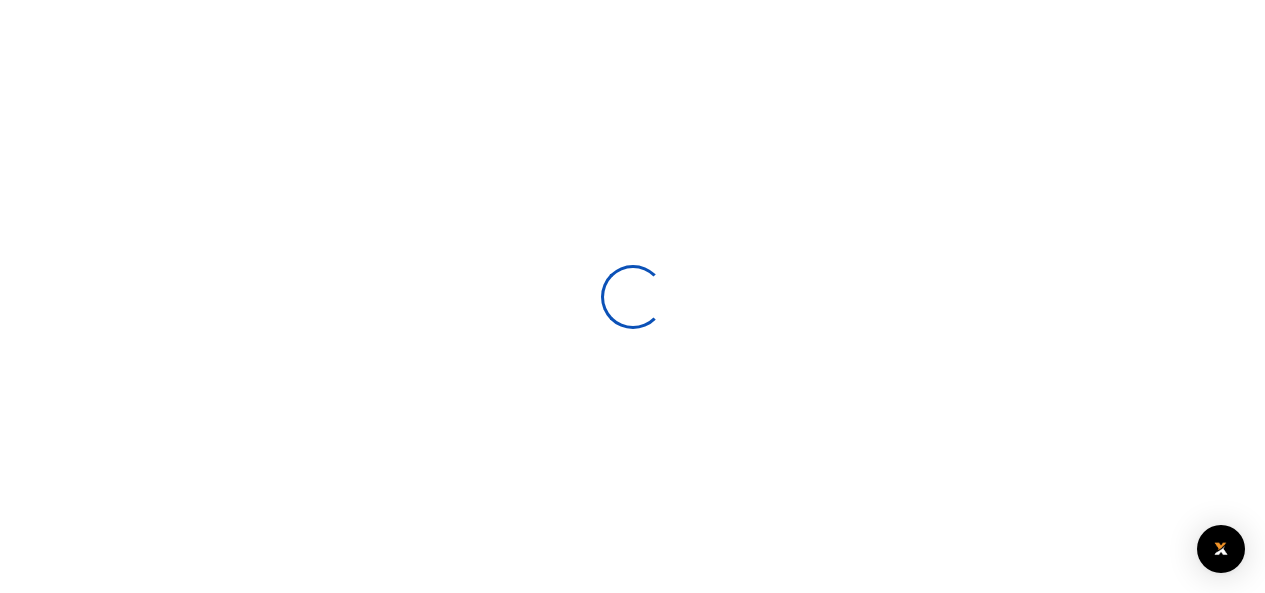 scroll, scrollTop: 0, scrollLeft: 0, axis: both 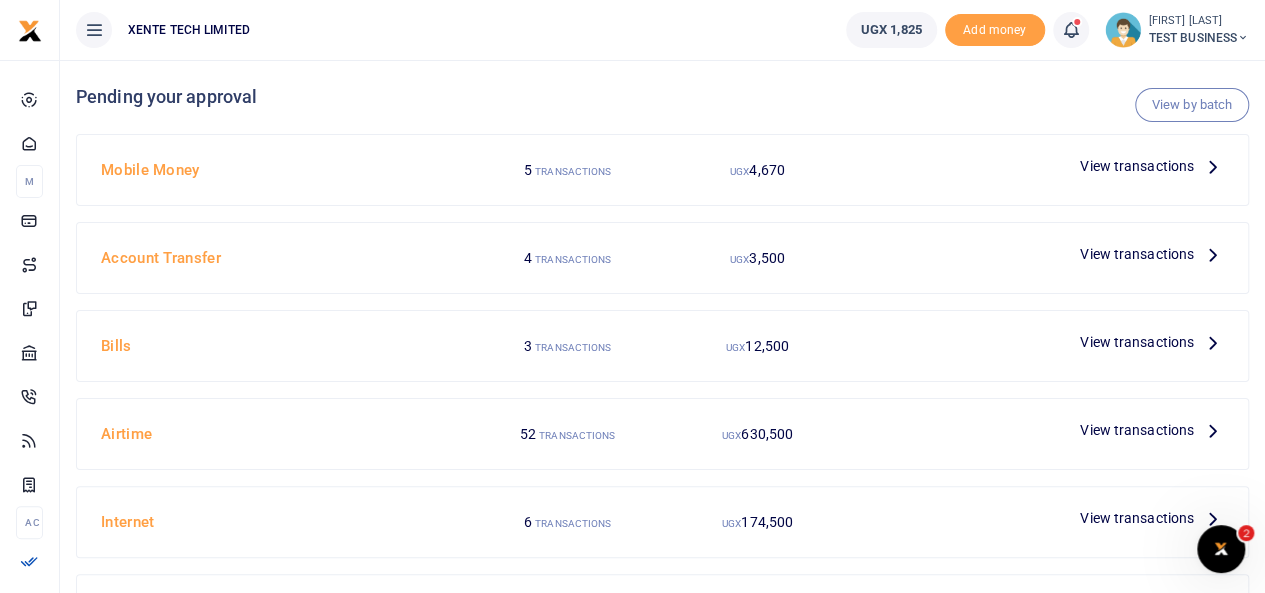click on "View transactions" at bounding box center (1152, 166) 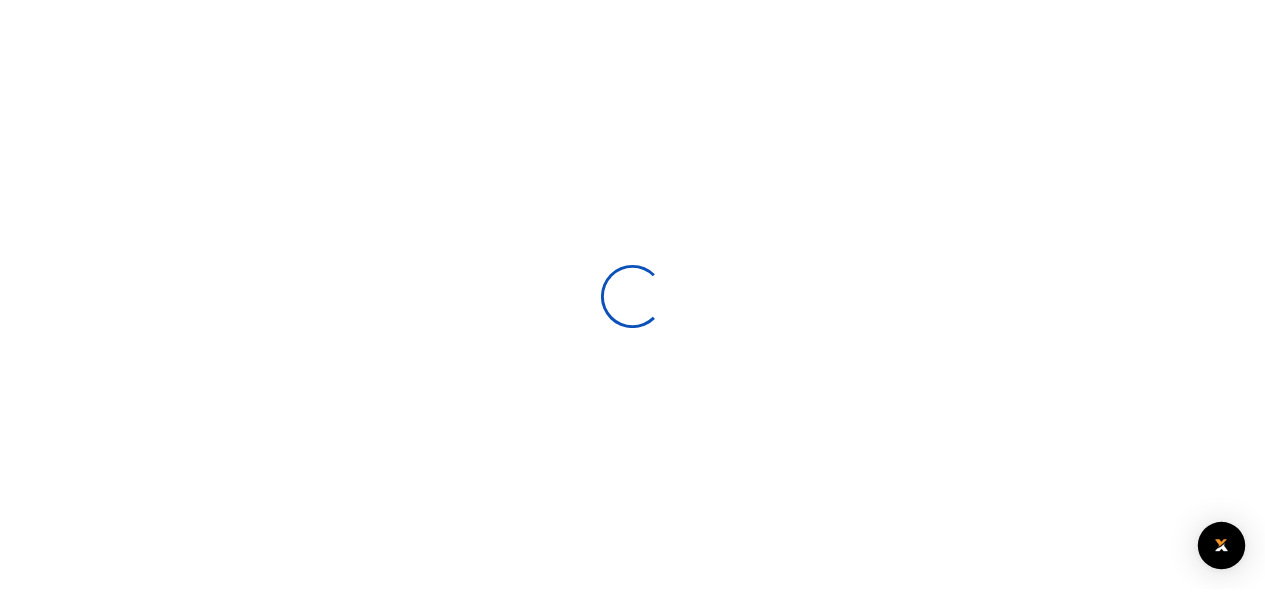 scroll, scrollTop: 0, scrollLeft: 0, axis: both 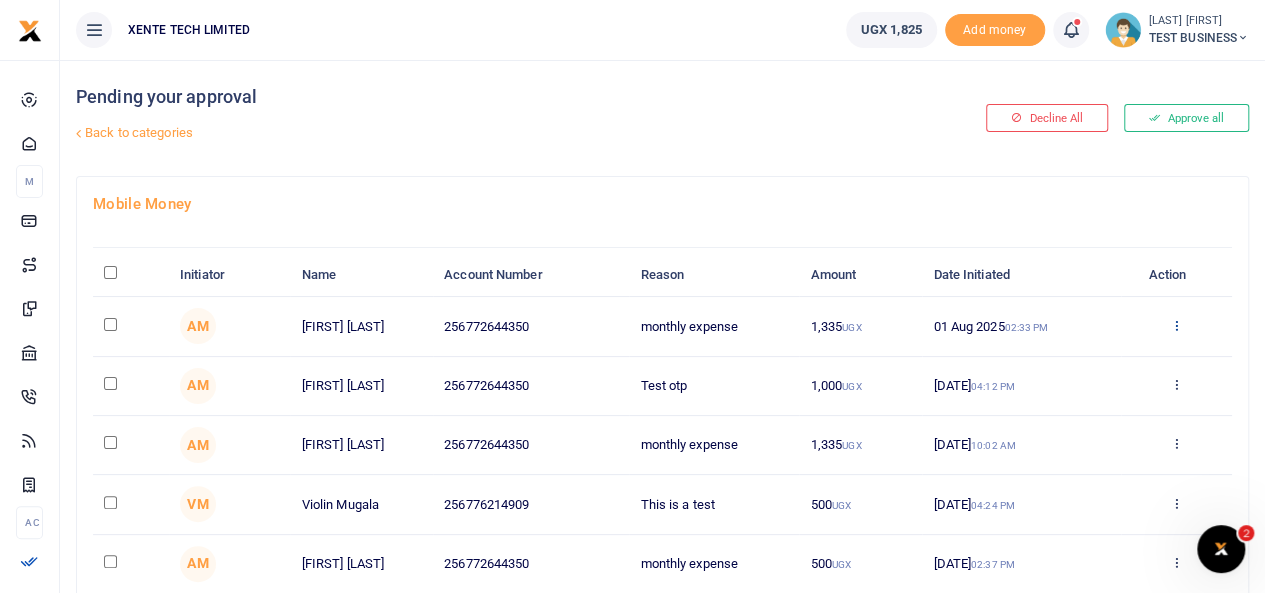 click at bounding box center [1176, 325] 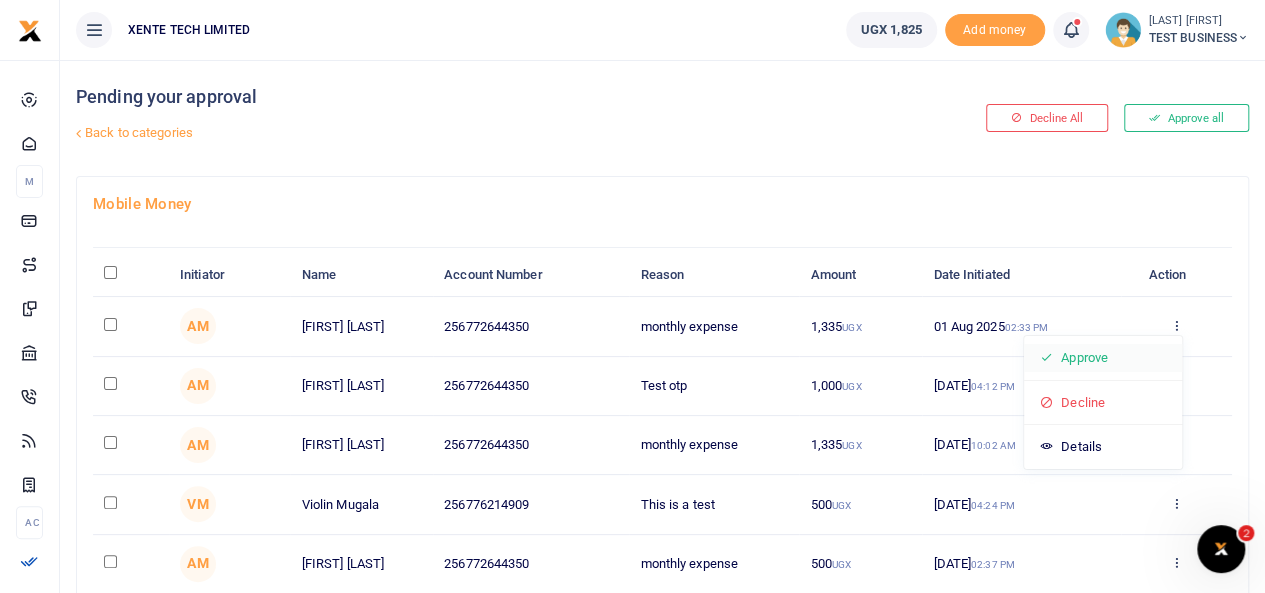 click on "Approve" at bounding box center [1103, 358] 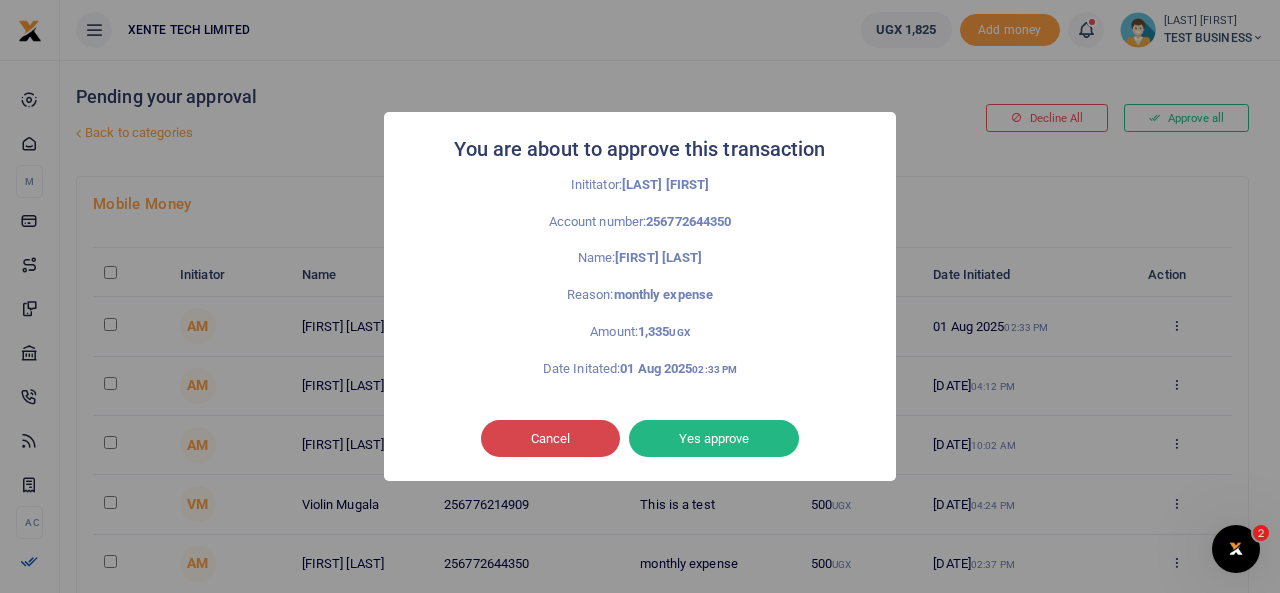 click on "Cancel" at bounding box center [550, 439] 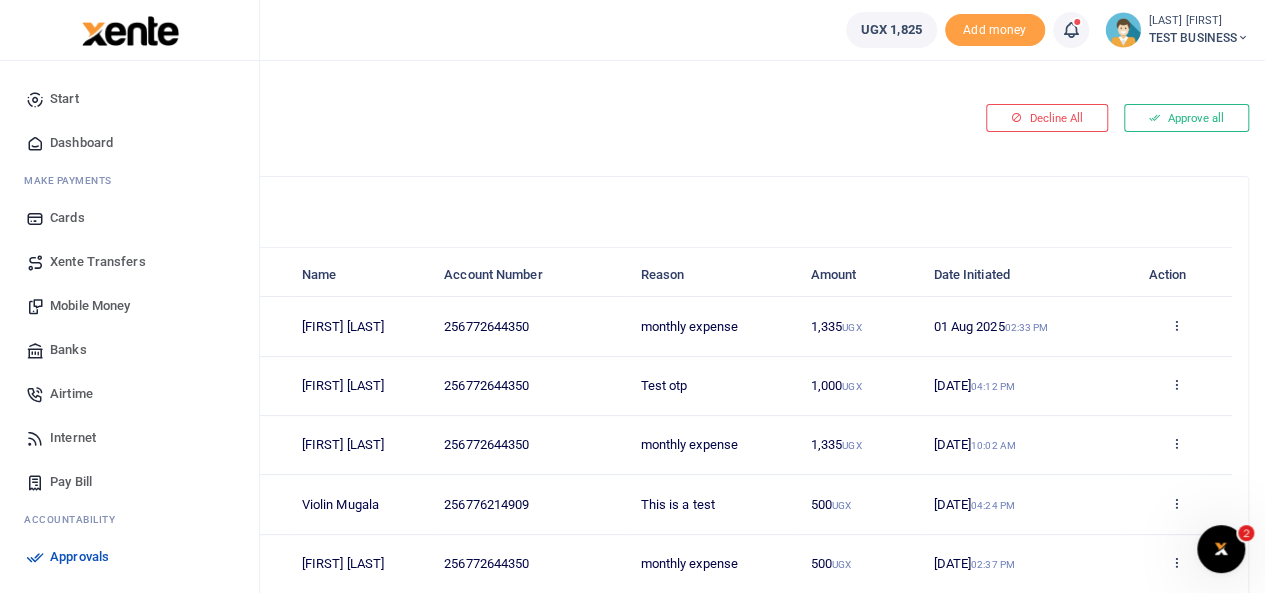 click on "Mobile Money" at bounding box center (90, 306) 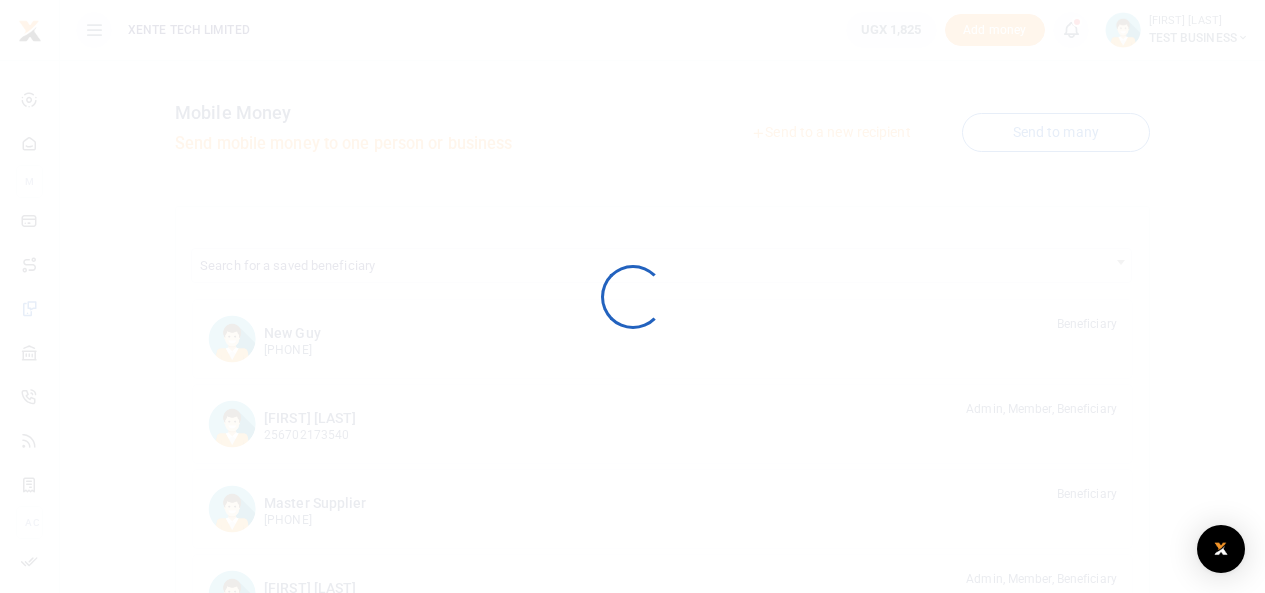 scroll, scrollTop: 0, scrollLeft: 0, axis: both 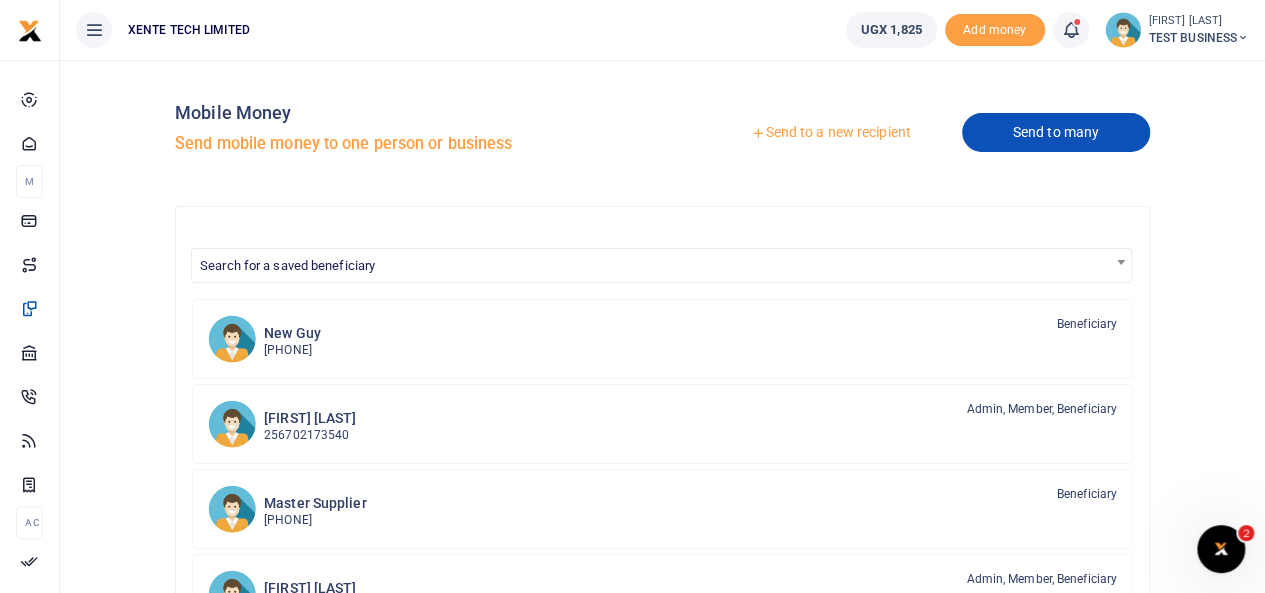click on "Send to many" at bounding box center (1056, 132) 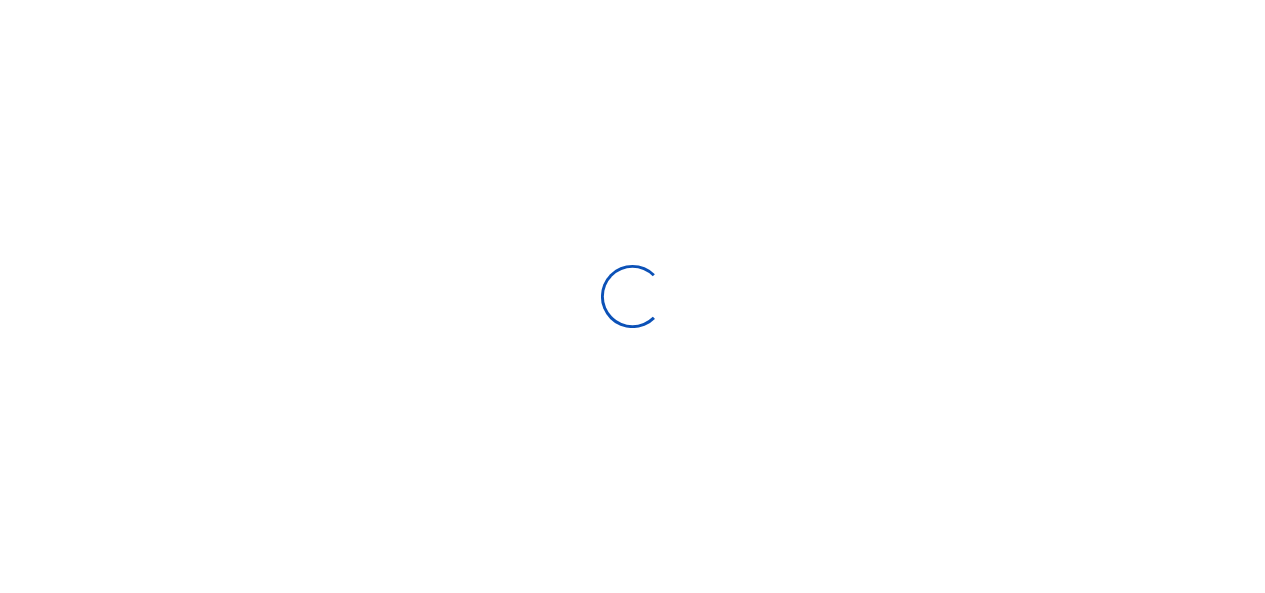 scroll, scrollTop: 0, scrollLeft: 0, axis: both 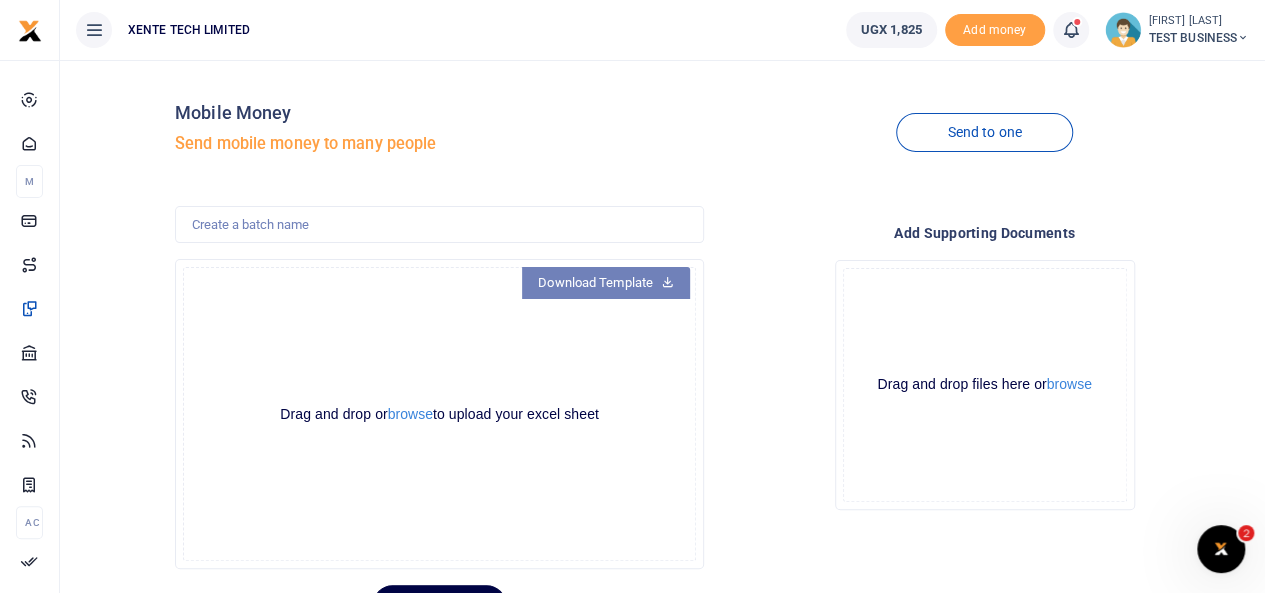 click on "Download Template" at bounding box center (606, 283) 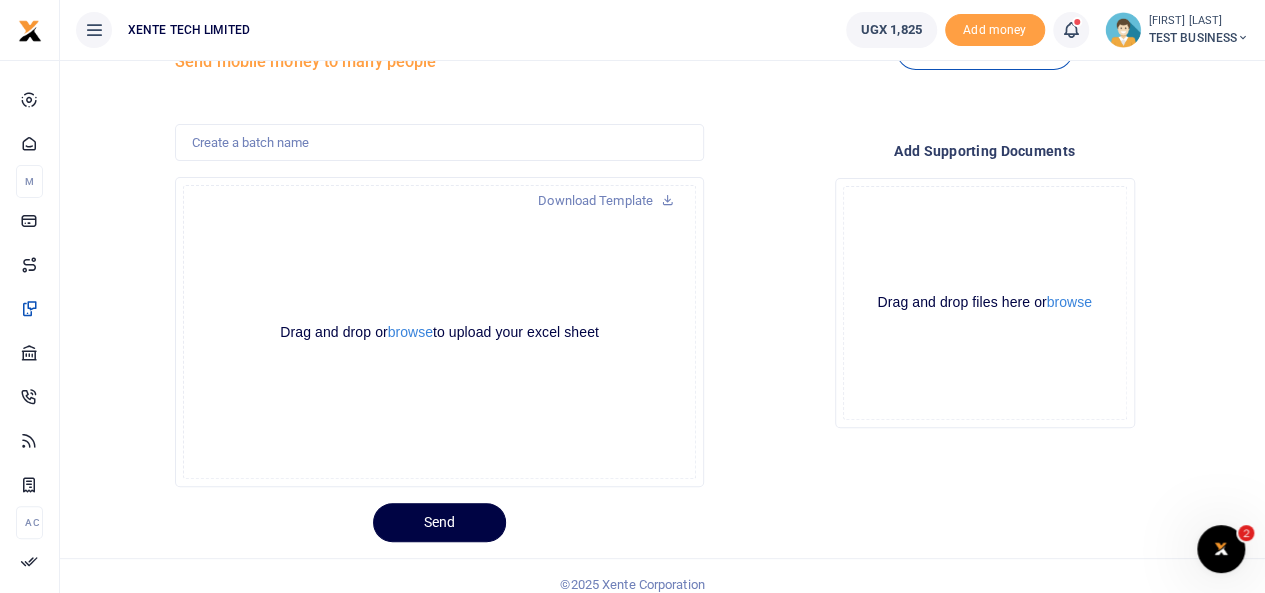 scroll, scrollTop: 88, scrollLeft: 0, axis: vertical 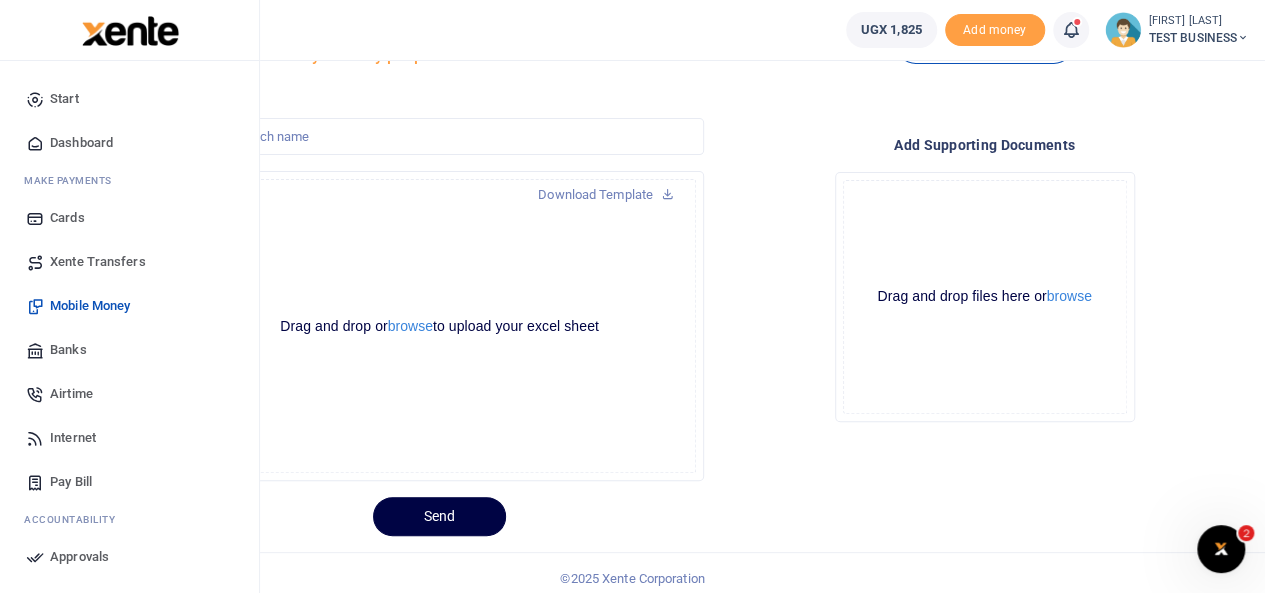 click on "Banks" at bounding box center (68, 350) 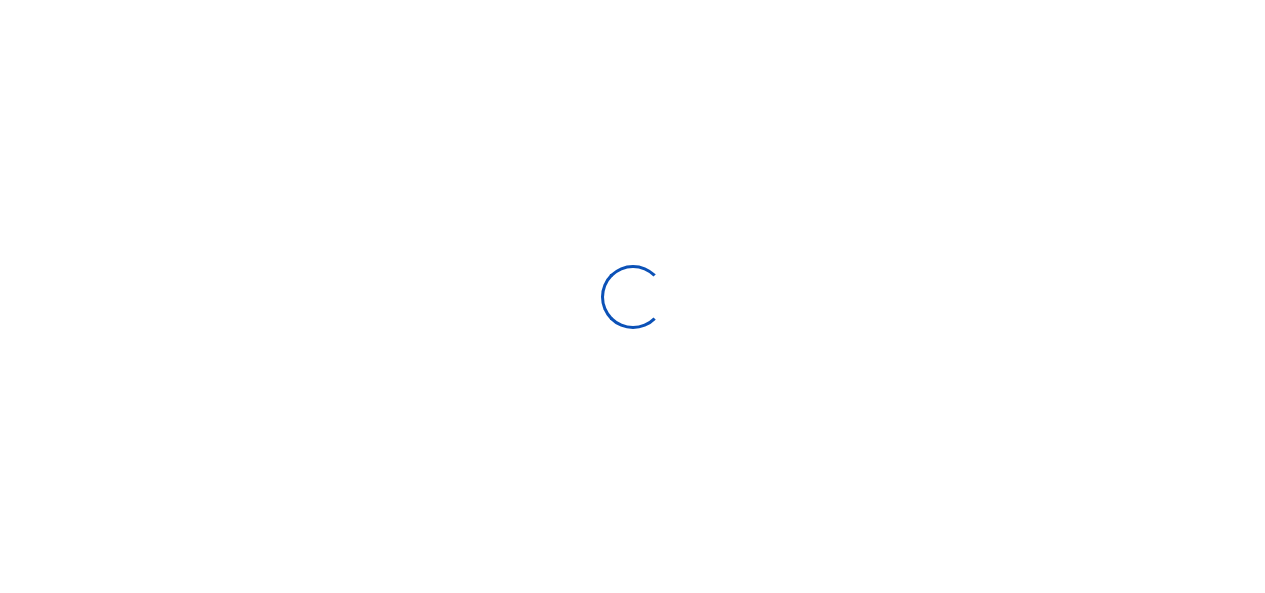 scroll, scrollTop: 0, scrollLeft: 0, axis: both 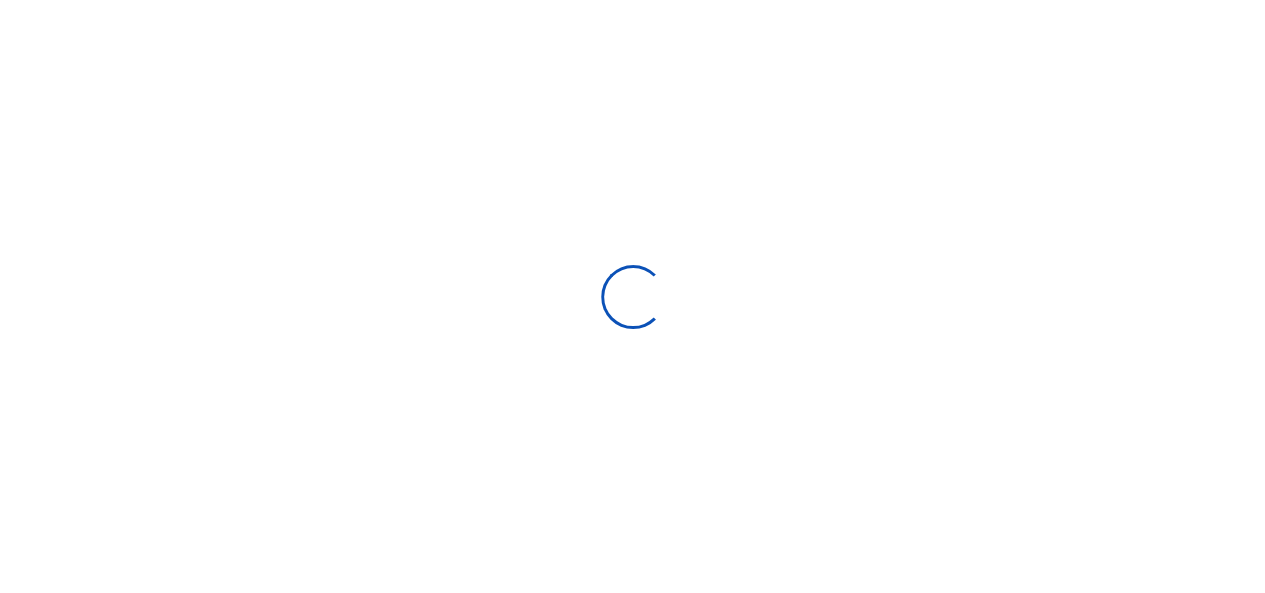 select 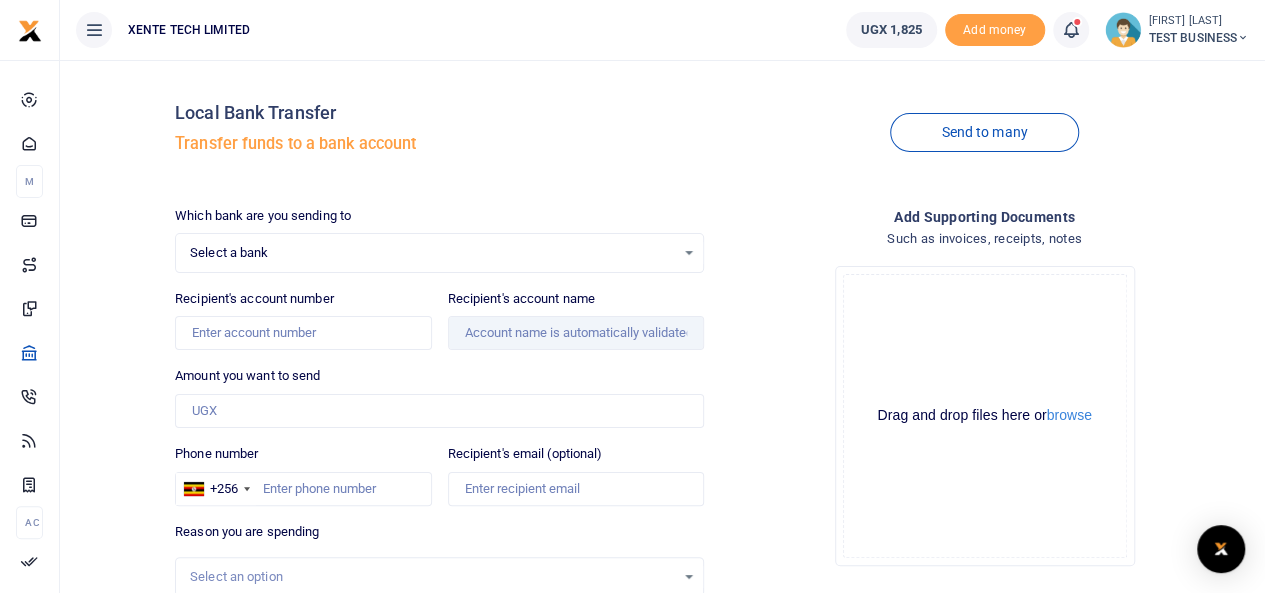 scroll, scrollTop: 43, scrollLeft: 0, axis: vertical 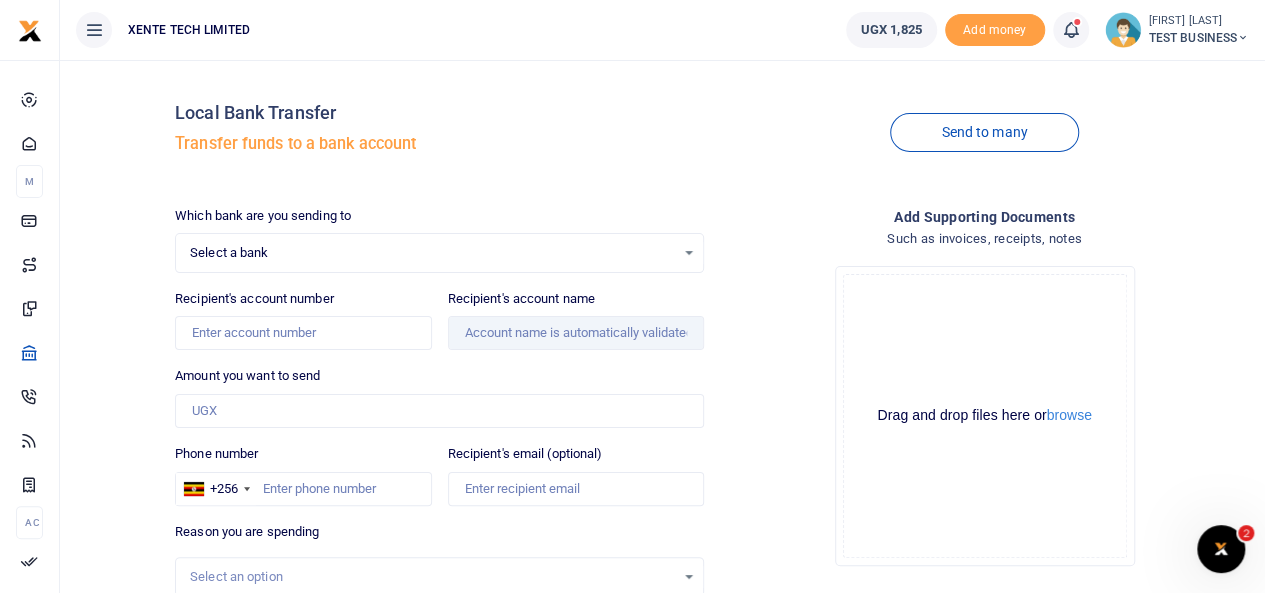 click on "Select a bank" at bounding box center [432, 253] 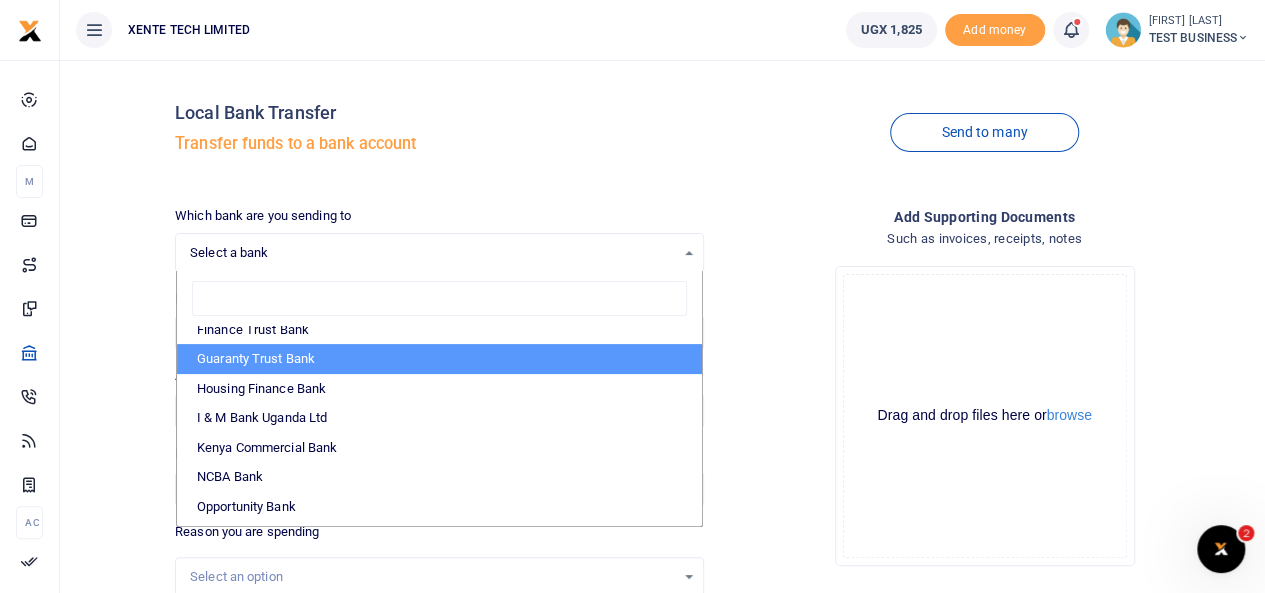 scroll, scrollTop: 410, scrollLeft: 0, axis: vertical 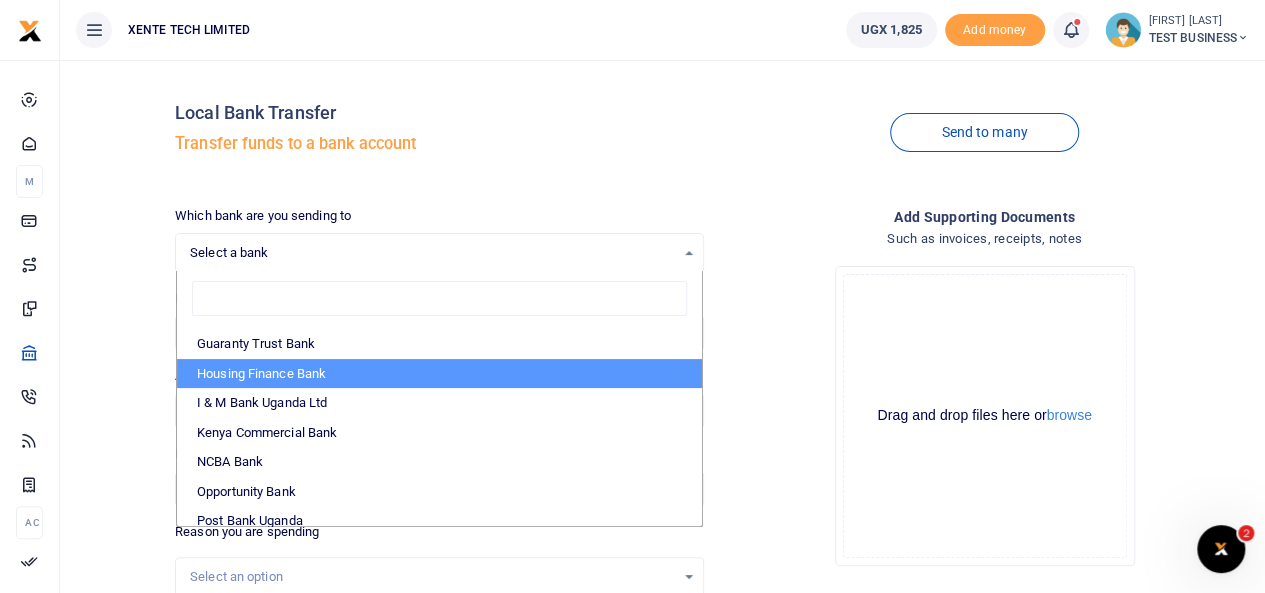 click on "Local Bank Transfer" at bounding box center [439, 113] 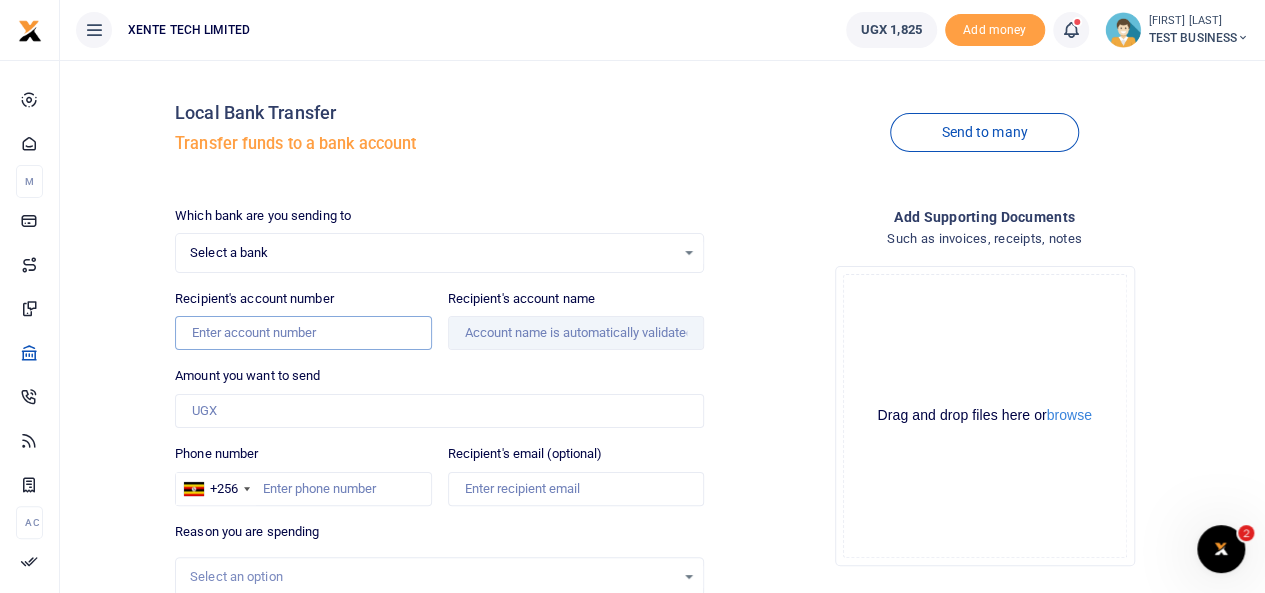 click on "Recipient's account number" at bounding box center (303, 333) 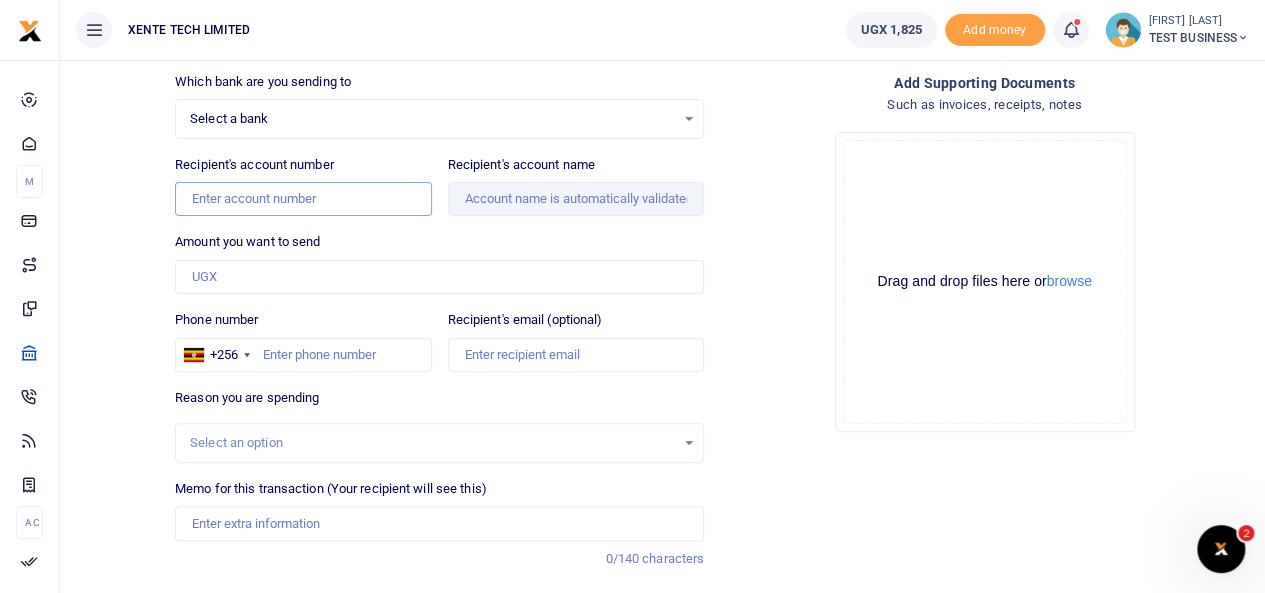 scroll, scrollTop: 147, scrollLeft: 0, axis: vertical 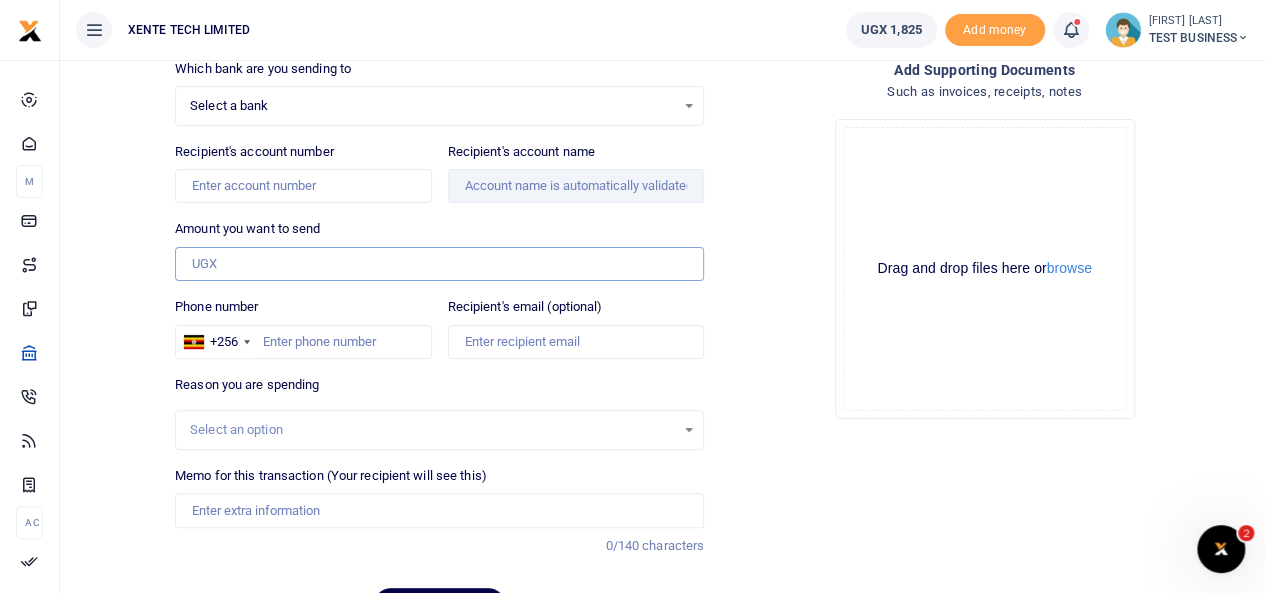 click on "Amount you want to send" at bounding box center (439, 264) 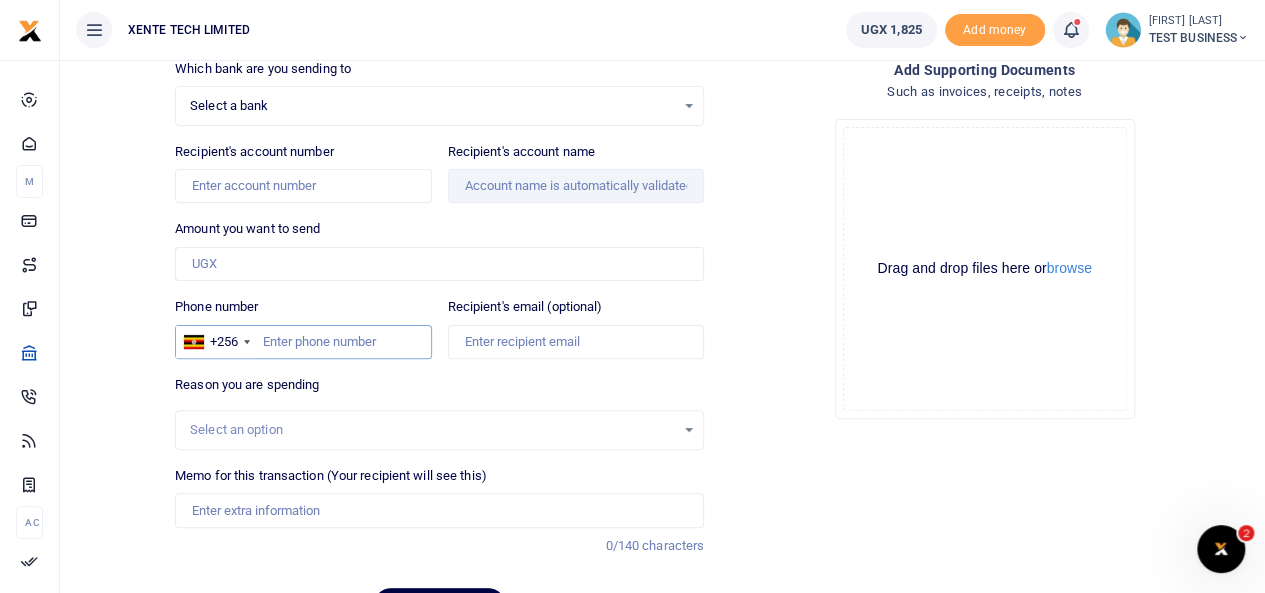 click on "Phone number" at bounding box center (303, 342) 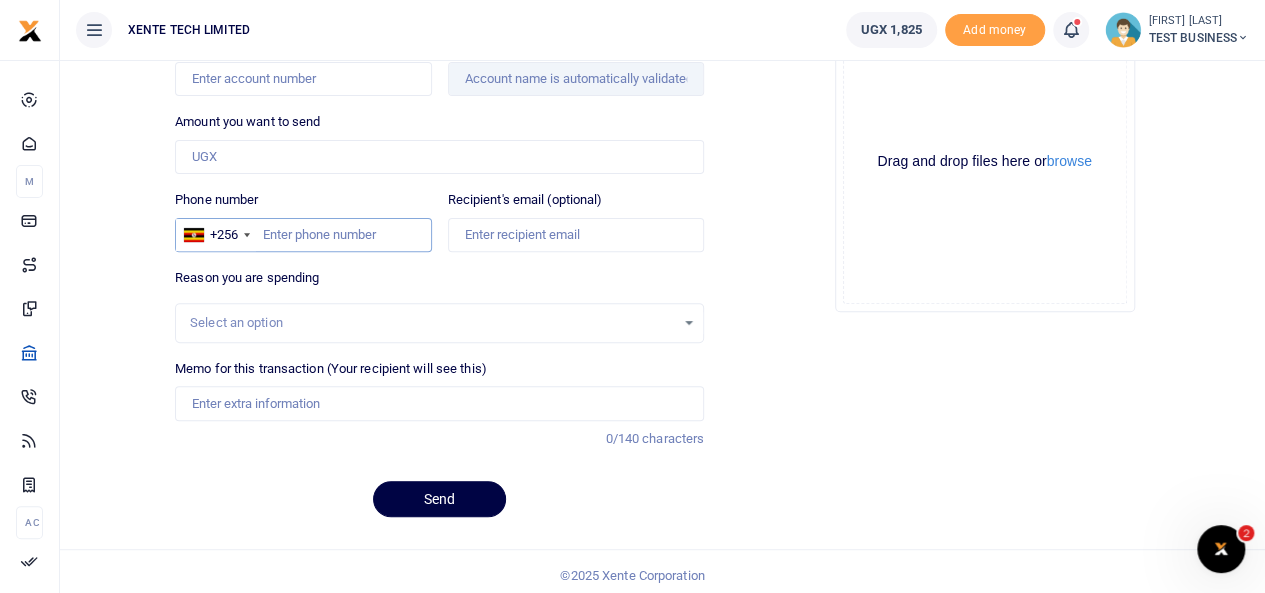 scroll, scrollTop: 257, scrollLeft: 0, axis: vertical 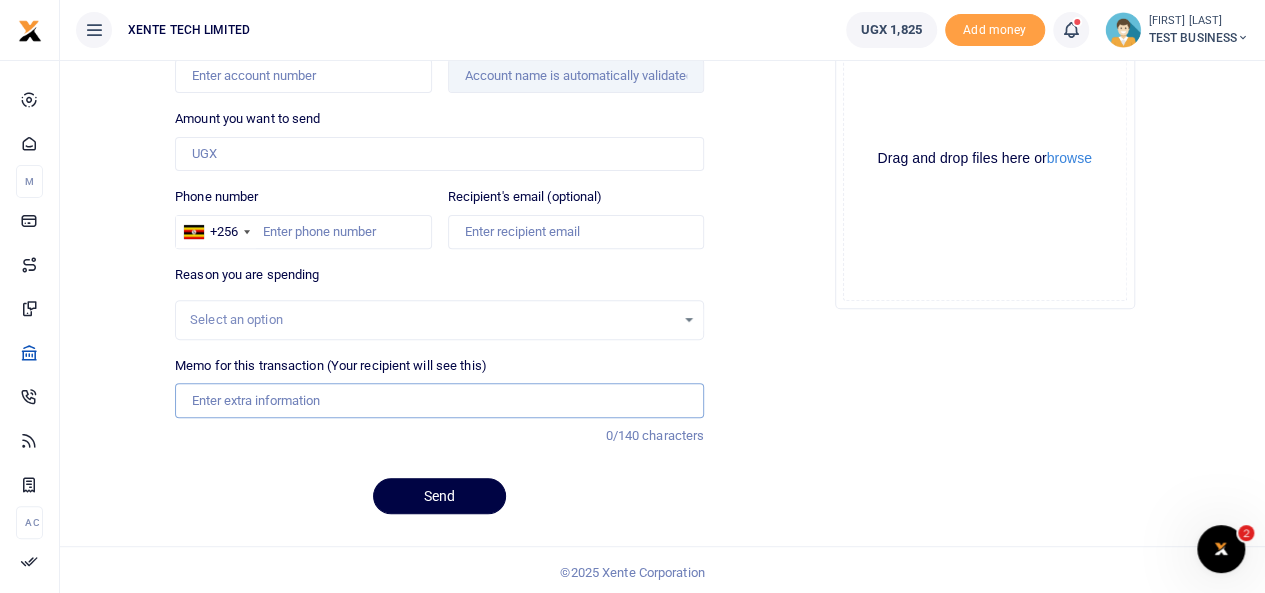 click on "Memo for this transaction (Your recipient will see this)" at bounding box center (439, 400) 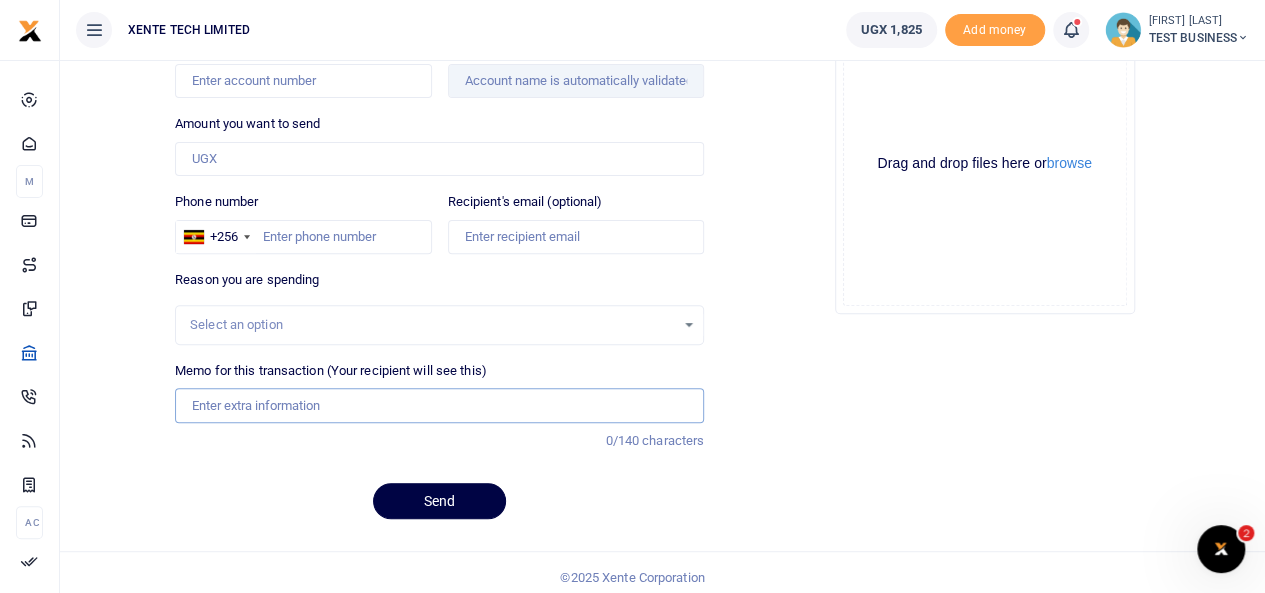 scroll, scrollTop: 0, scrollLeft: 0, axis: both 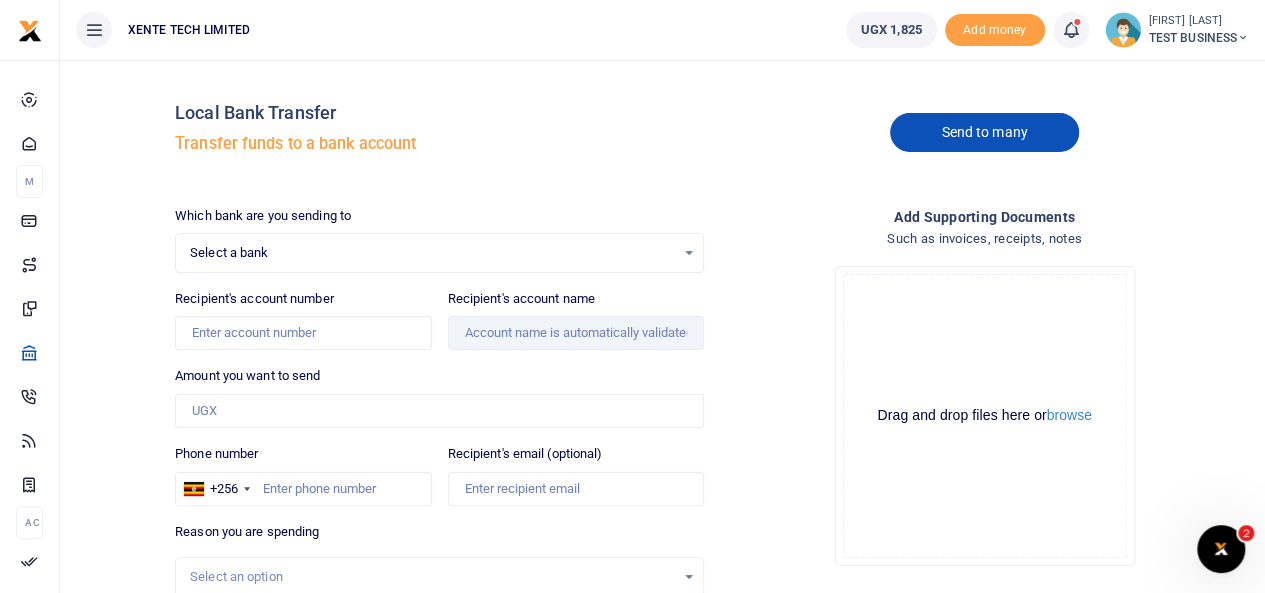 click on "Send to many" at bounding box center [984, 132] 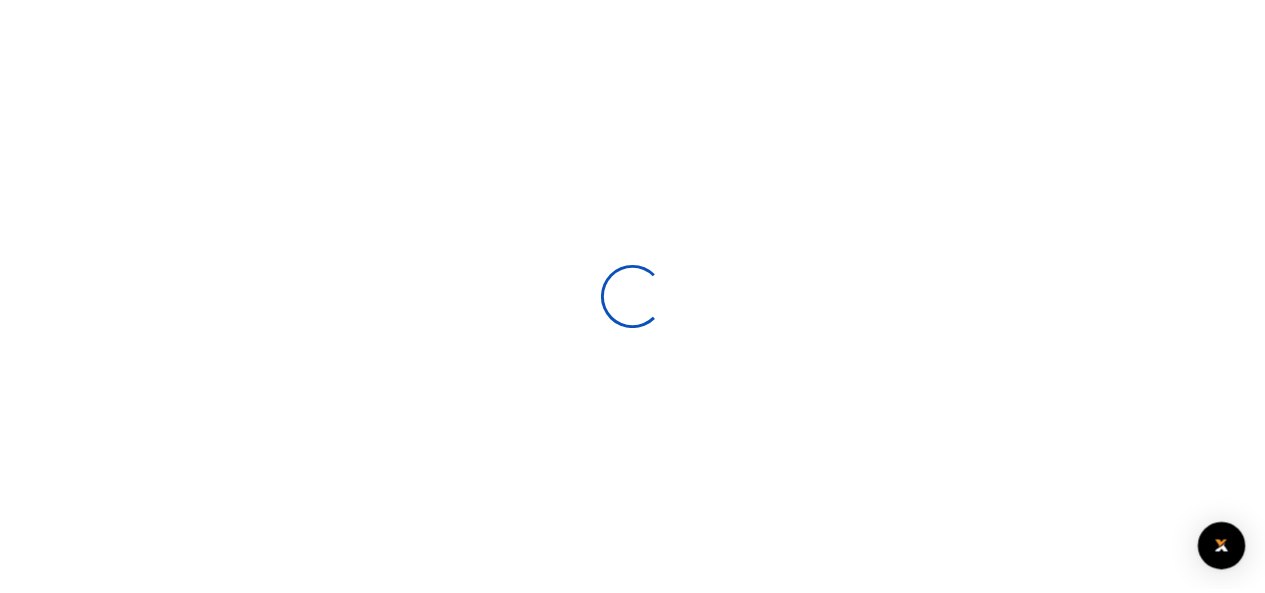 scroll, scrollTop: 0, scrollLeft: 0, axis: both 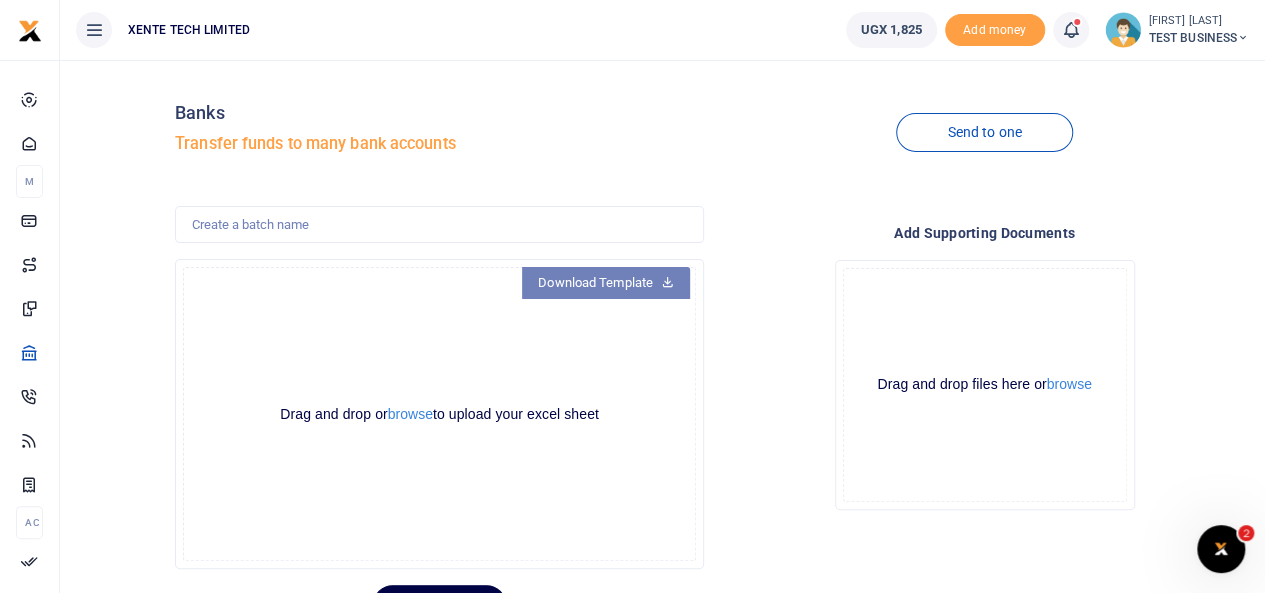 click on "Download Template" at bounding box center (606, 283) 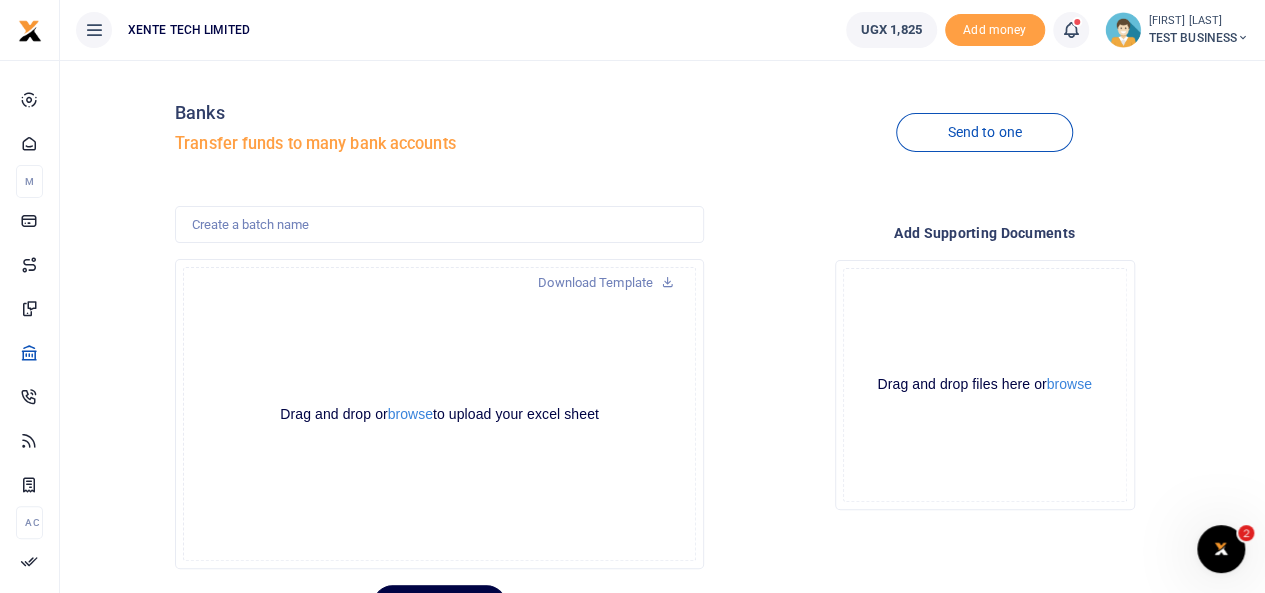 scroll, scrollTop: 93, scrollLeft: 0, axis: vertical 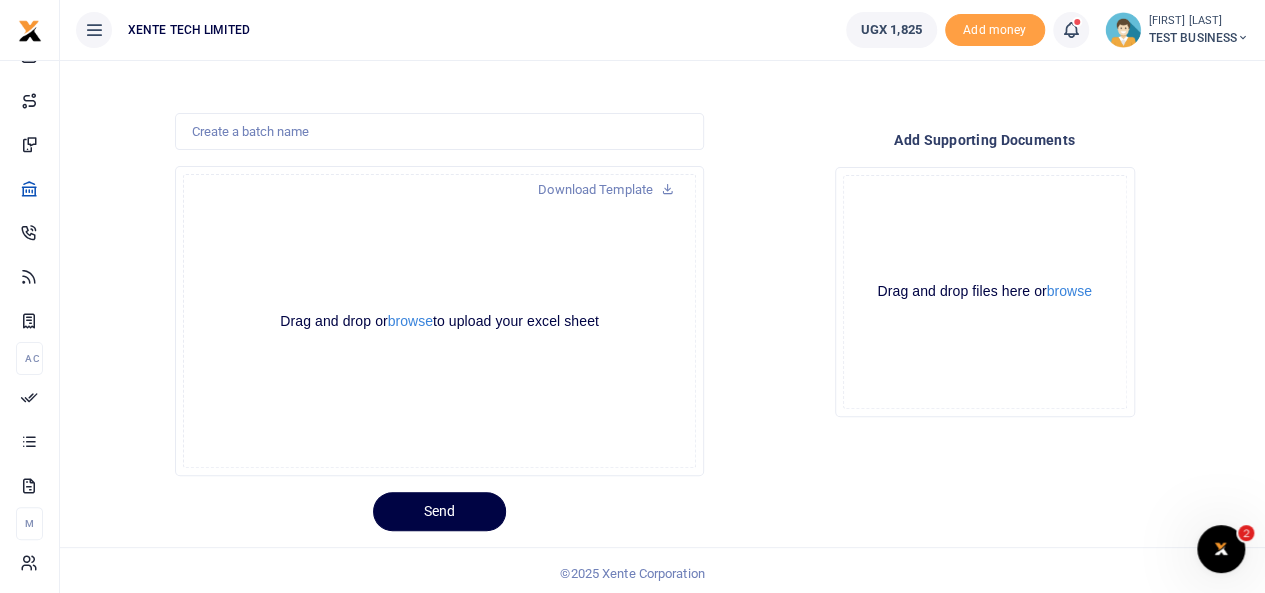 click on "Drop your files here Drag and drop files here or  browse Powered by  Uppy" at bounding box center (984, 292) 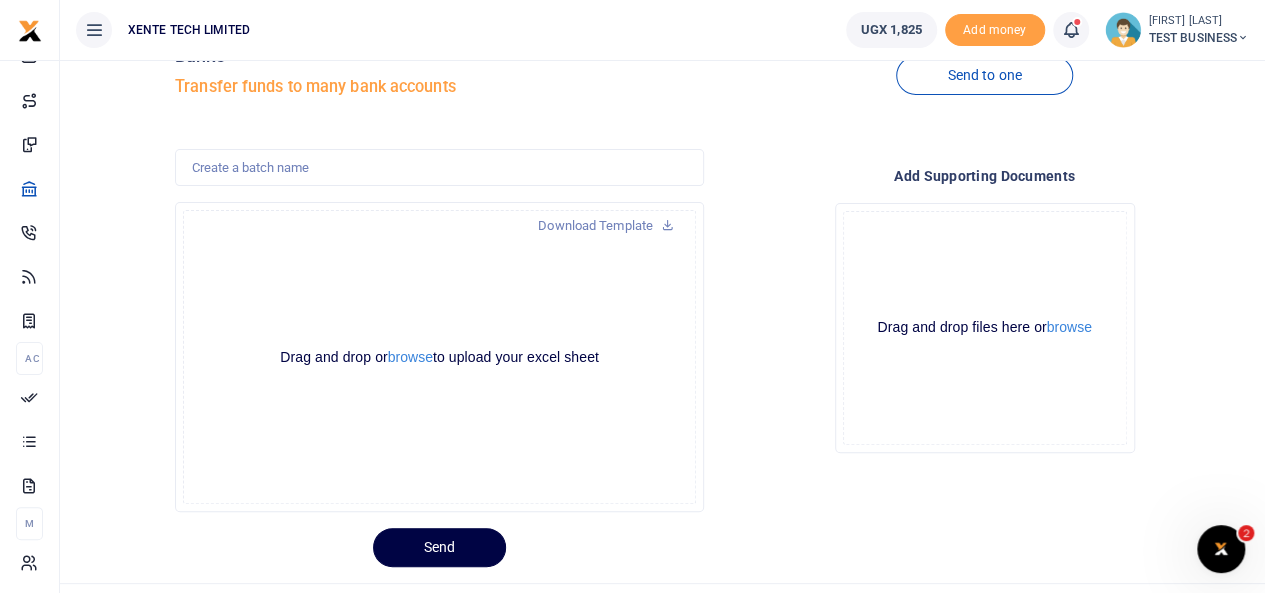 scroll, scrollTop: 98, scrollLeft: 0, axis: vertical 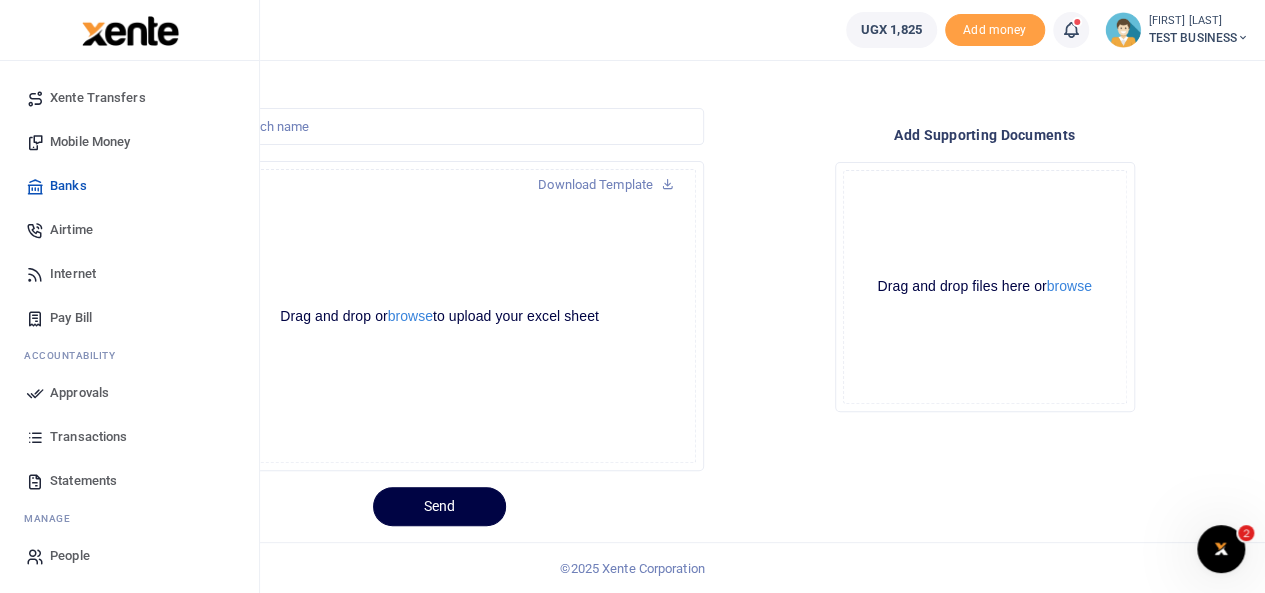 click on "Approvals" at bounding box center [79, 393] 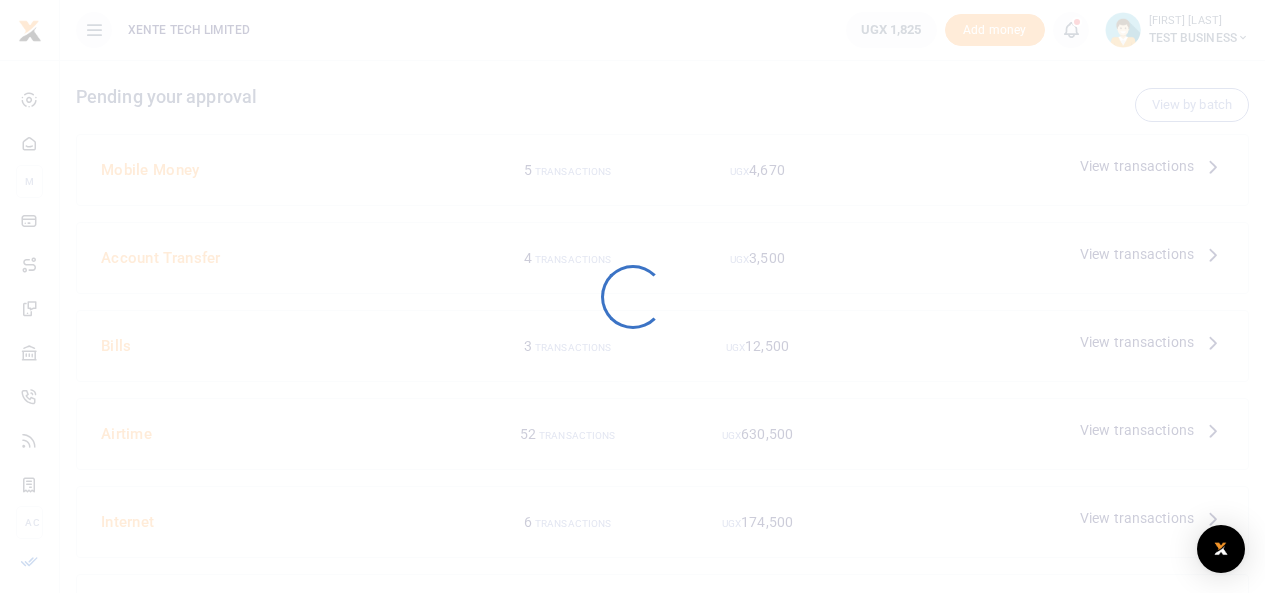 scroll, scrollTop: 0, scrollLeft: 0, axis: both 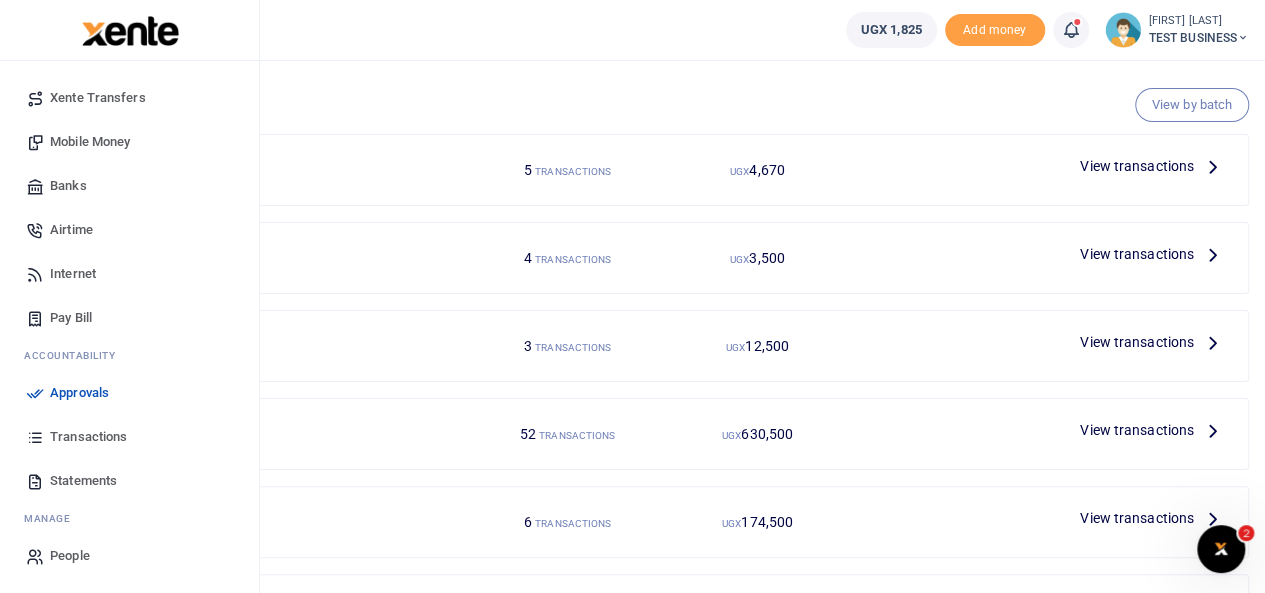 click on "Transactions" at bounding box center [88, 437] 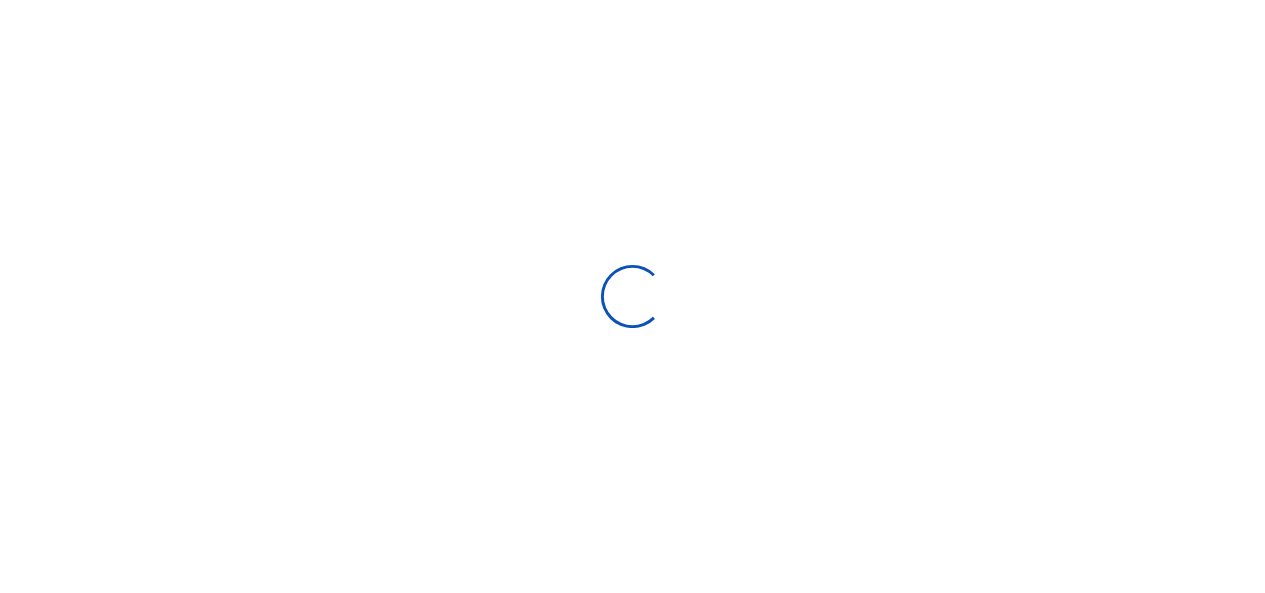 scroll, scrollTop: 0, scrollLeft: 0, axis: both 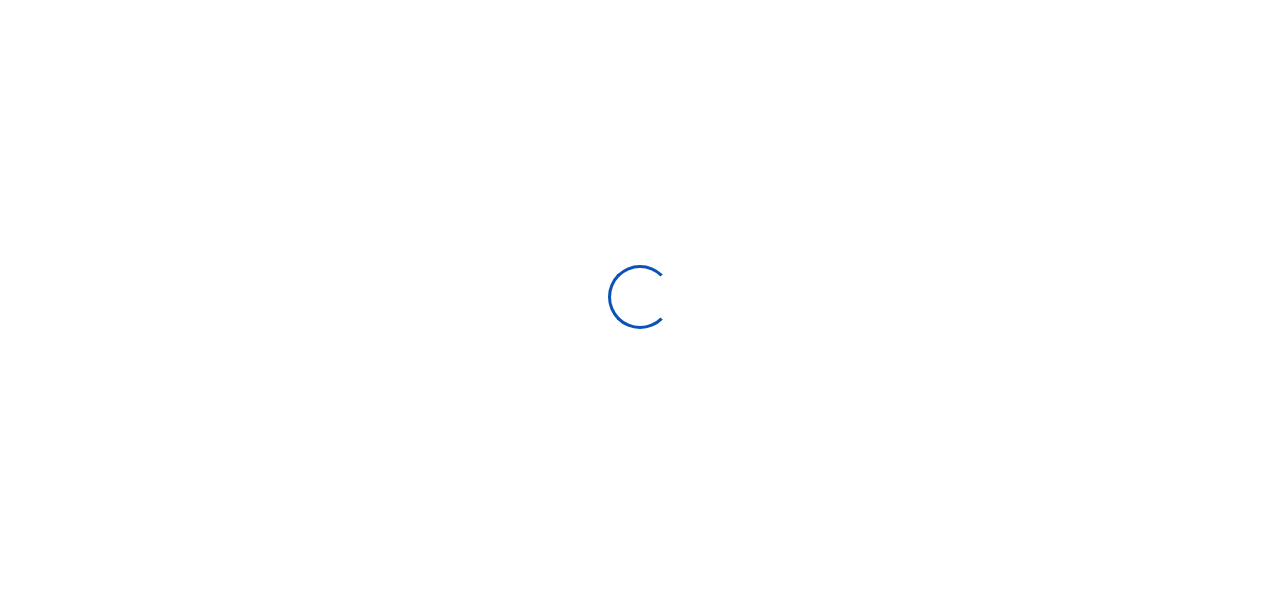 select 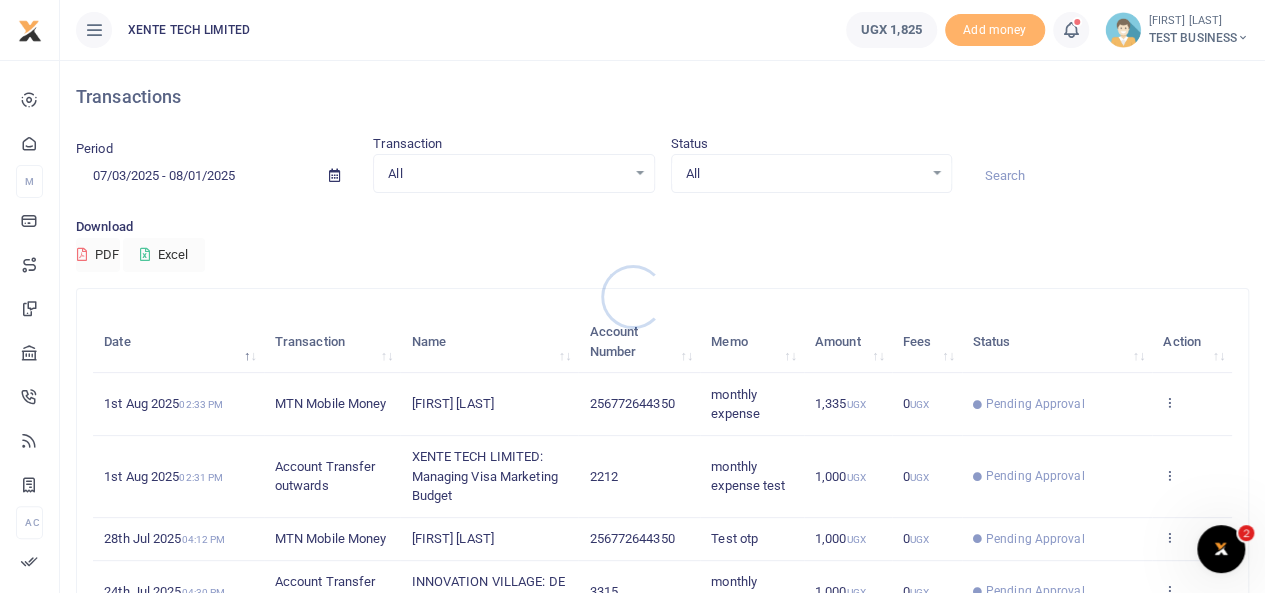 scroll, scrollTop: 0, scrollLeft: 0, axis: both 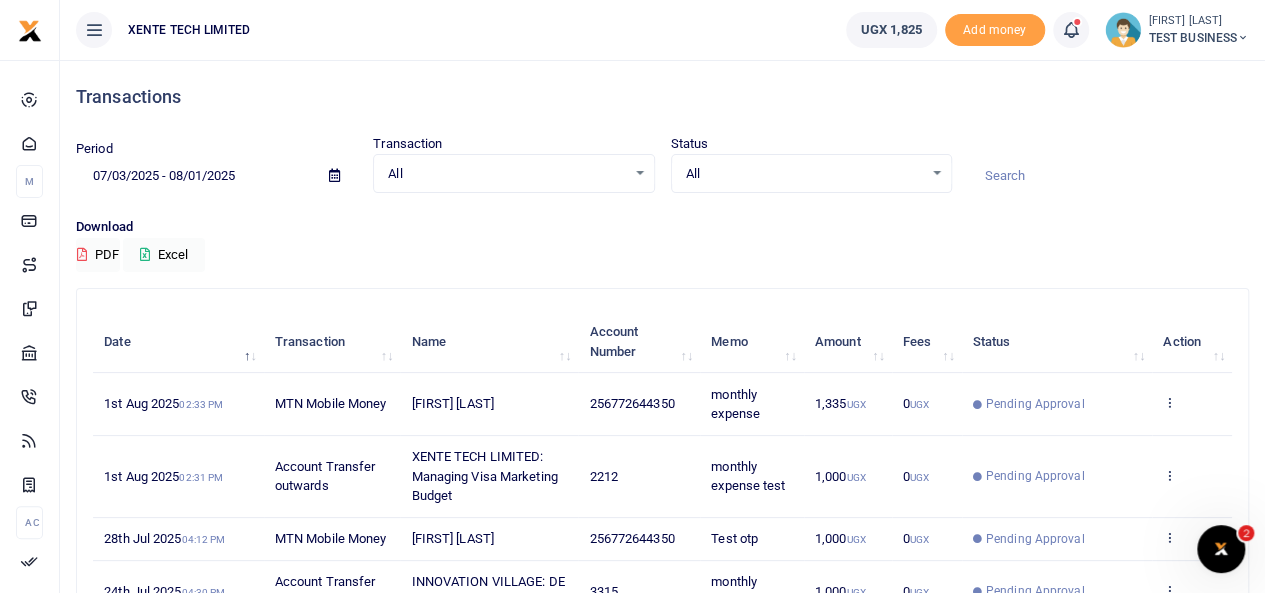 click on "All" at bounding box center (506, 174) 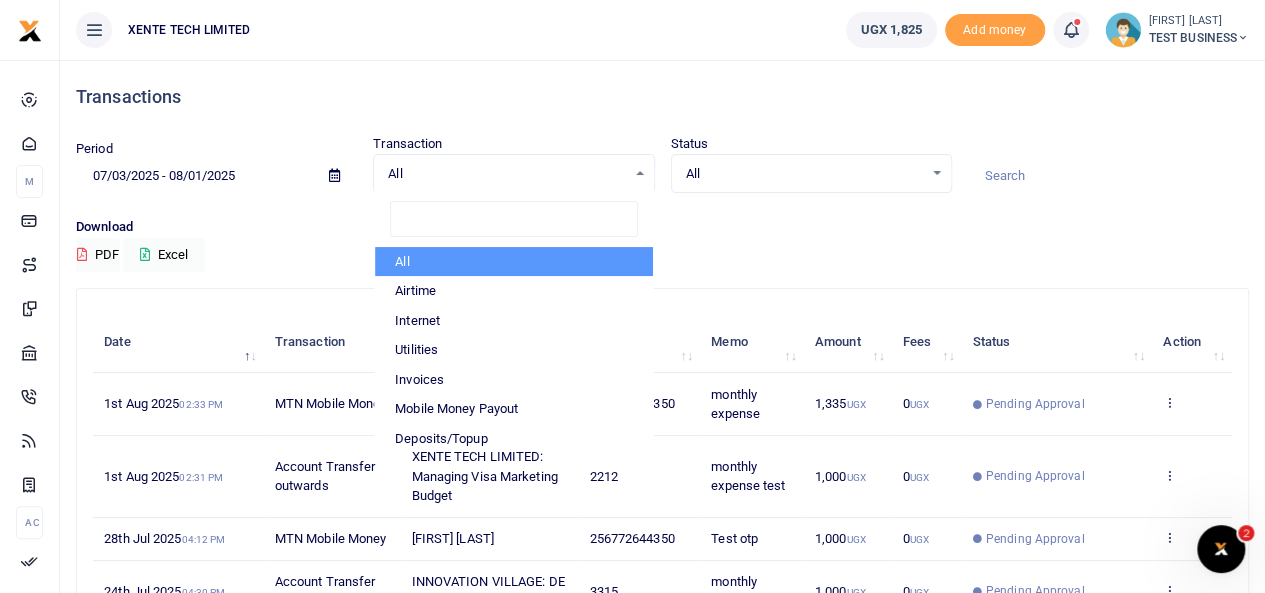 click on "All Select an option...
All
Processing
Successful
Pending
Declined
Failed" at bounding box center (811, 174) 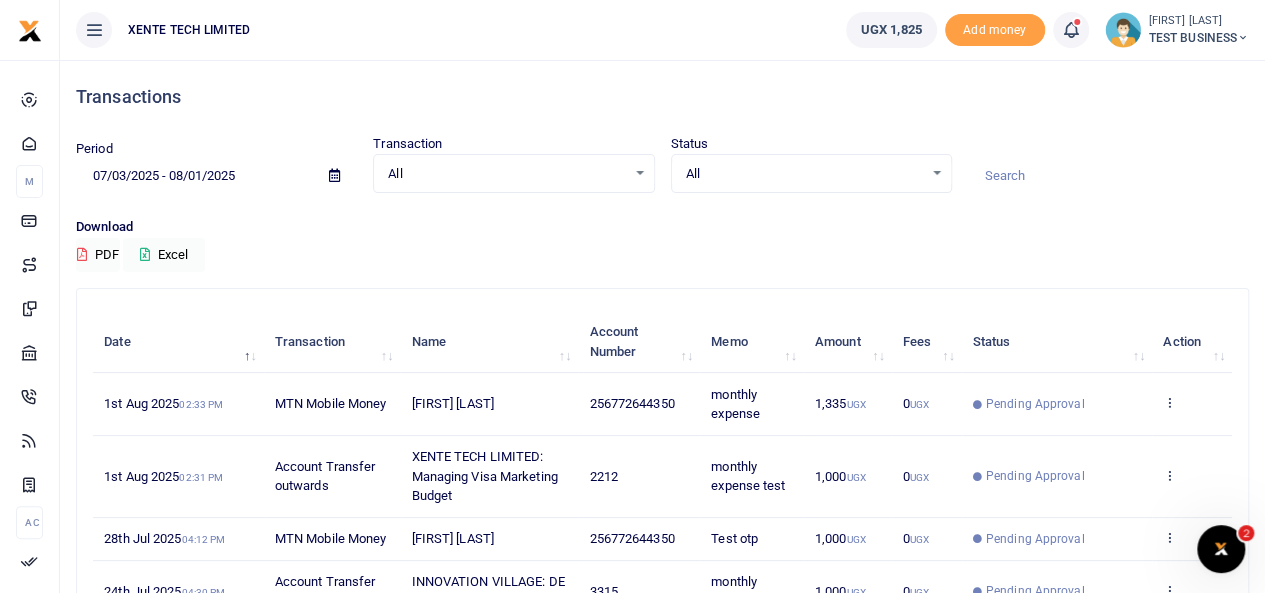 click on "All" at bounding box center [804, 174] 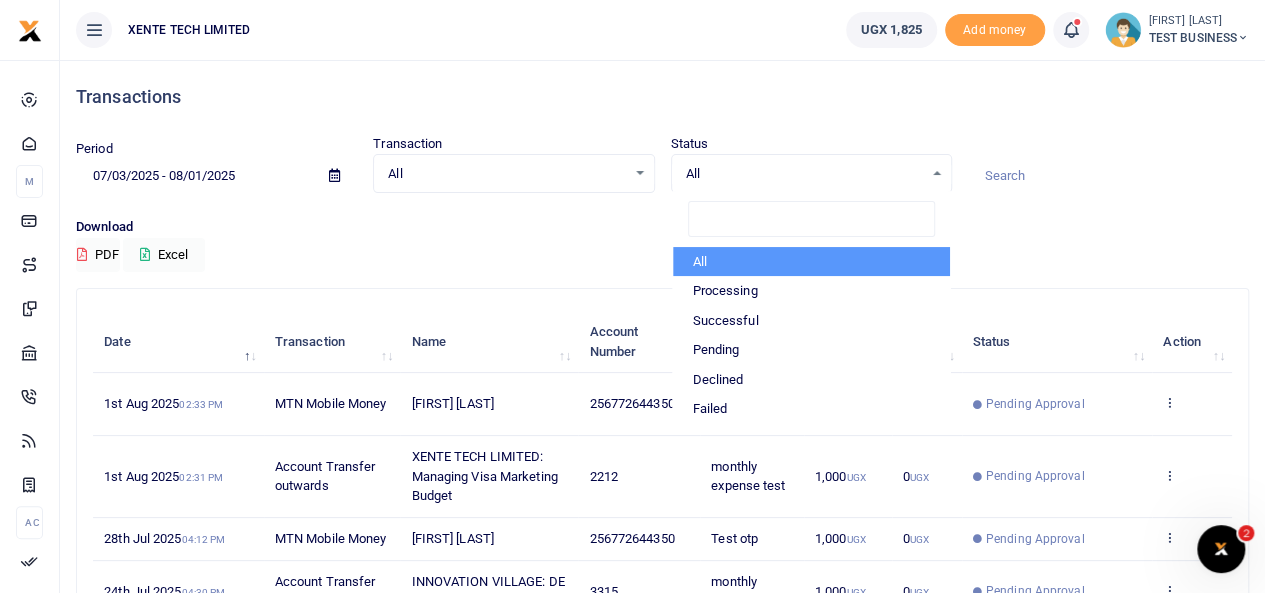 click on "All" at bounding box center (804, 174) 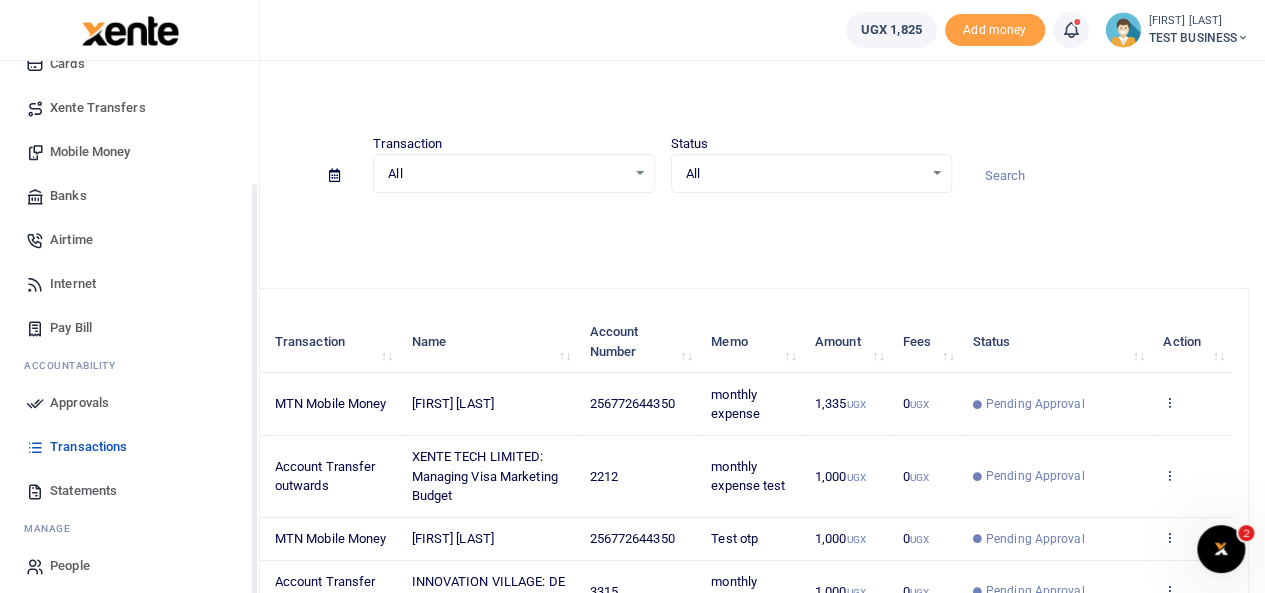 scroll, scrollTop: 164, scrollLeft: 0, axis: vertical 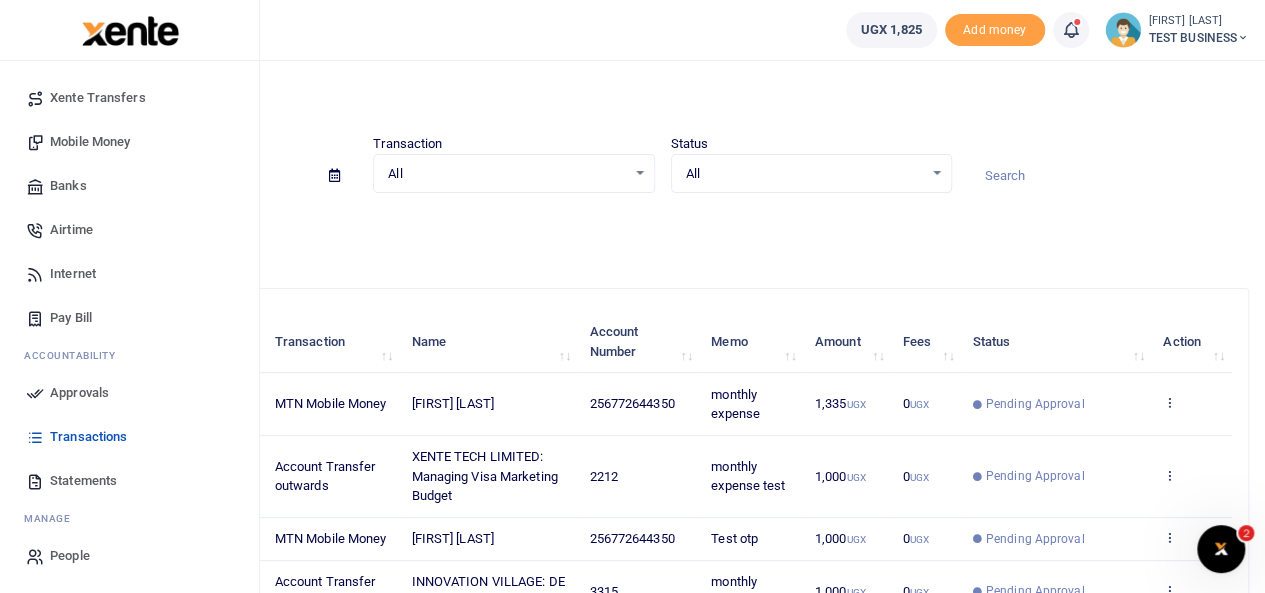 click on "Statements" at bounding box center [83, 481] 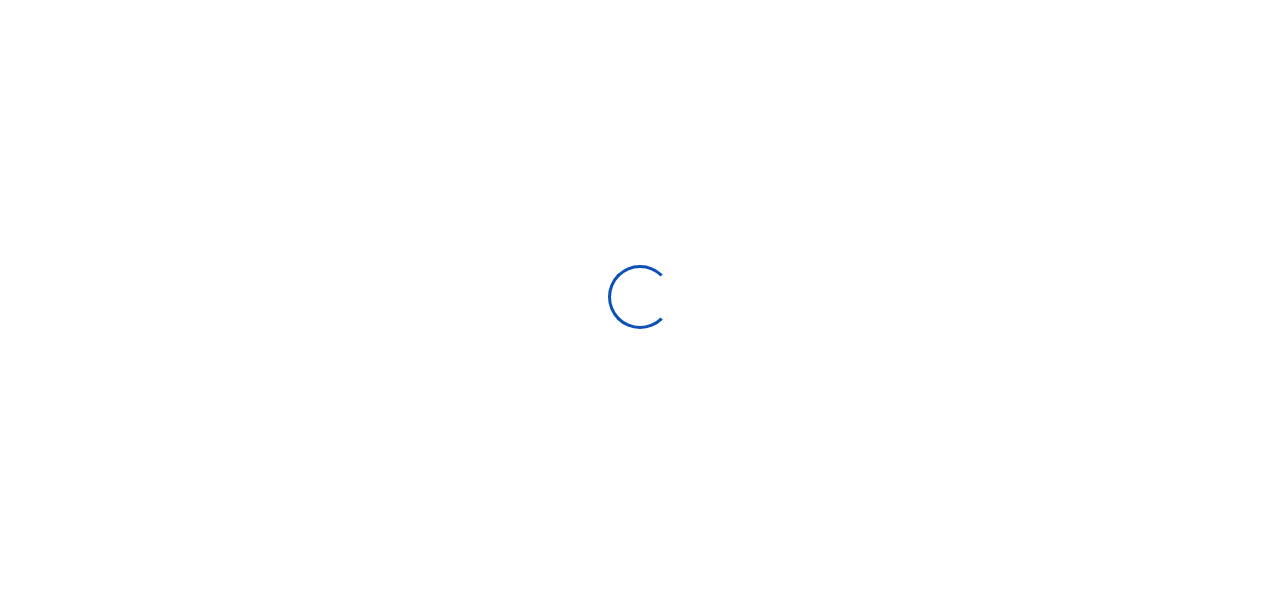 scroll, scrollTop: 0, scrollLeft: 0, axis: both 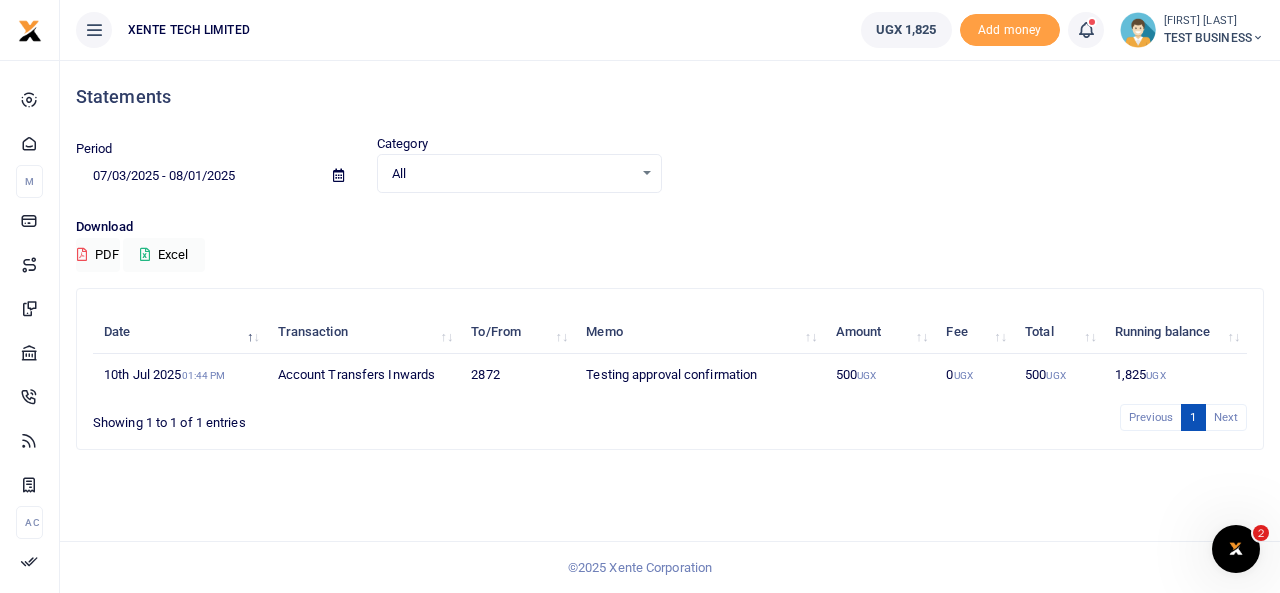 click on "[FIRST] [LAST]" at bounding box center [1214, 21] 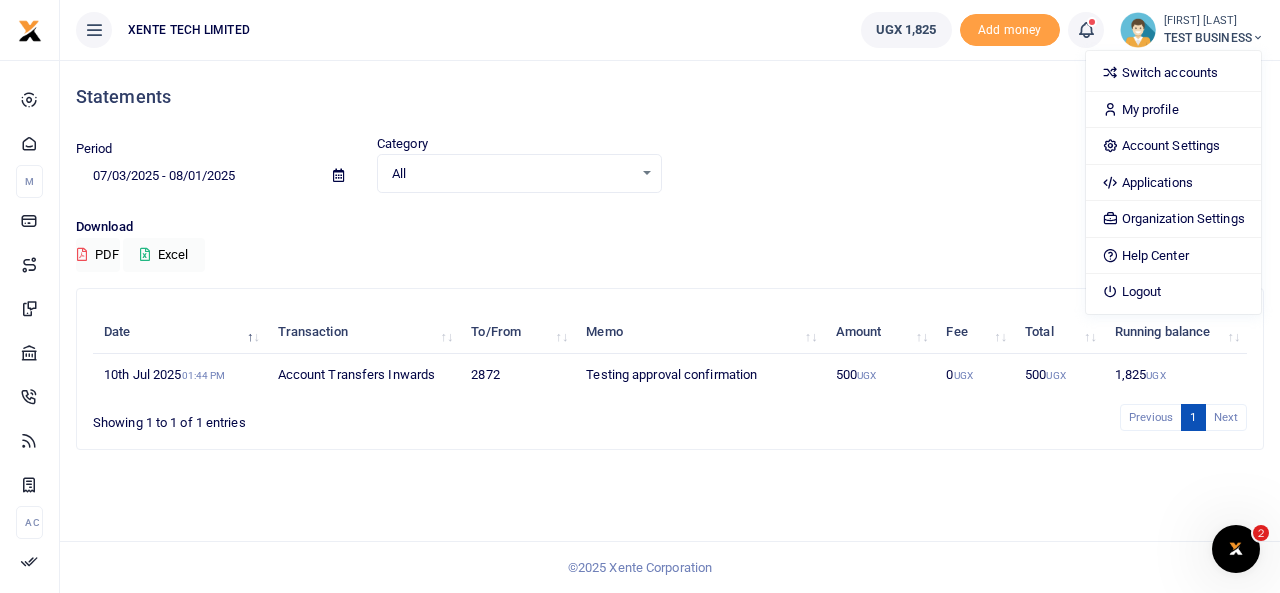 click on "Period
07/03/2025 - 08/01/2025
Category
All Select an option...
All
Credit
Debit
Transaction
All Select an option...
All
Airtime
Internet
Utilities
Invoices
Mobile Money Payout
Deposits/Topup
Card creation
Taxes
Bank to Bank Transfer" at bounding box center [670, 163] 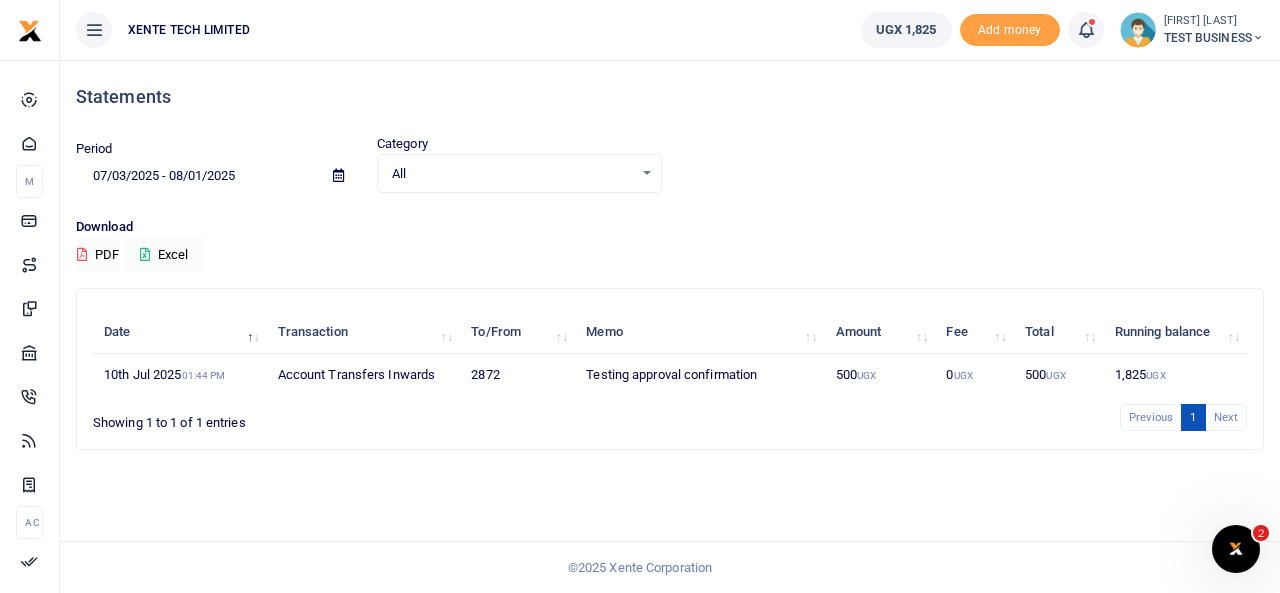click on "TEST BUSINESS" at bounding box center (1214, 38) 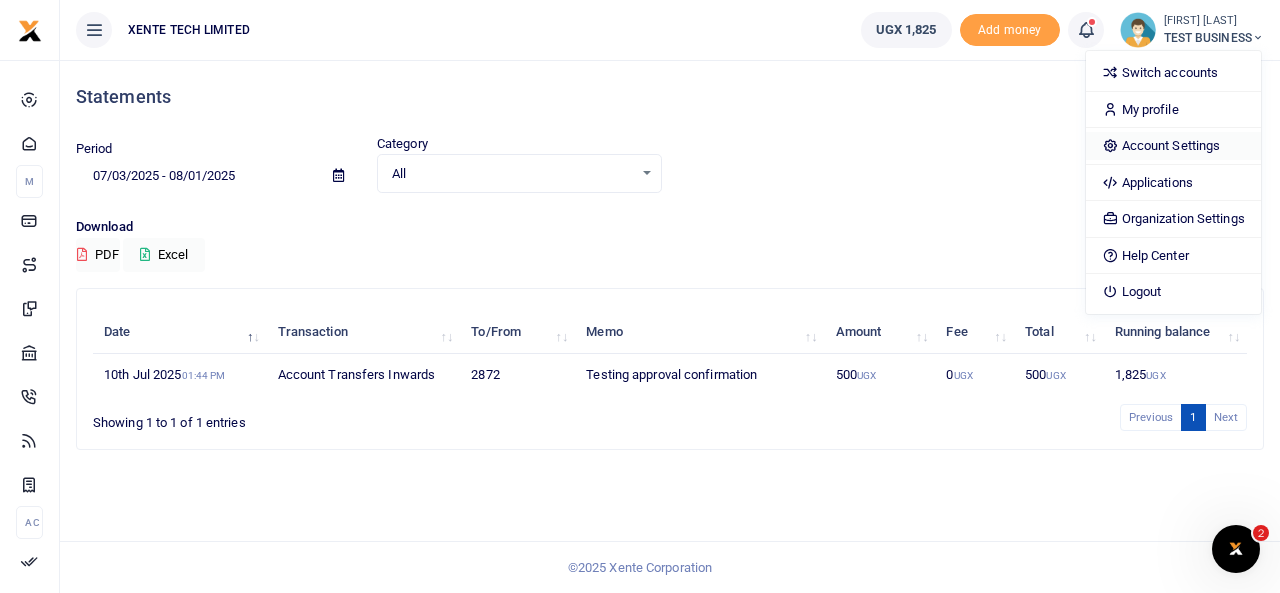 click on "Account Settings" at bounding box center [1173, 146] 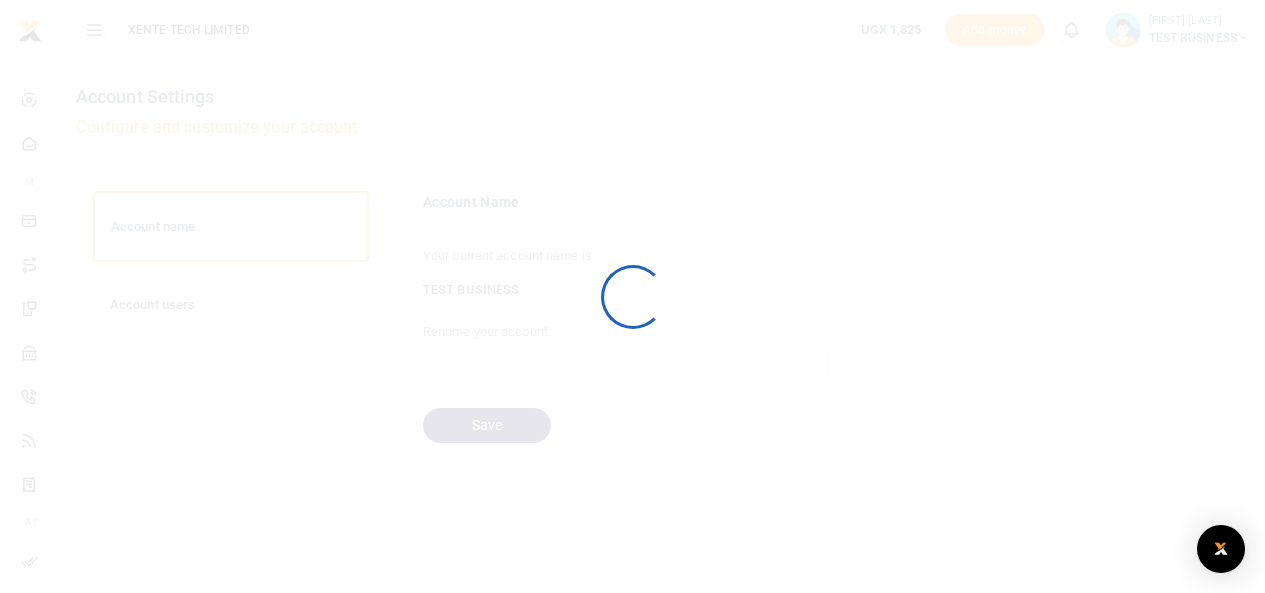 scroll, scrollTop: 0, scrollLeft: 0, axis: both 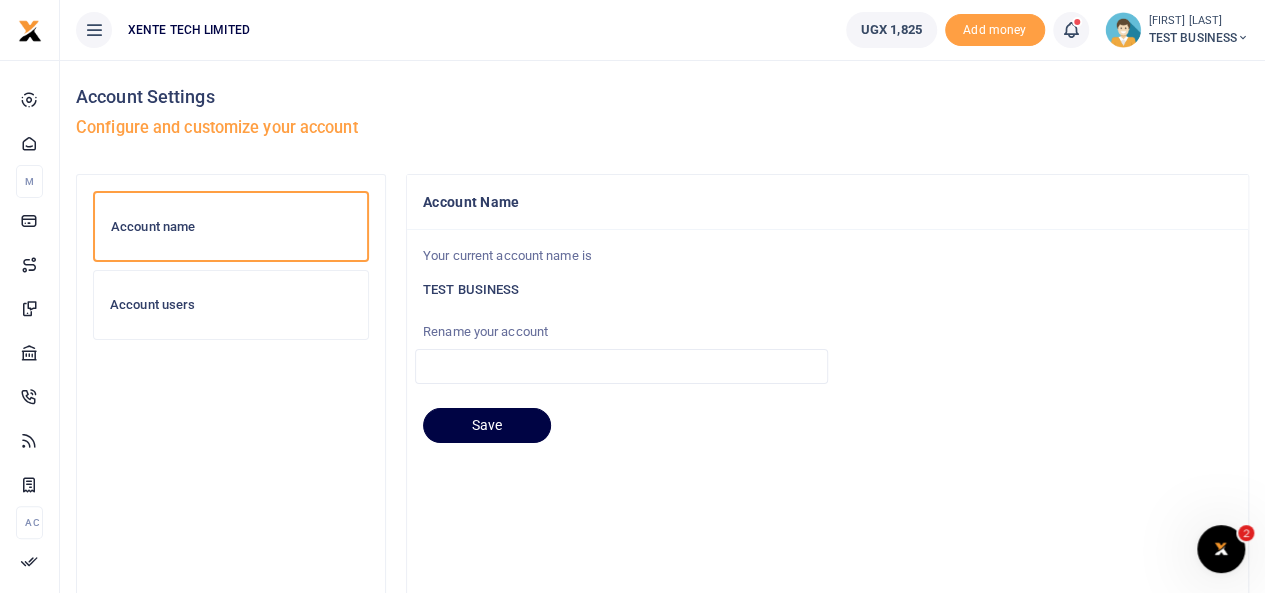 click at bounding box center (632, 296) 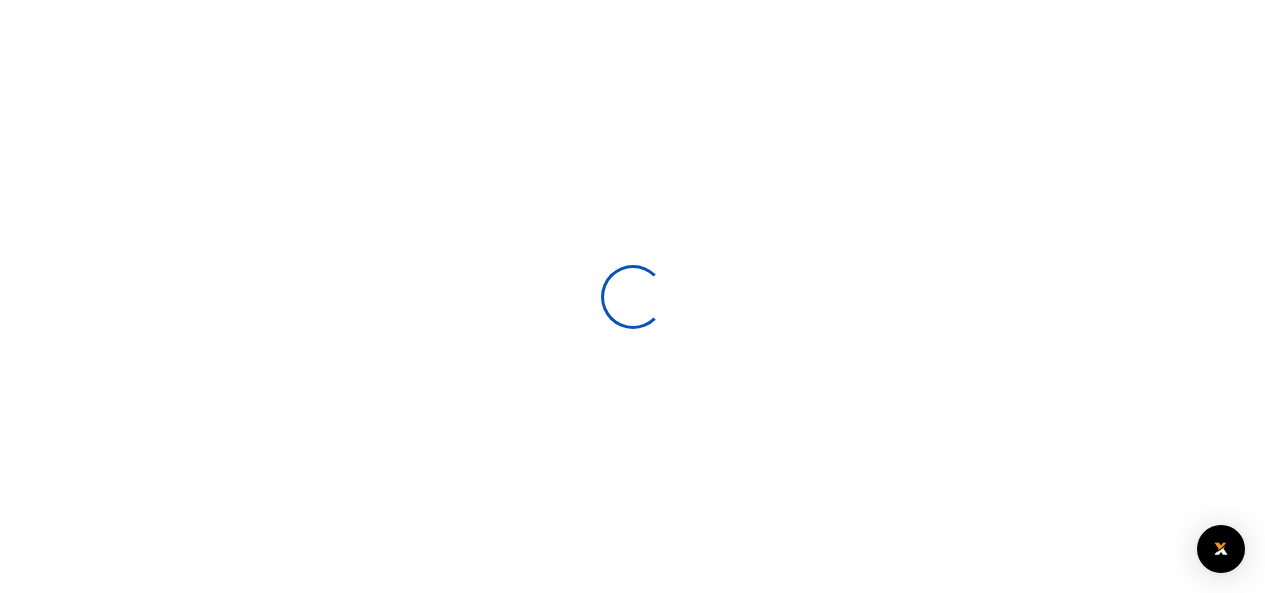 scroll, scrollTop: 0, scrollLeft: 0, axis: both 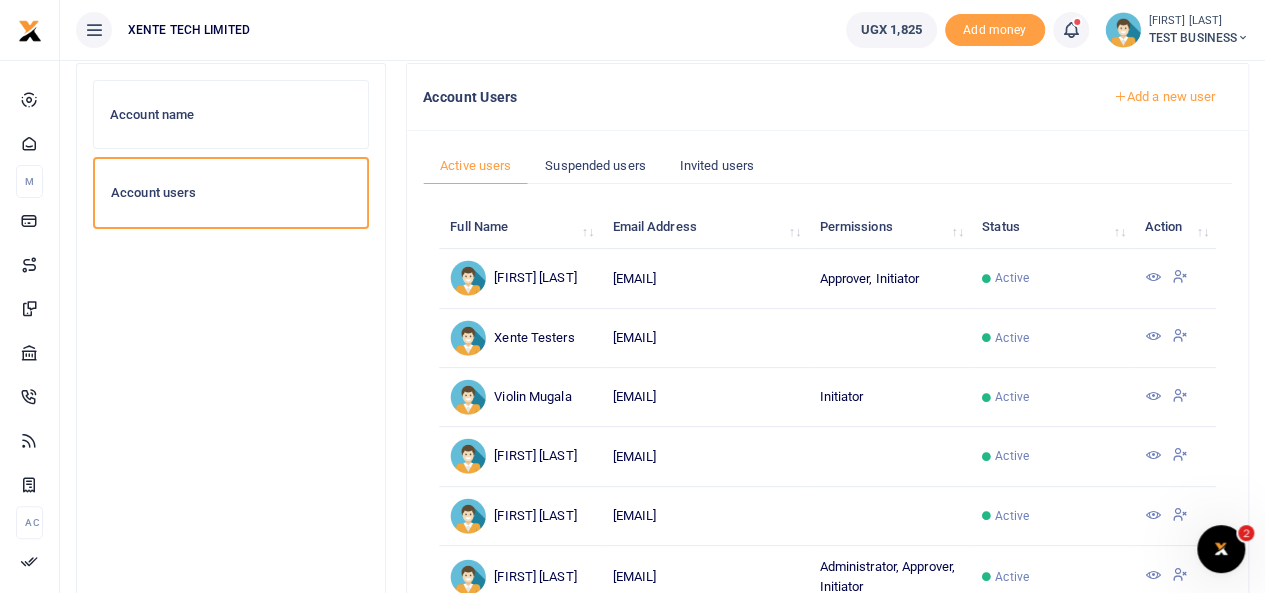 click at bounding box center (1152, 277) 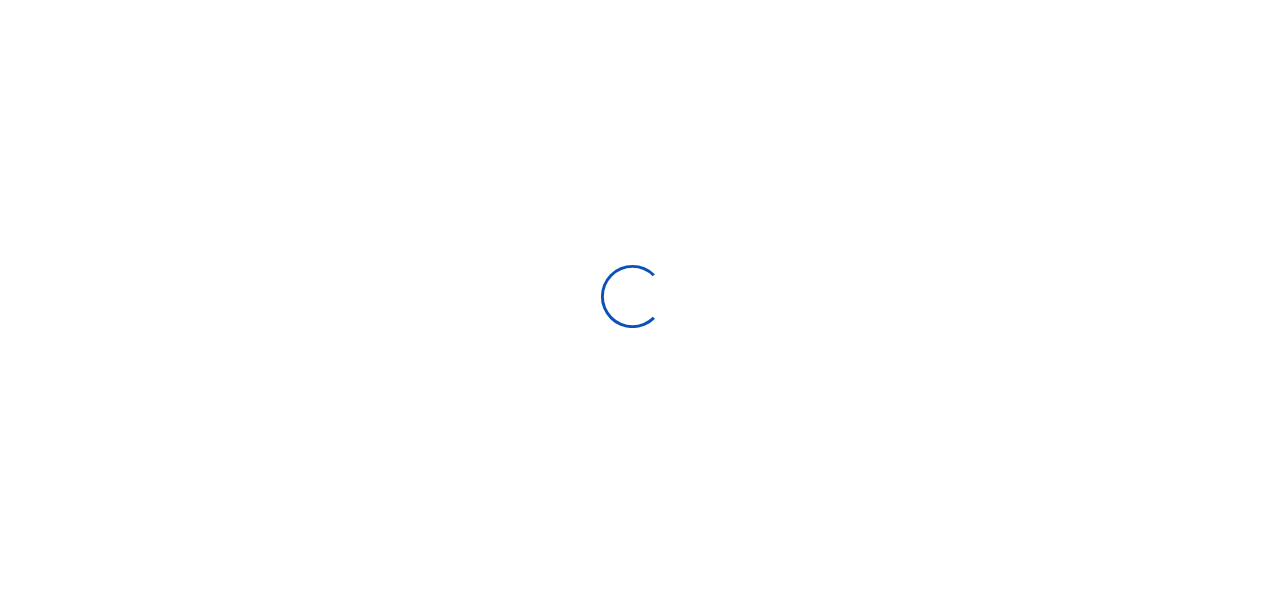 scroll, scrollTop: 0, scrollLeft: 0, axis: both 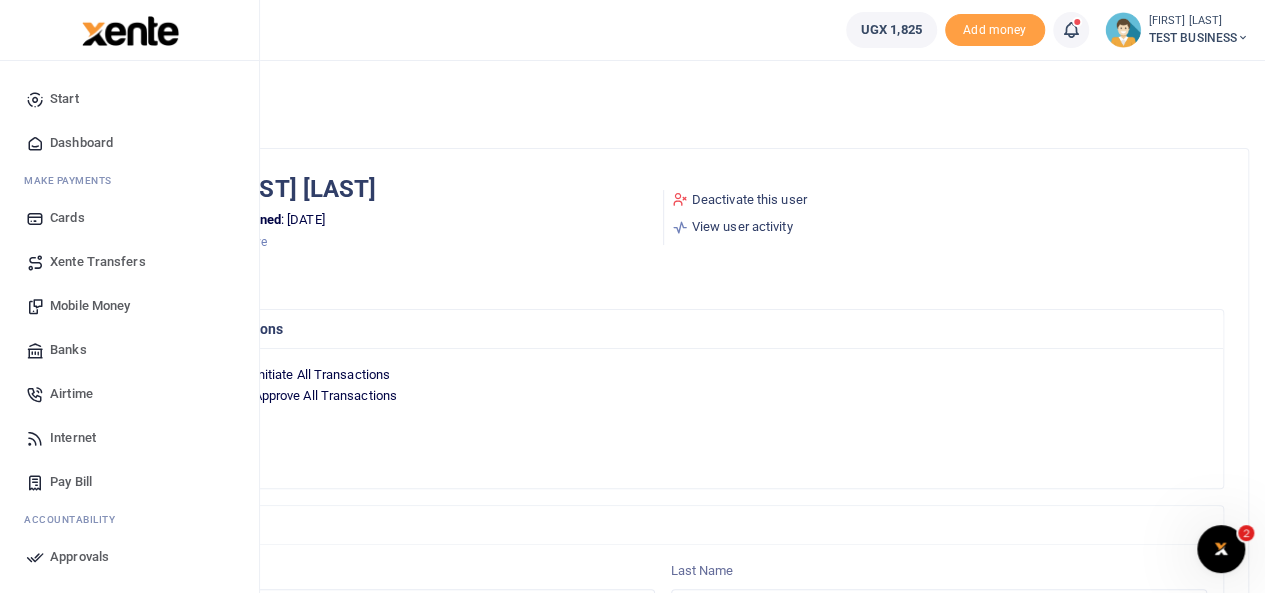 click on "Dashboard" at bounding box center [81, 143] 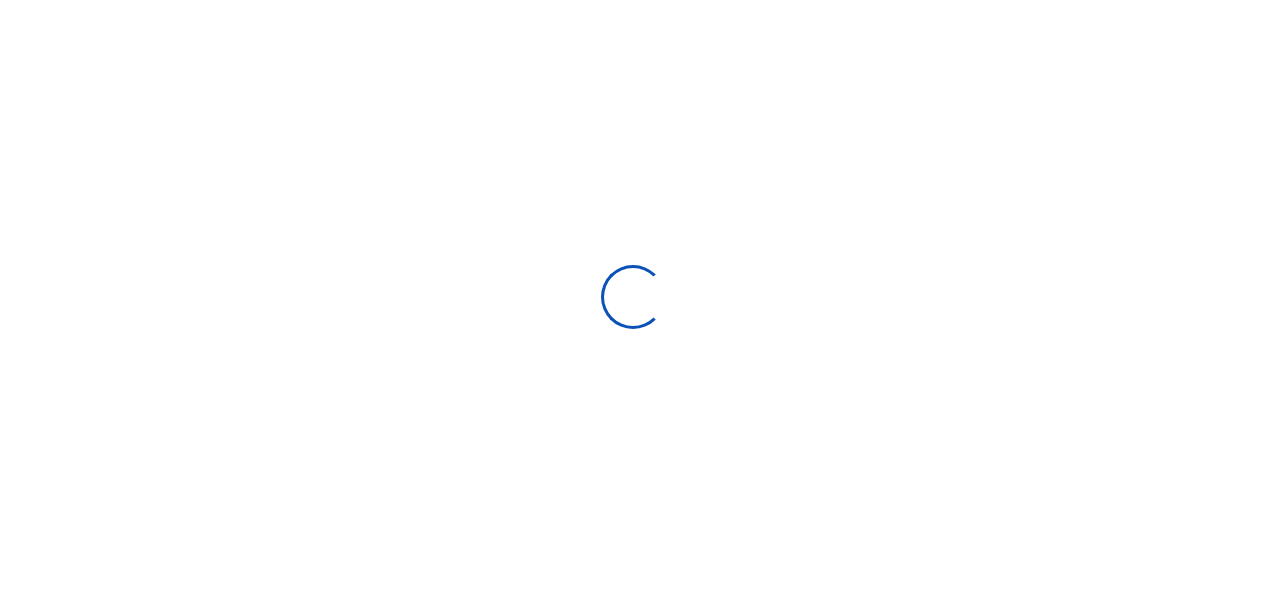 scroll, scrollTop: 0, scrollLeft: 0, axis: both 